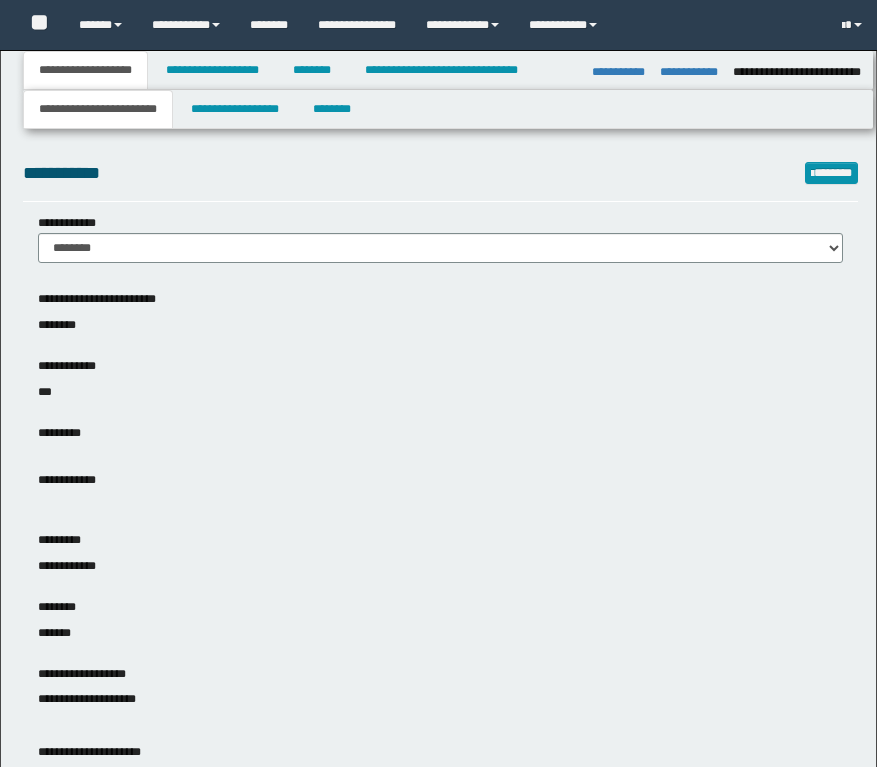 select on "**" 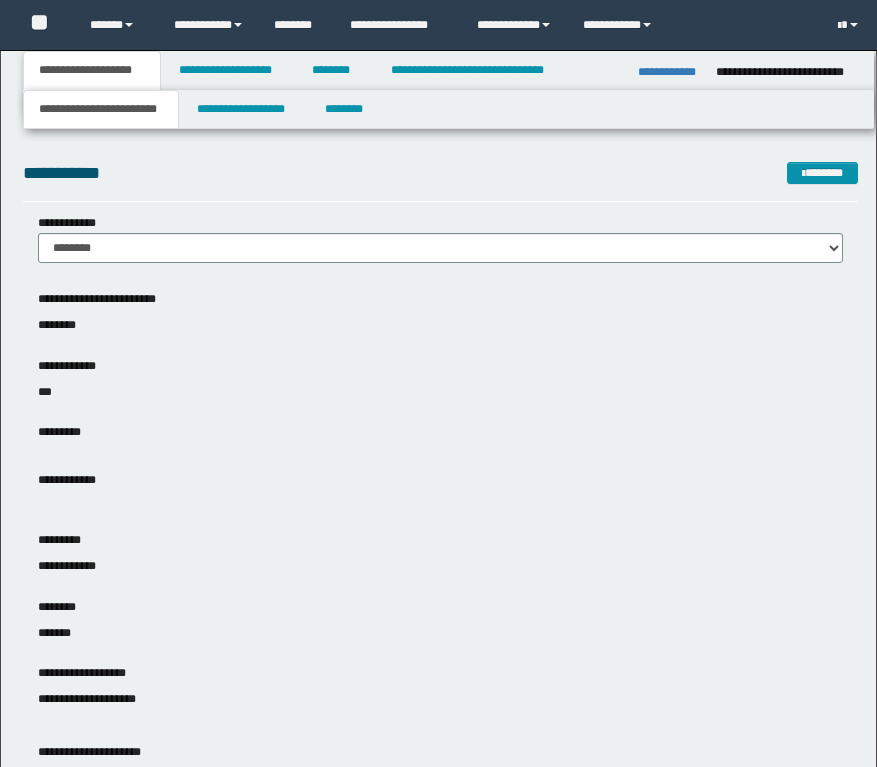 scroll, scrollTop: 0, scrollLeft: 0, axis: both 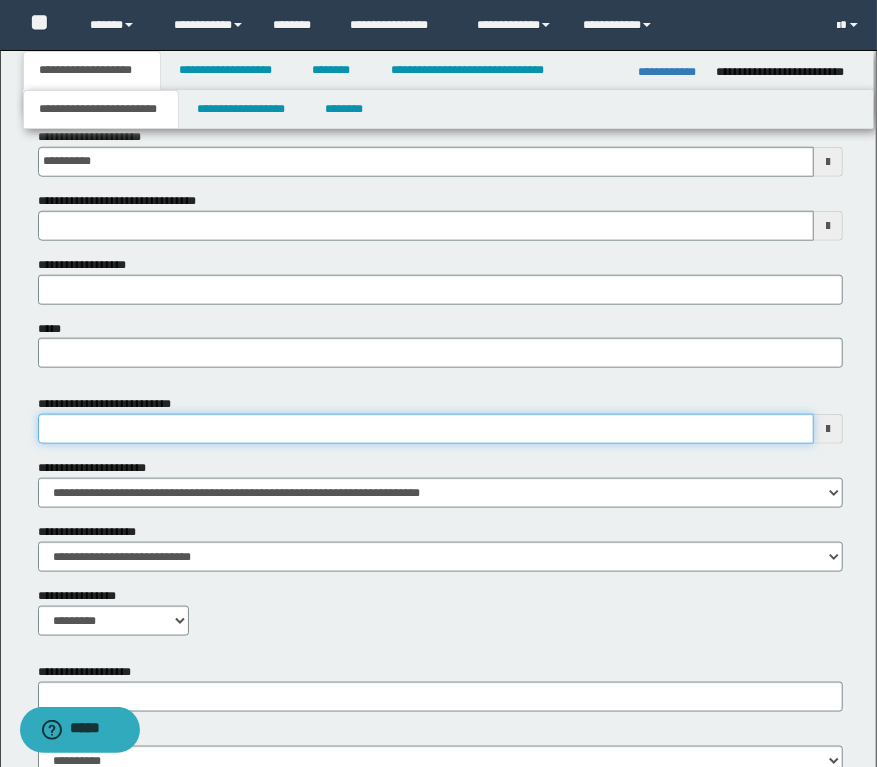 click on "**********" at bounding box center [426, 429] 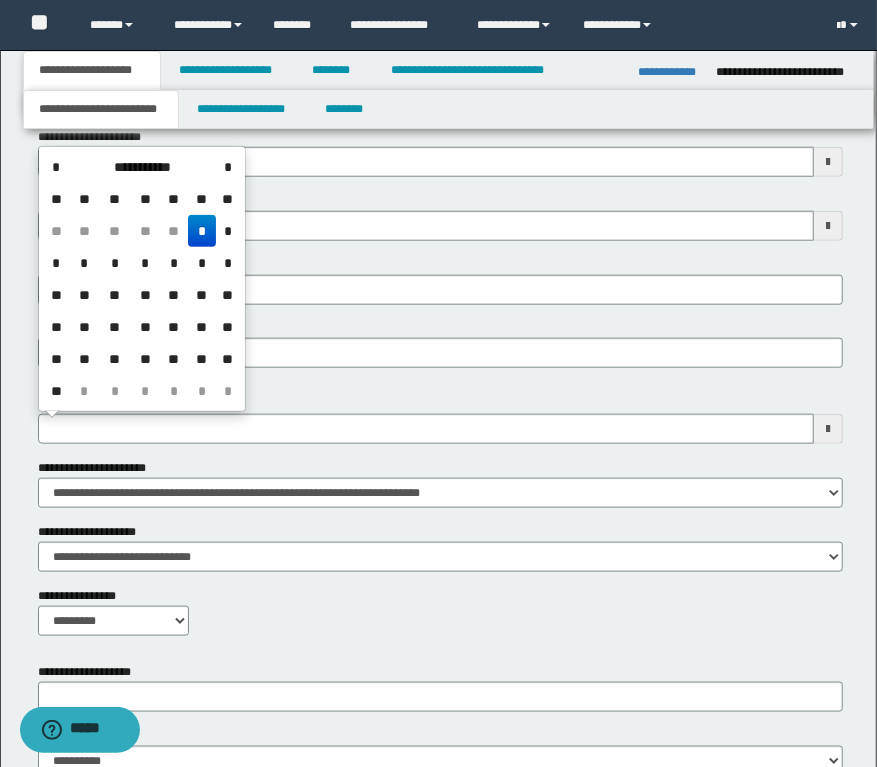 click on "*" at bounding box center (85, 263) 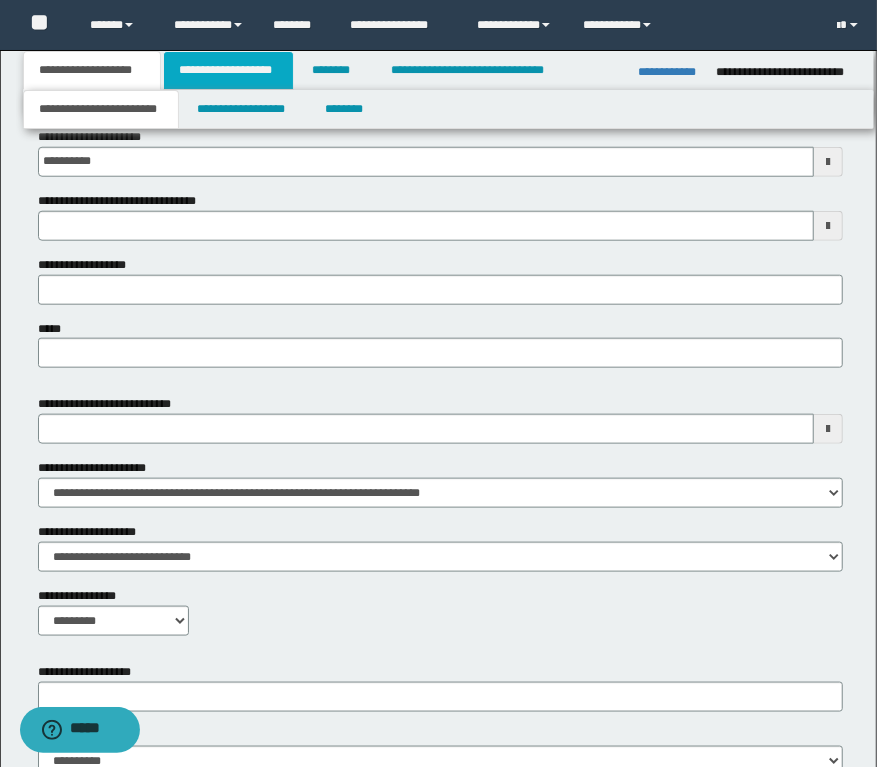 click on "**********" at bounding box center (228, 70) 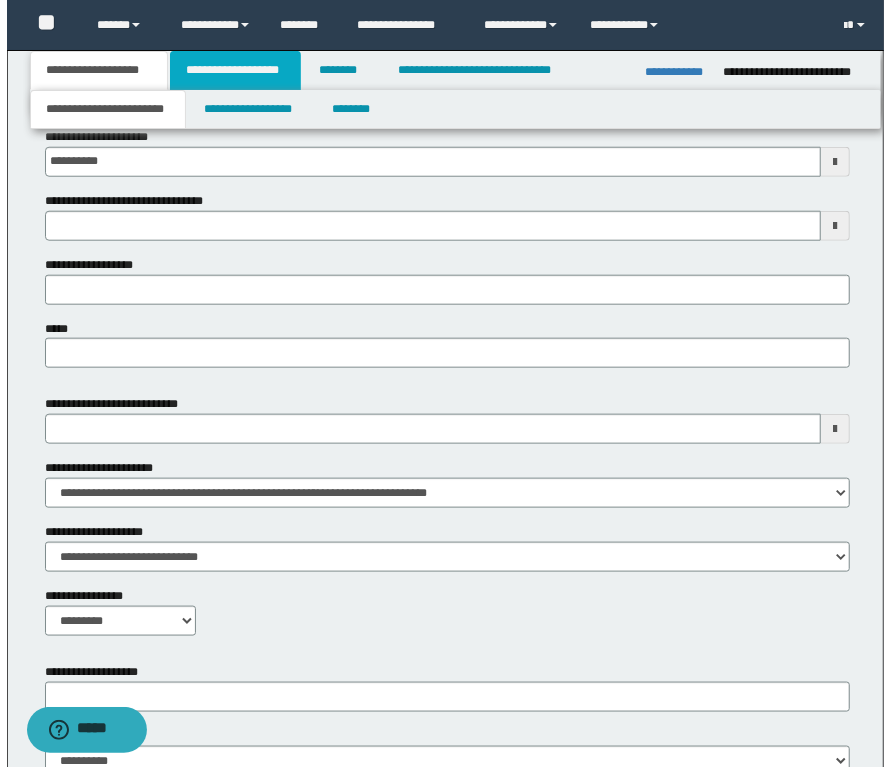 scroll, scrollTop: 0, scrollLeft: 0, axis: both 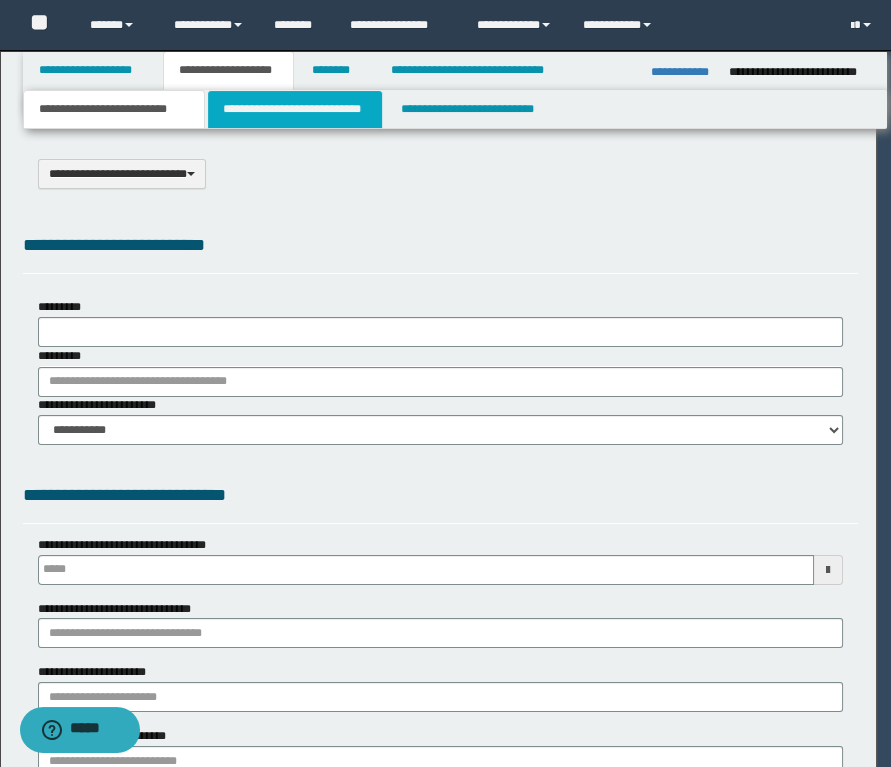 click on "**********" at bounding box center [294, 109] 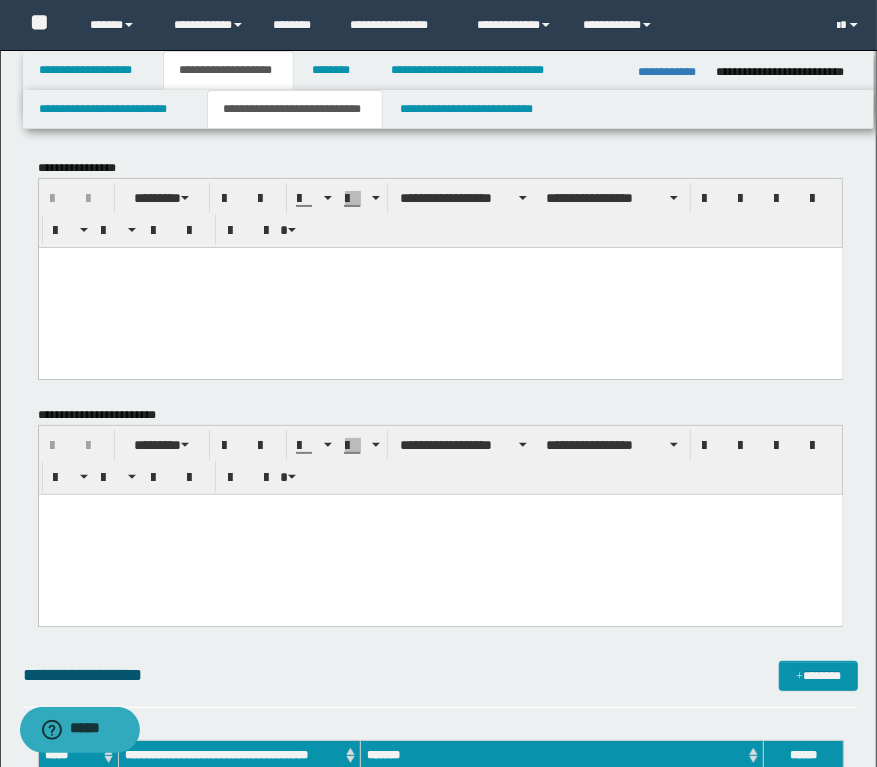 scroll, scrollTop: 0, scrollLeft: 0, axis: both 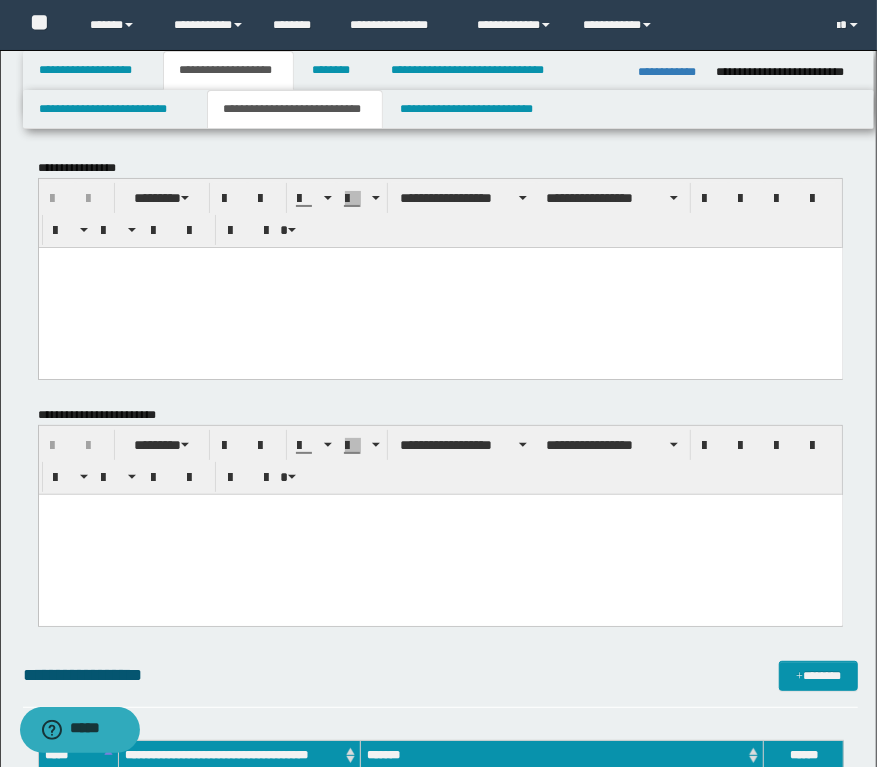 click at bounding box center [440, 287] 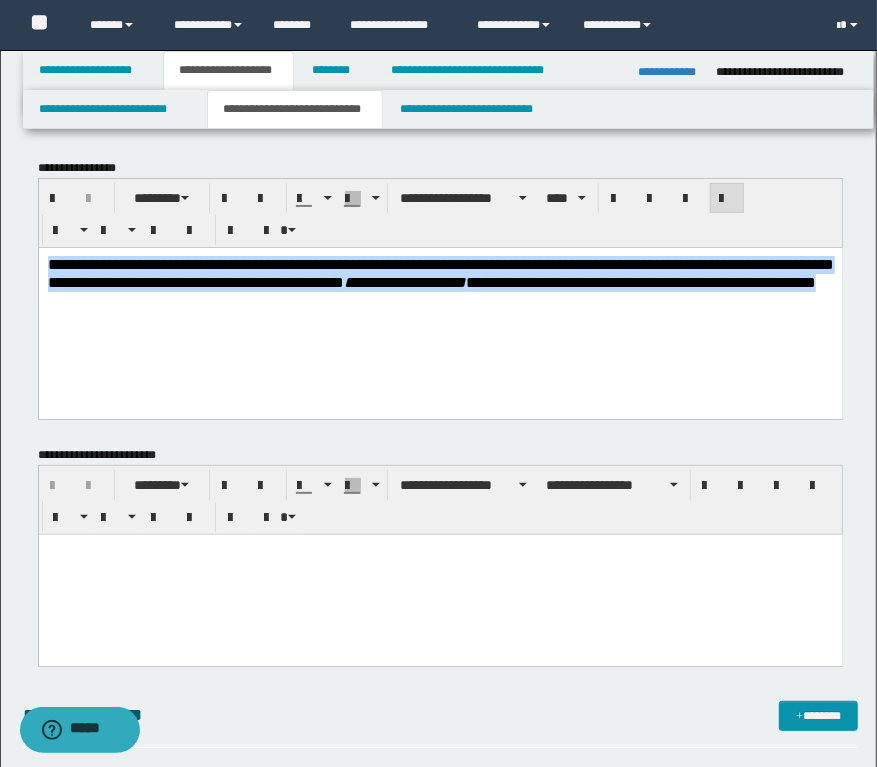 drag, startPoint x: 555, startPoint y: 337, endPoint x: -20, endPoint y: 178, distance: 596.57855 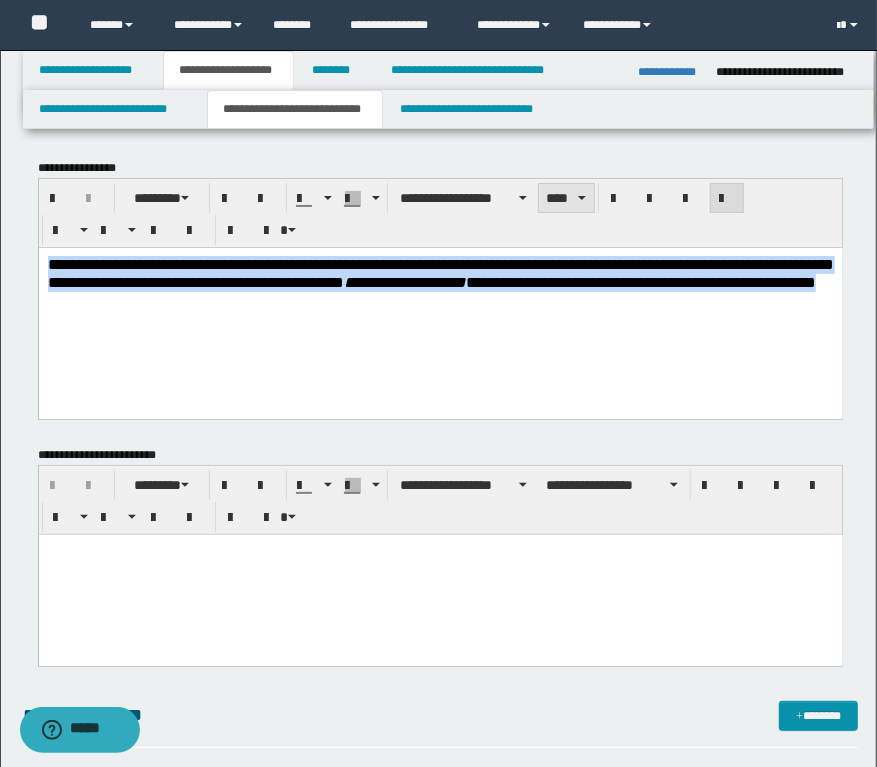 click on "****" at bounding box center [566, 198] 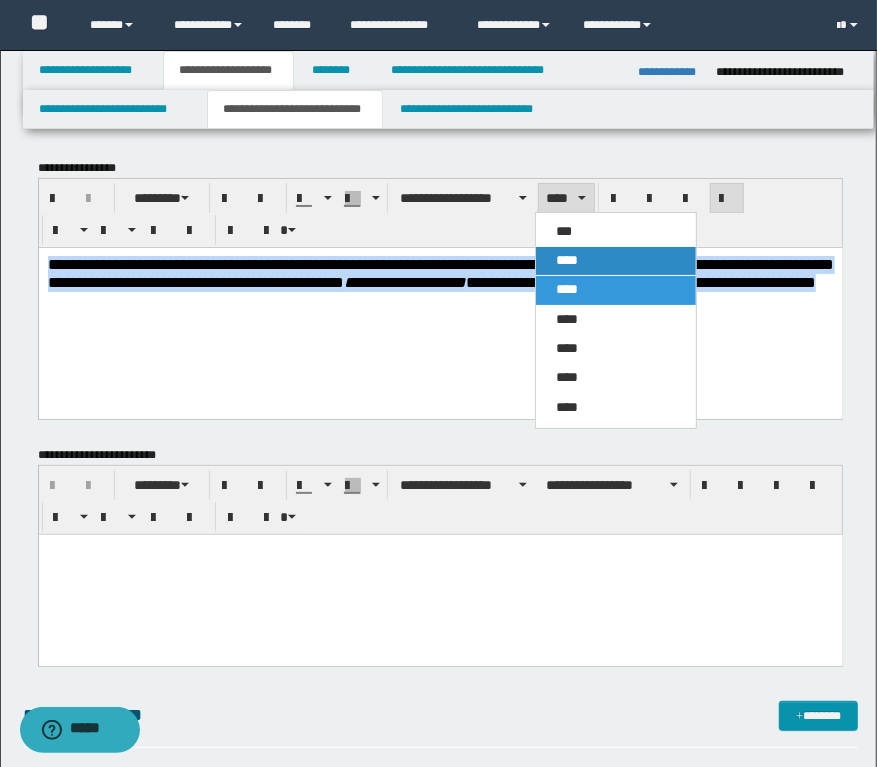 click on "****" at bounding box center (567, 260) 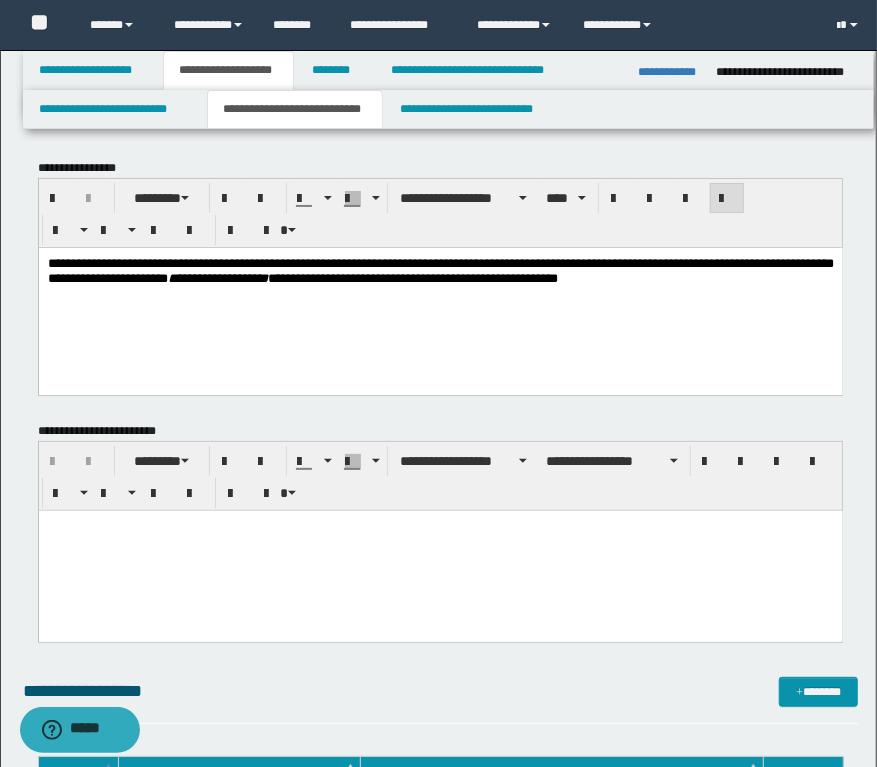 click on "**********" at bounding box center [440, 295] 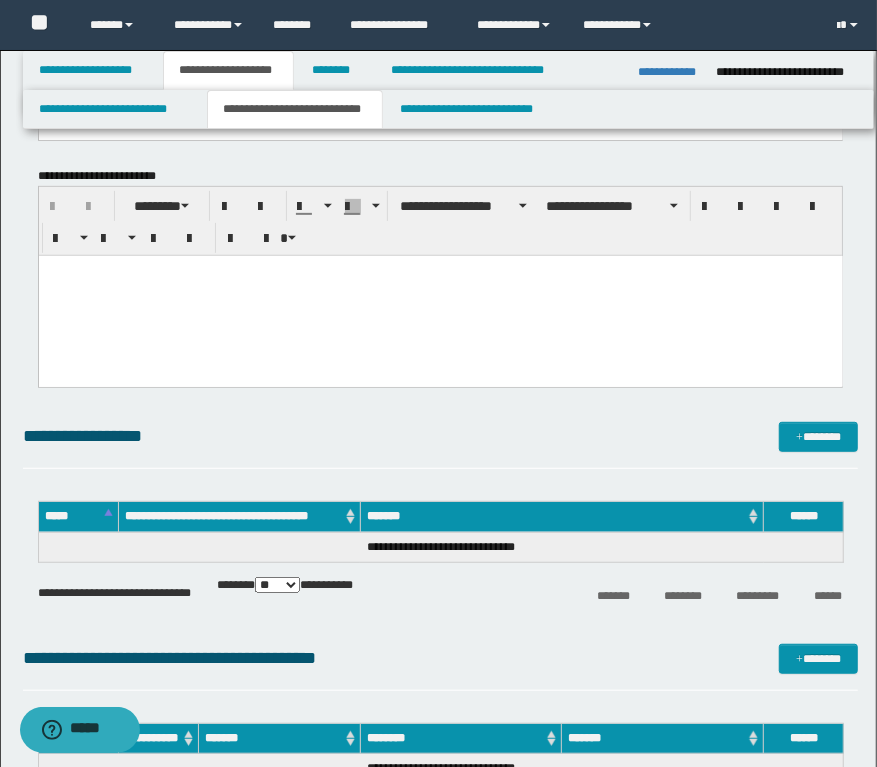 scroll, scrollTop: 272, scrollLeft: 0, axis: vertical 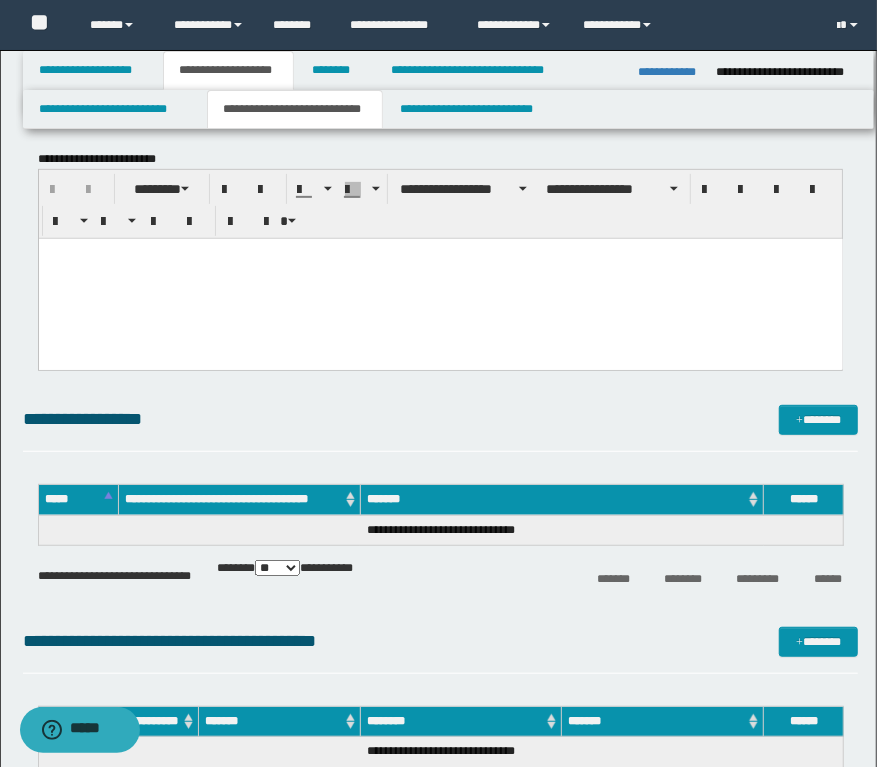 click at bounding box center (440, 278) 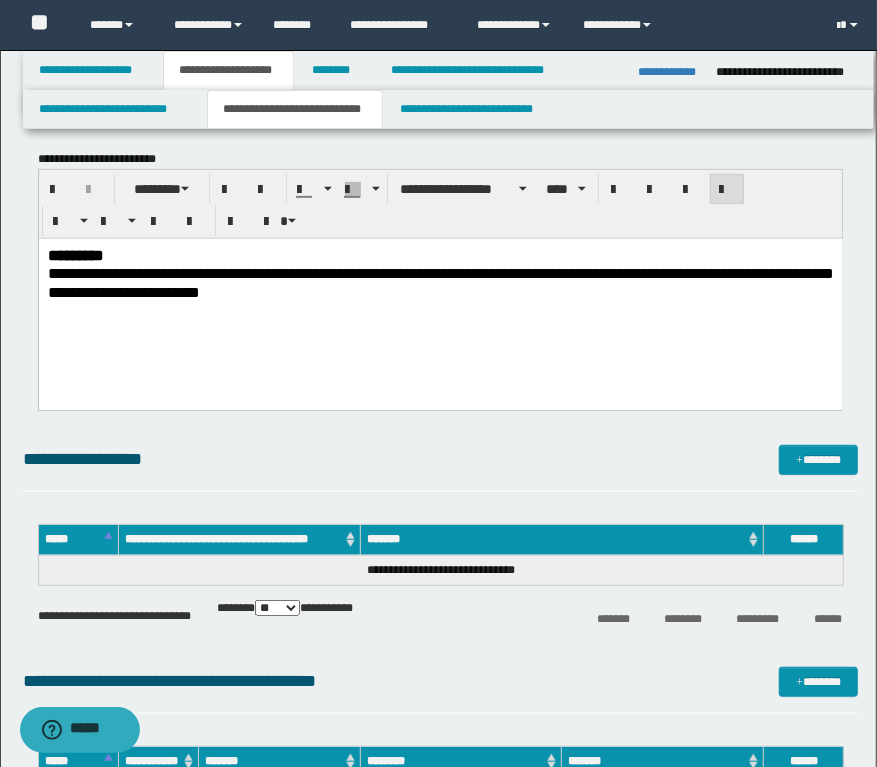 click on "*********" at bounding box center [75, 254] 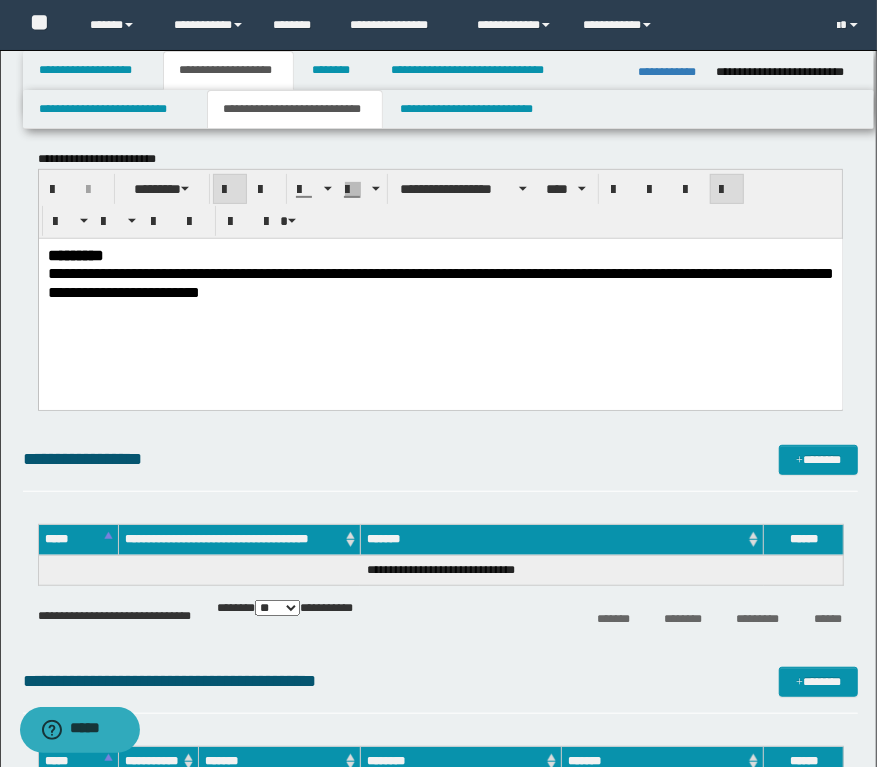 click on "*********" at bounding box center (75, 254) 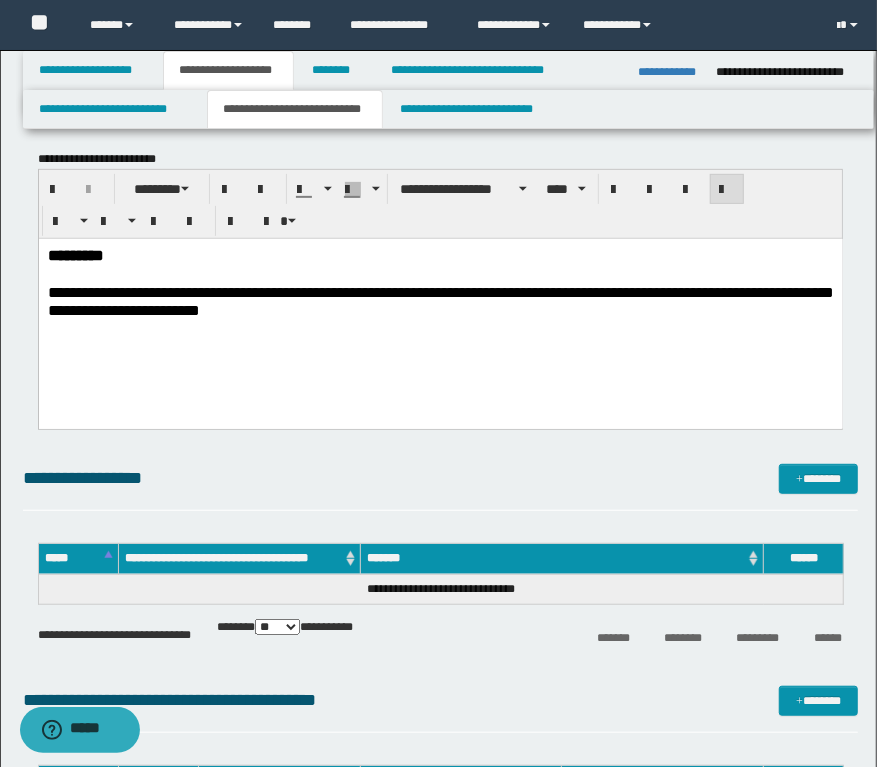 click on "**********" at bounding box center (440, 301) 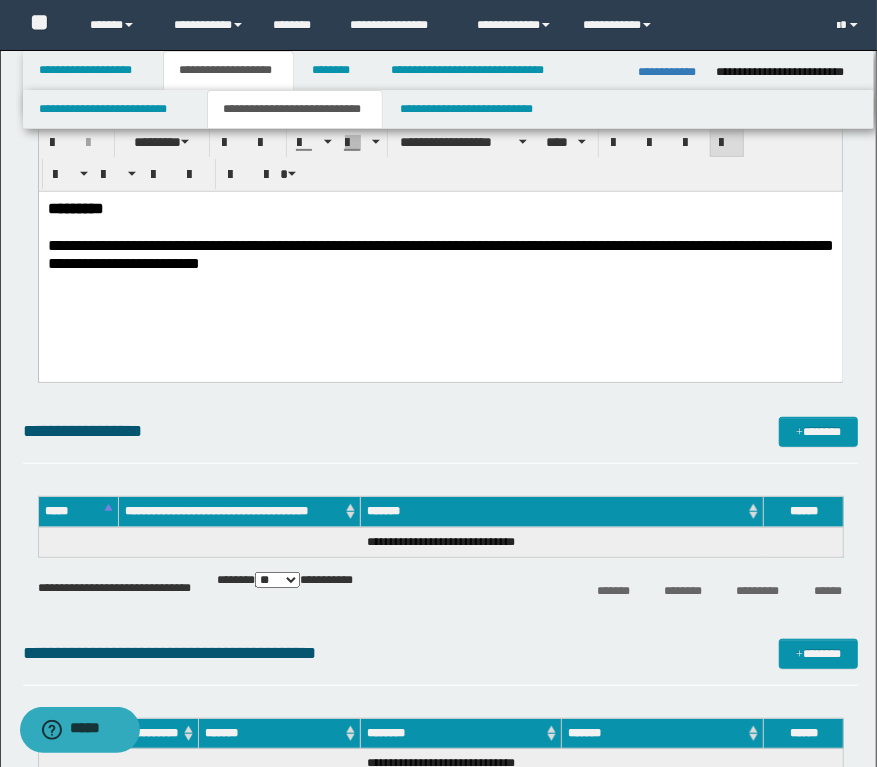 scroll, scrollTop: 363, scrollLeft: 0, axis: vertical 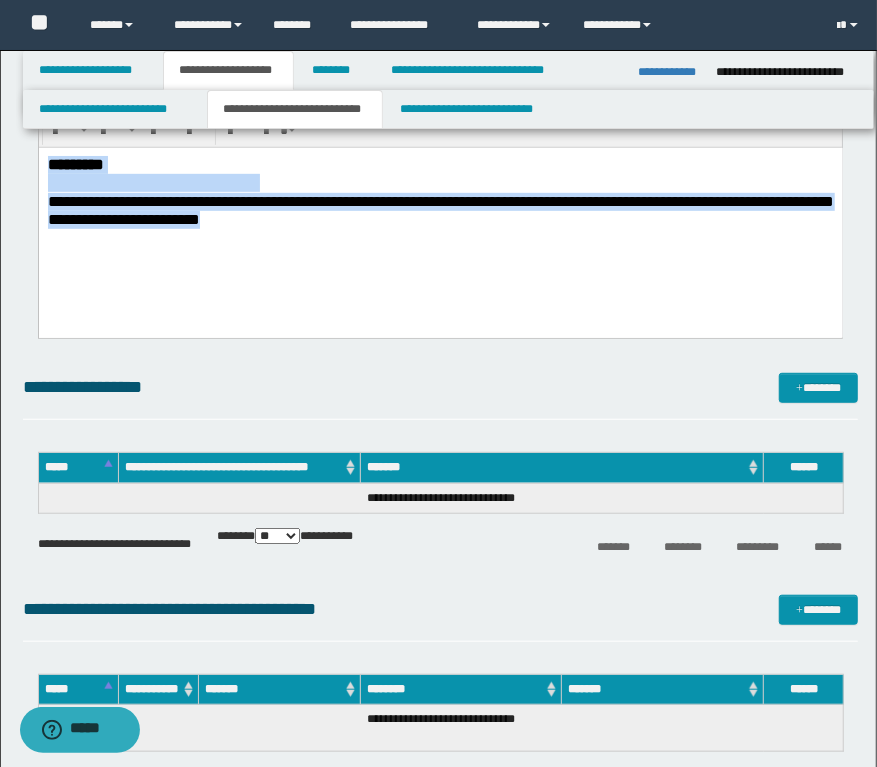 drag, startPoint x: 404, startPoint y: 234, endPoint x: 100, endPoint y: 288, distance: 308.75882 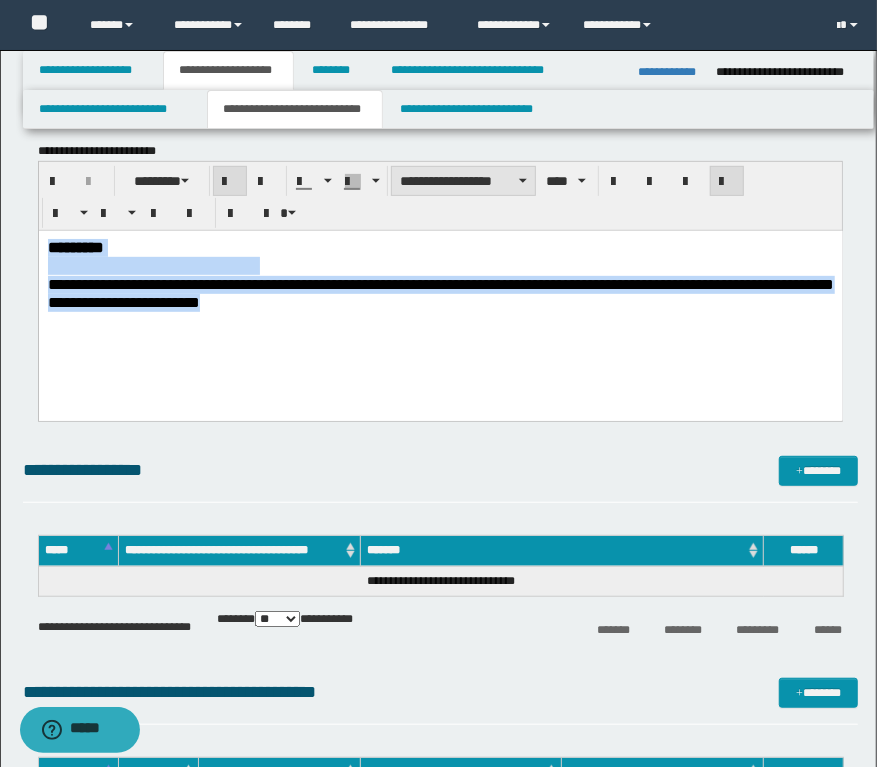 scroll, scrollTop: 181, scrollLeft: 0, axis: vertical 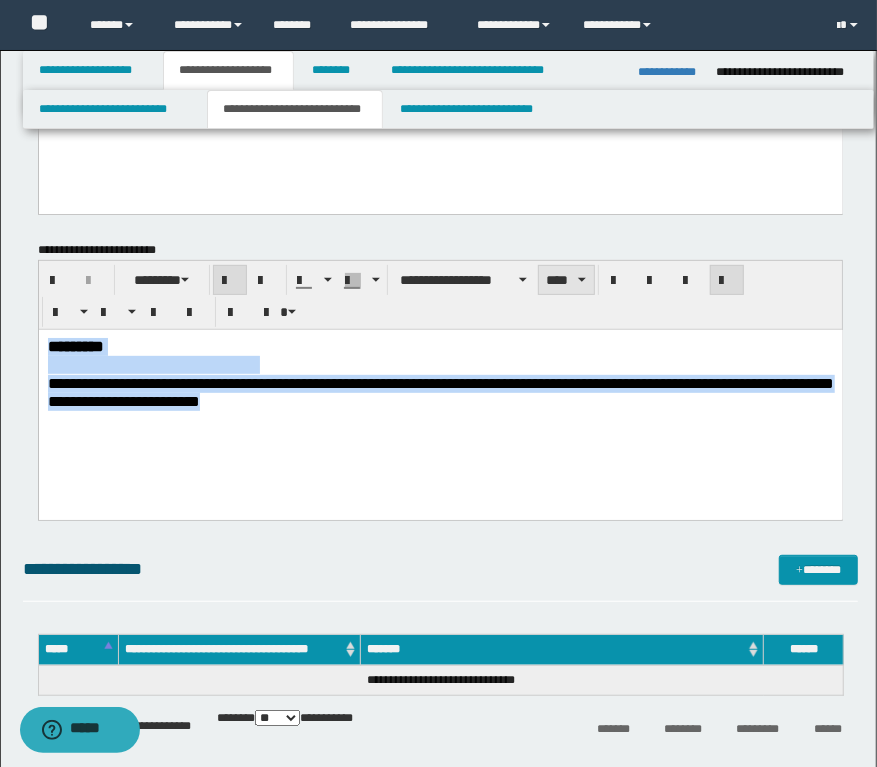click on "****" at bounding box center (566, 280) 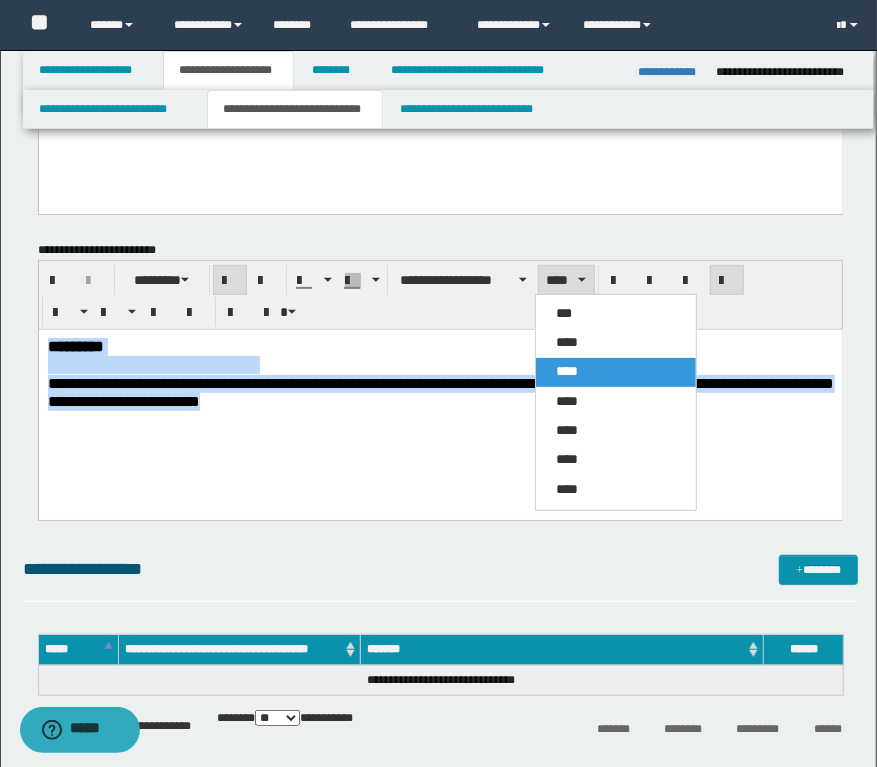 click on "****" at bounding box center [567, 342] 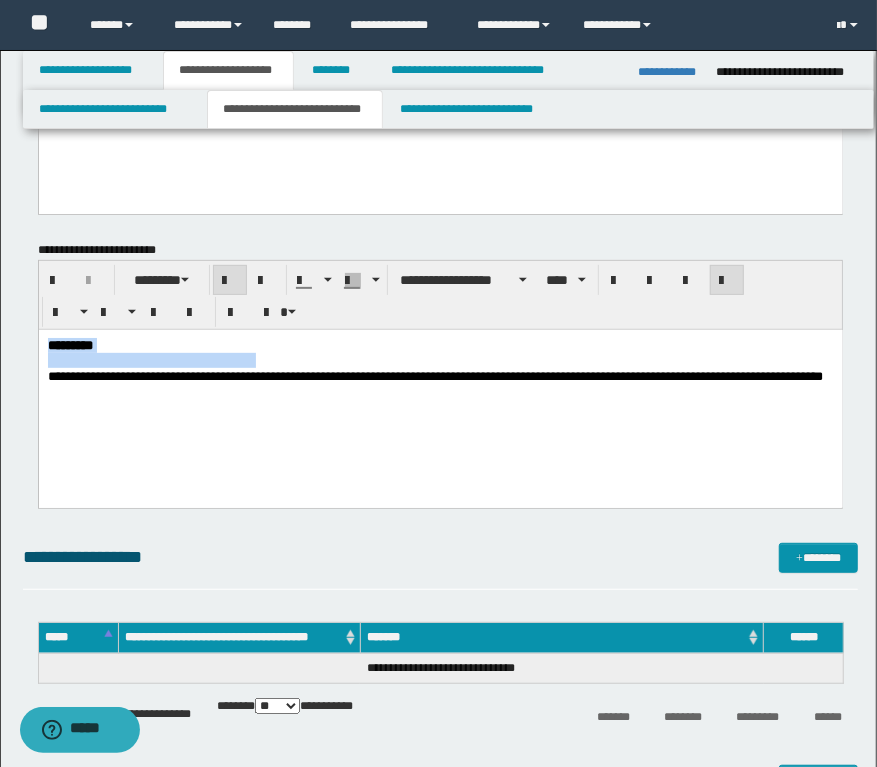 click on "**********" at bounding box center [440, 385] 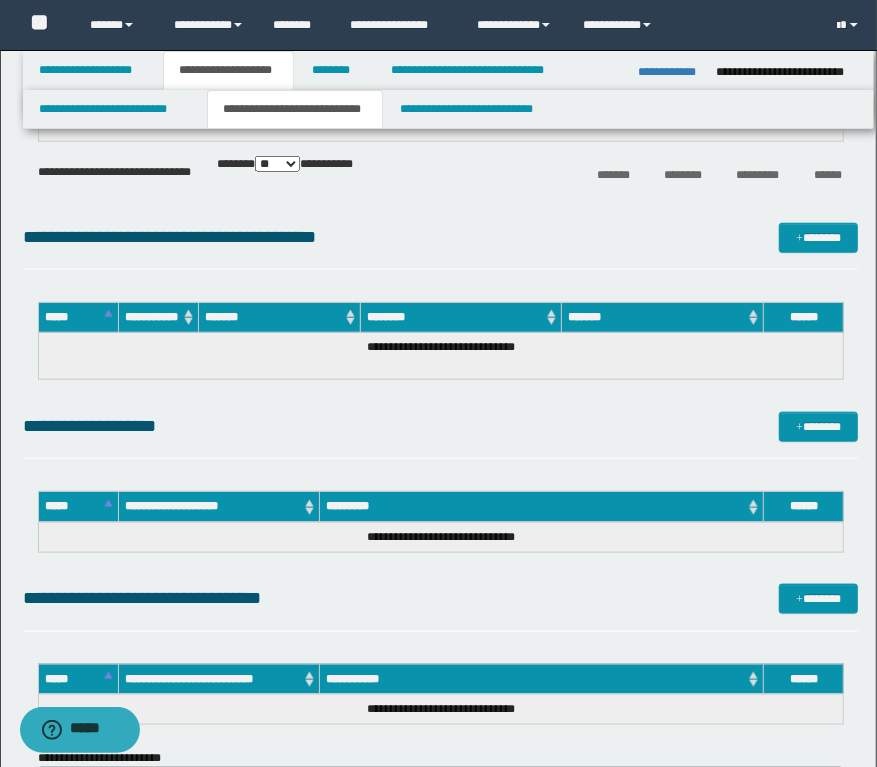 scroll, scrollTop: 727, scrollLeft: 0, axis: vertical 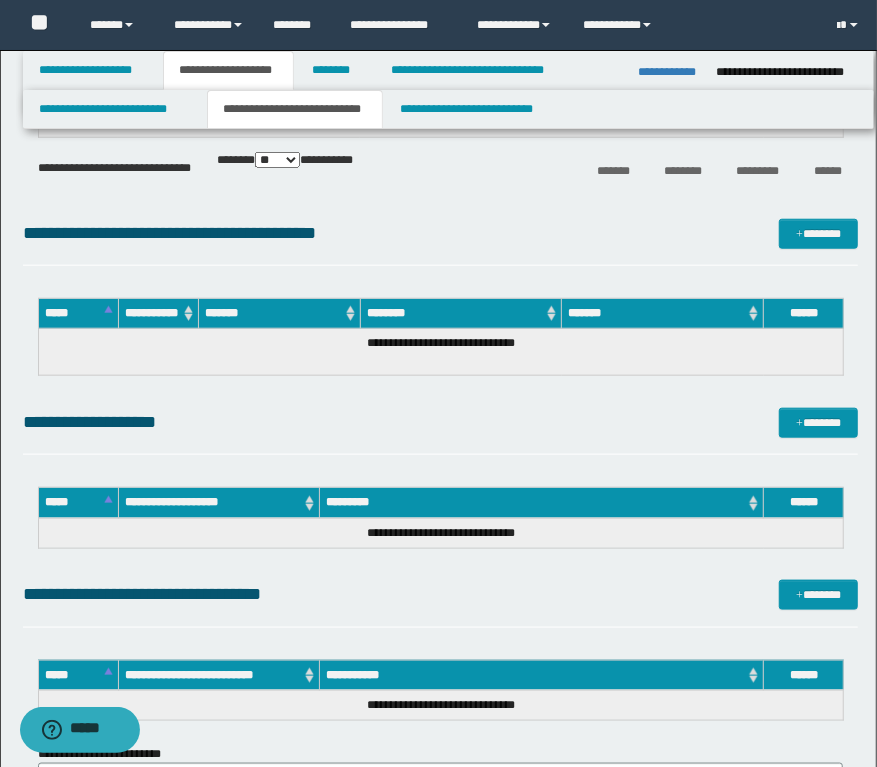 click on "**********" at bounding box center (441, 431) 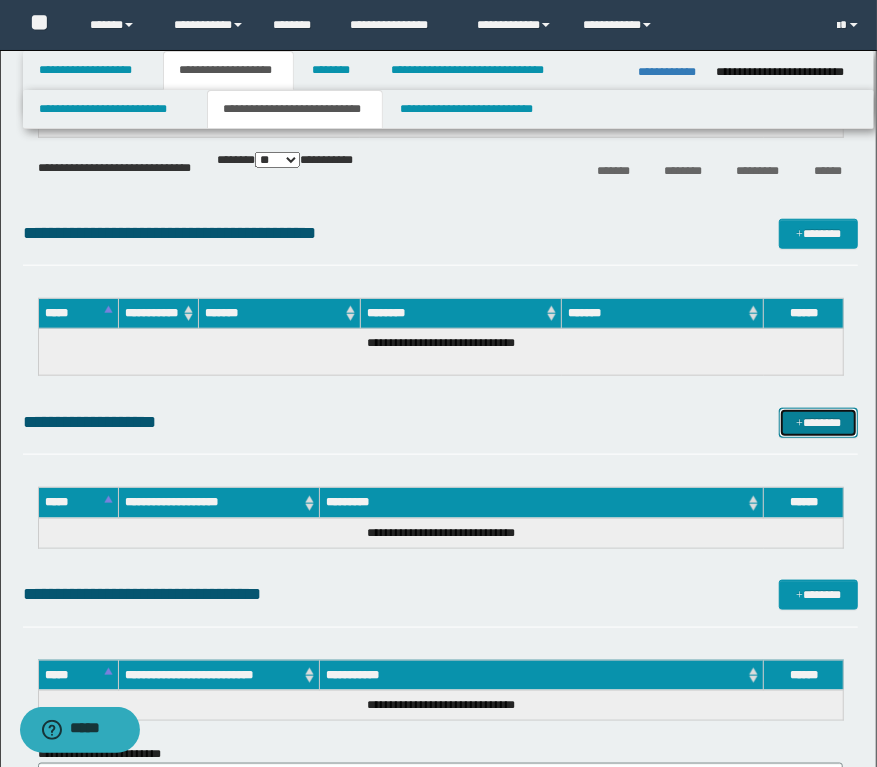 click on "*******" at bounding box center [819, 423] 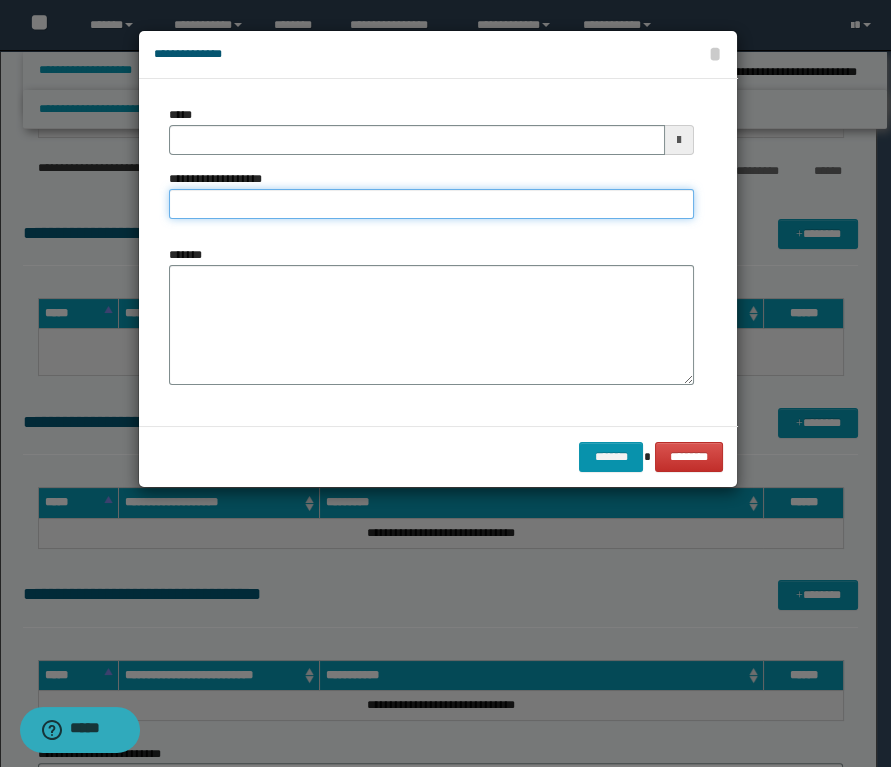 click on "**********" at bounding box center (431, 204) 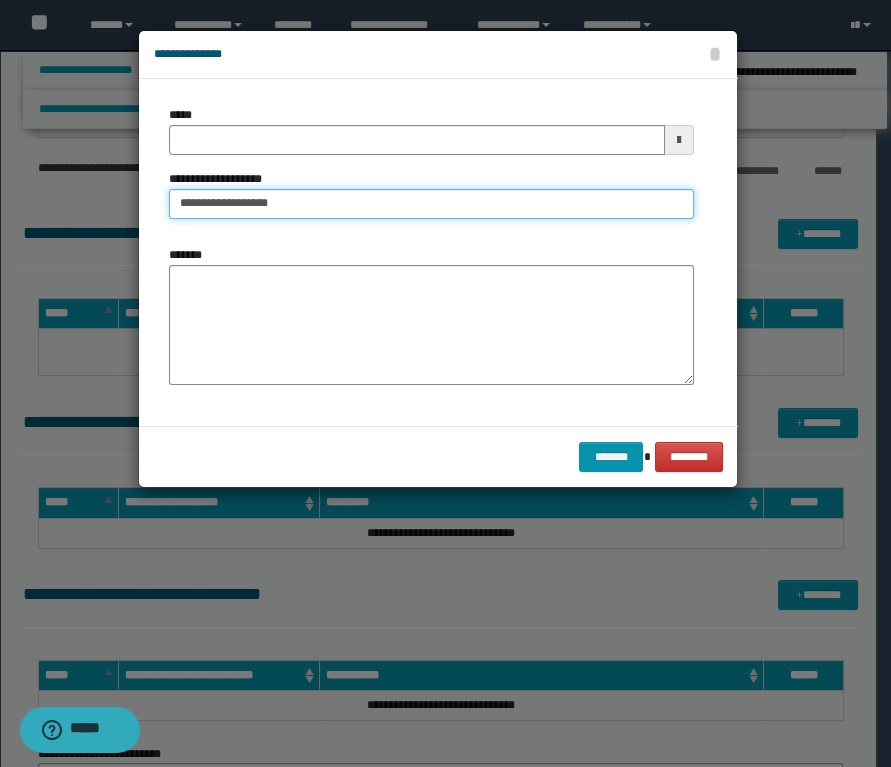 type on "**********" 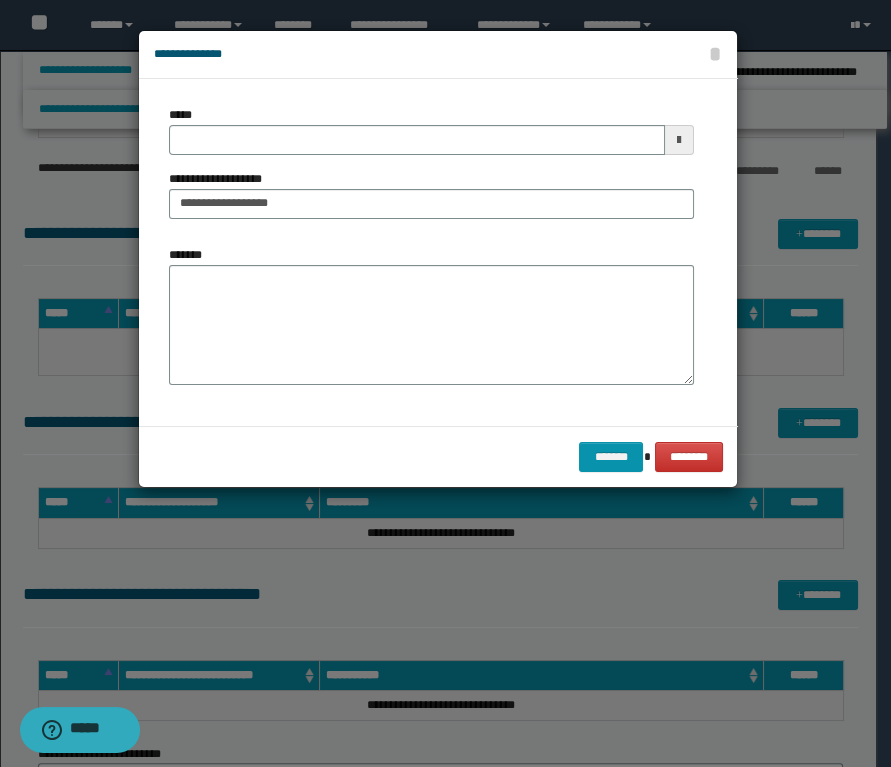 click on "**********" at bounding box center [431, 170] 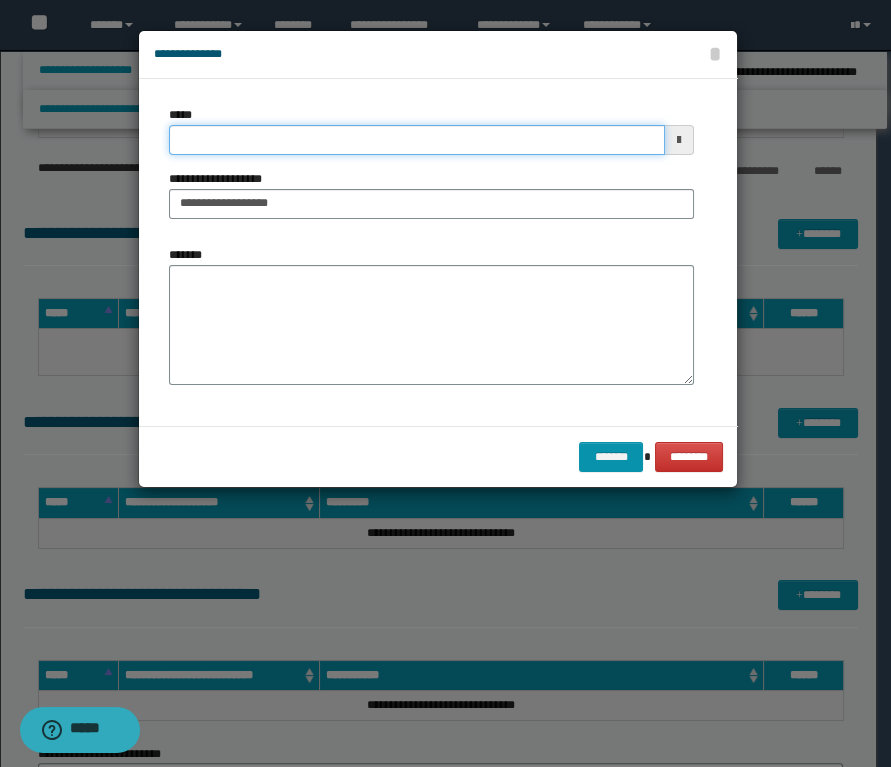 click on "*****" at bounding box center (417, 140) 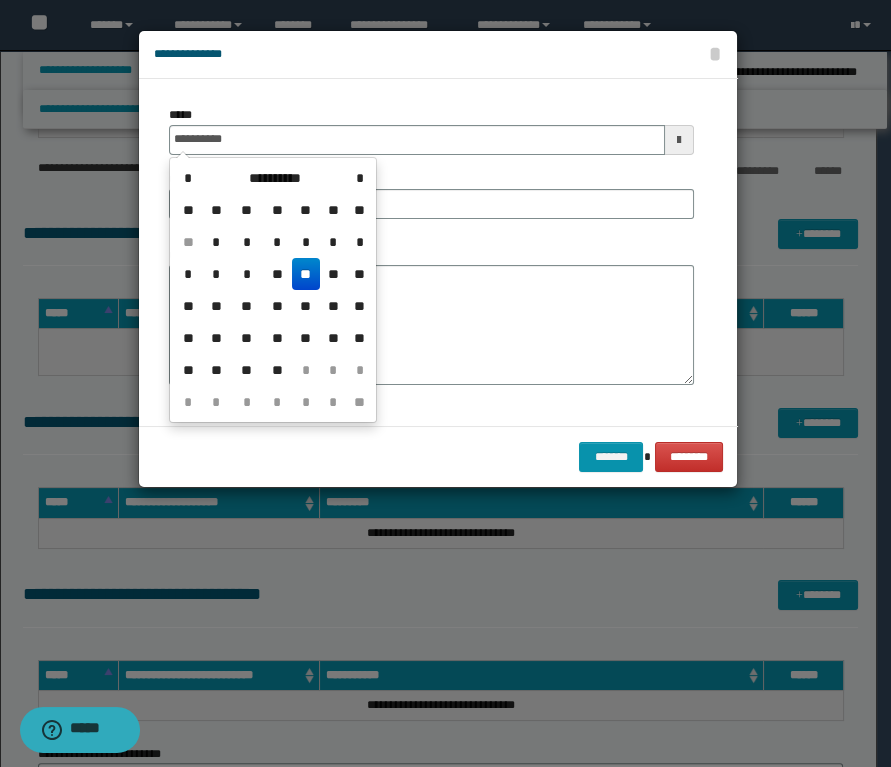 click on "**" at bounding box center [306, 274] 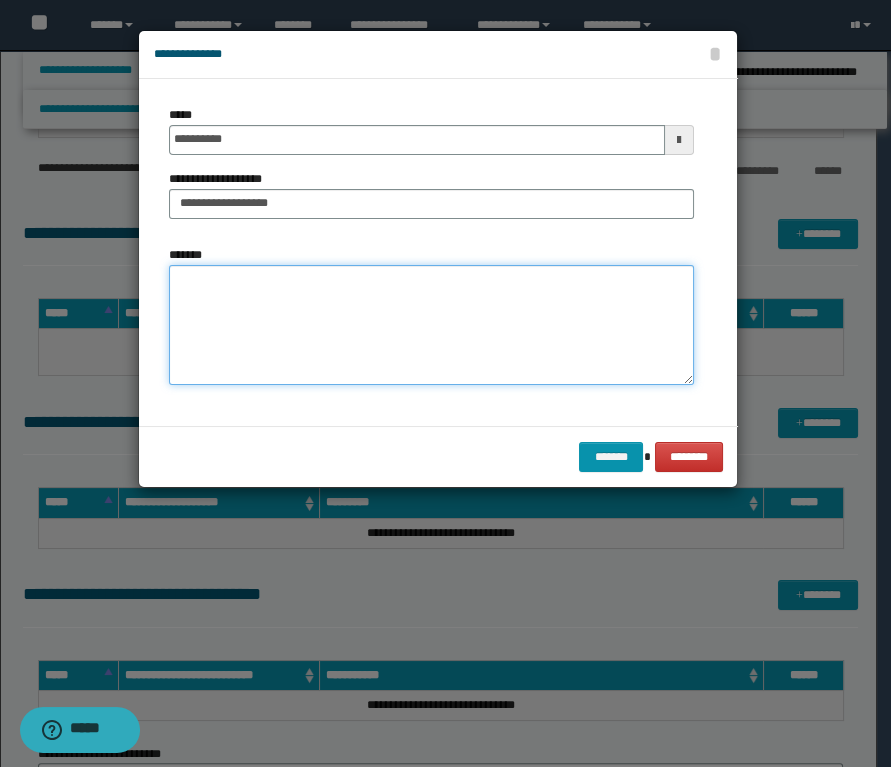 click on "*******" at bounding box center [431, 325] 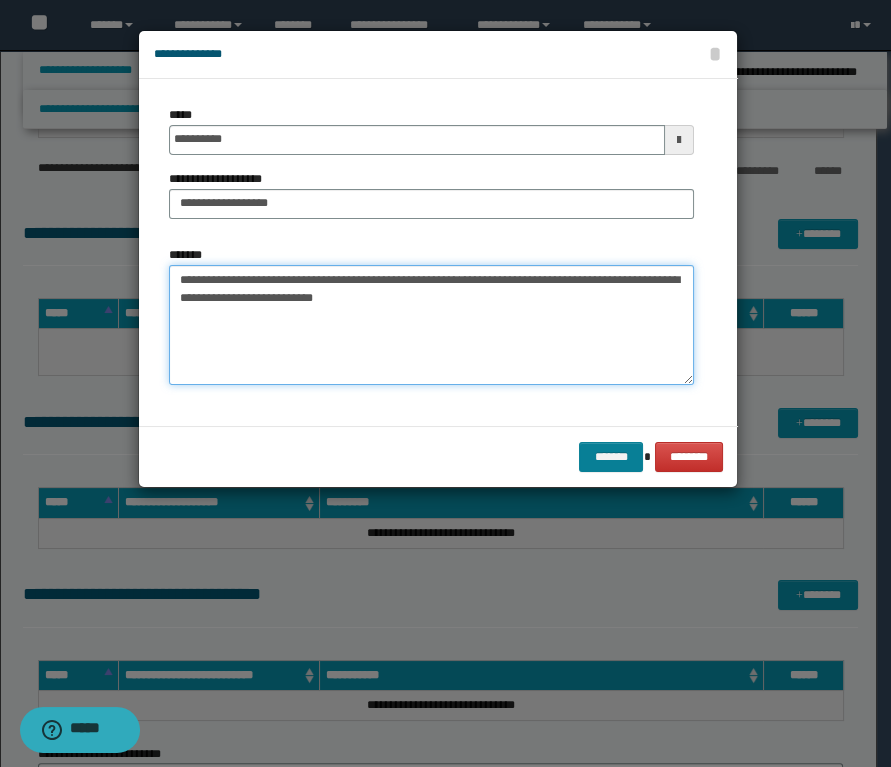 type on "**********" 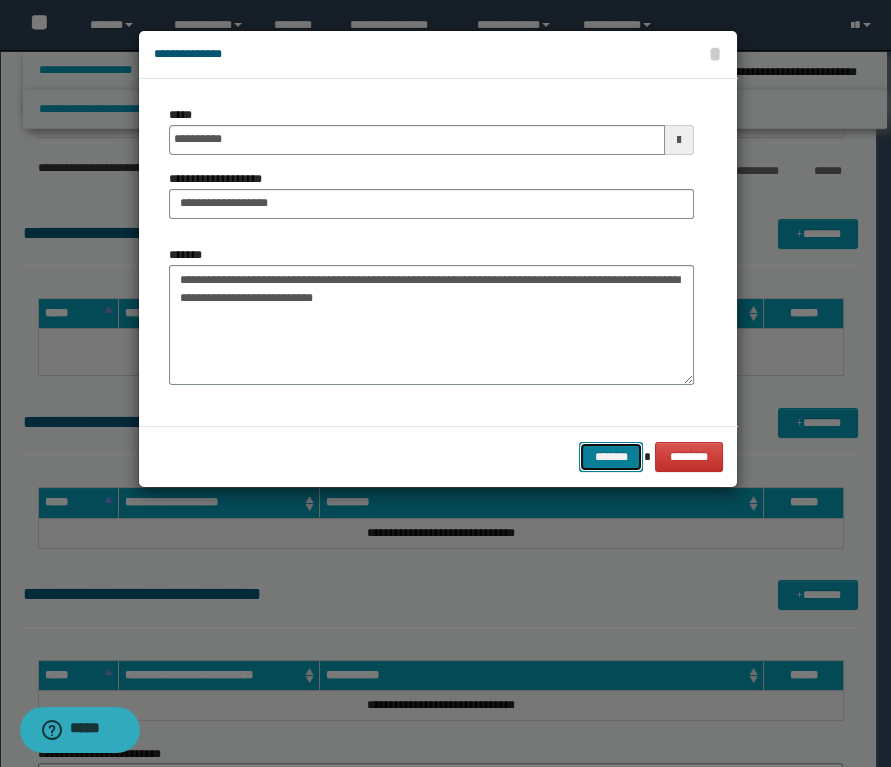 click on "*******" at bounding box center (611, 457) 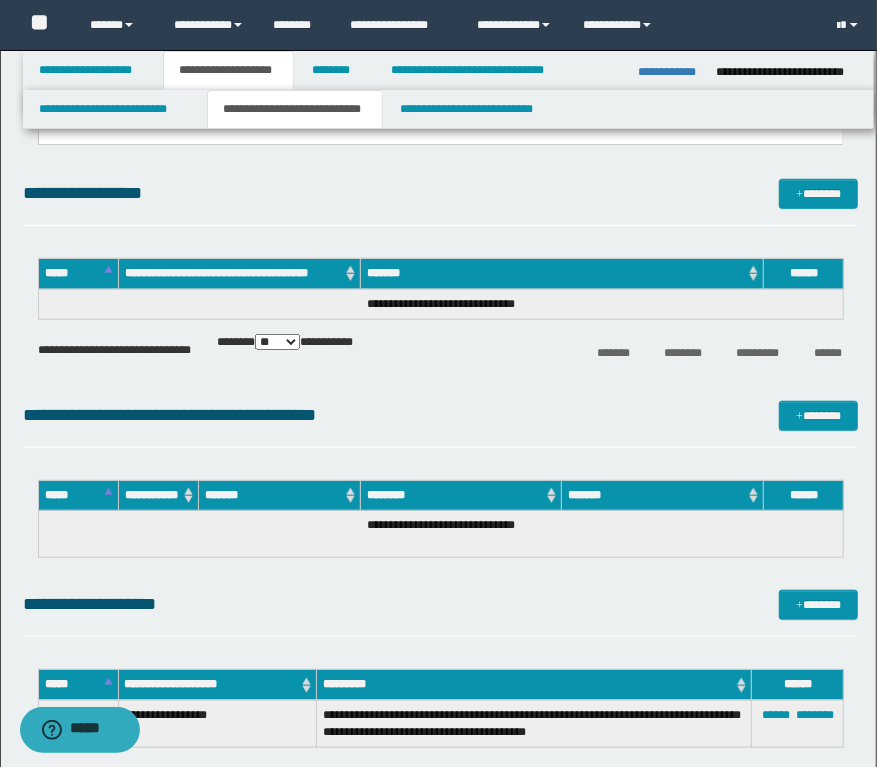 scroll, scrollTop: 363, scrollLeft: 0, axis: vertical 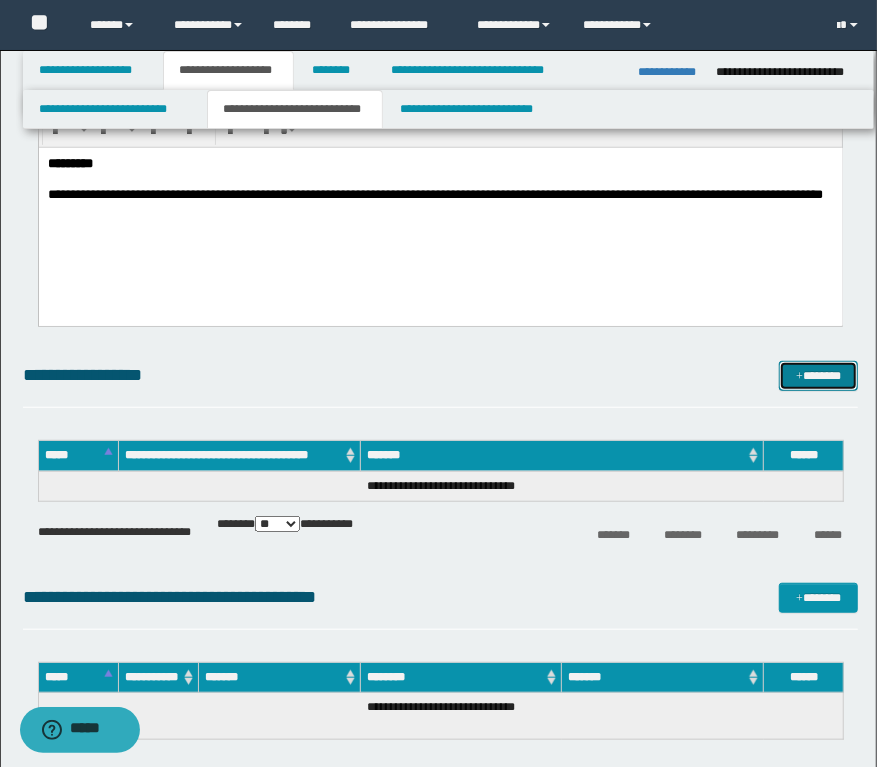 drag, startPoint x: 783, startPoint y: 376, endPoint x: 879, endPoint y: 376, distance: 96 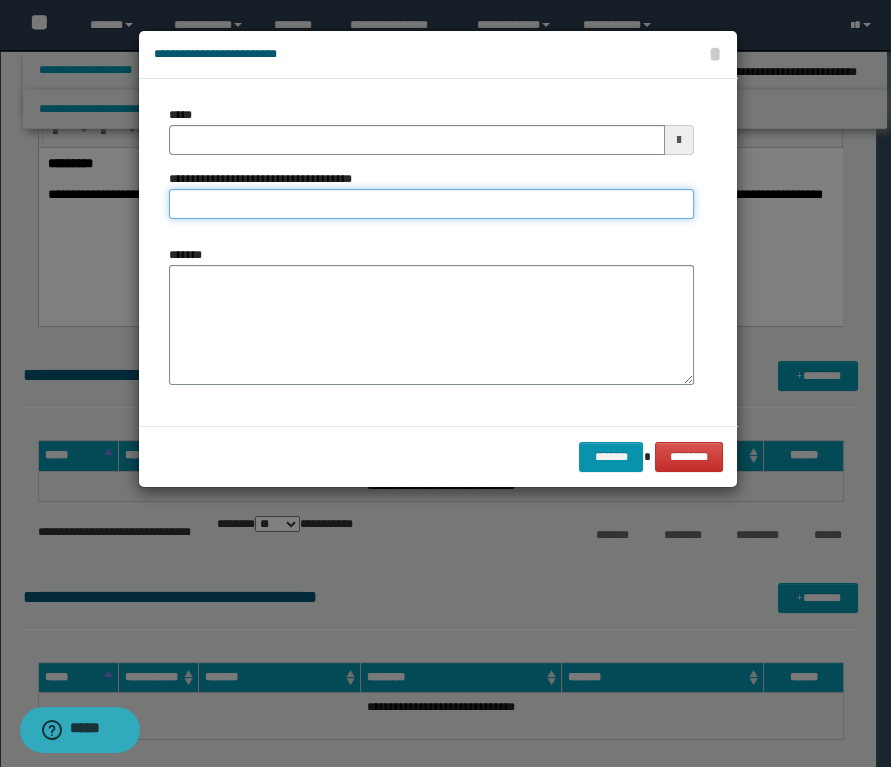 click on "**********" at bounding box center (431, 204) 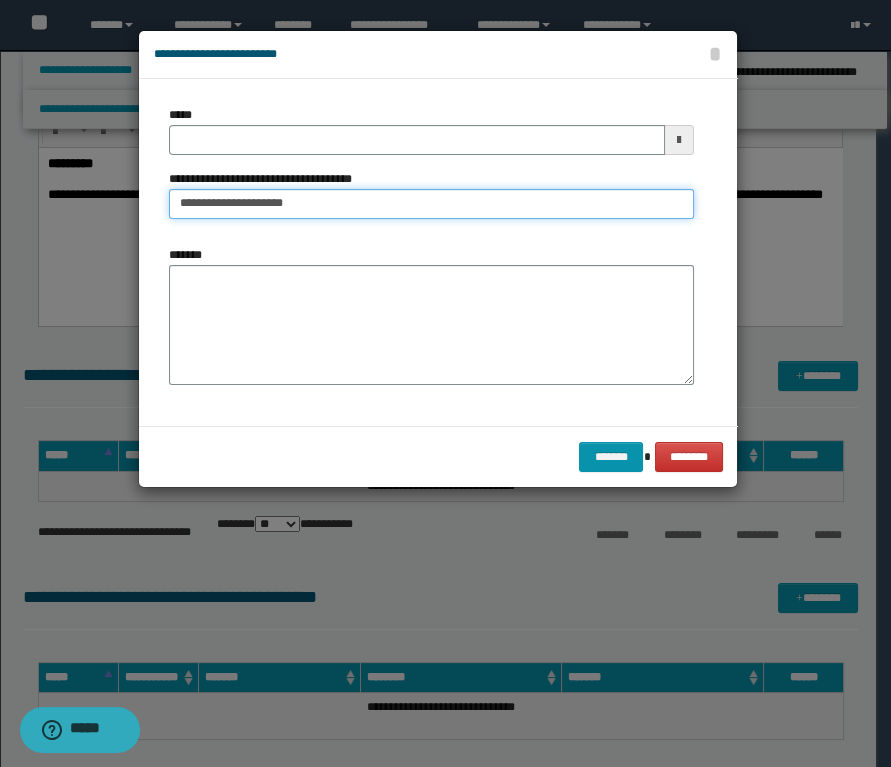 type 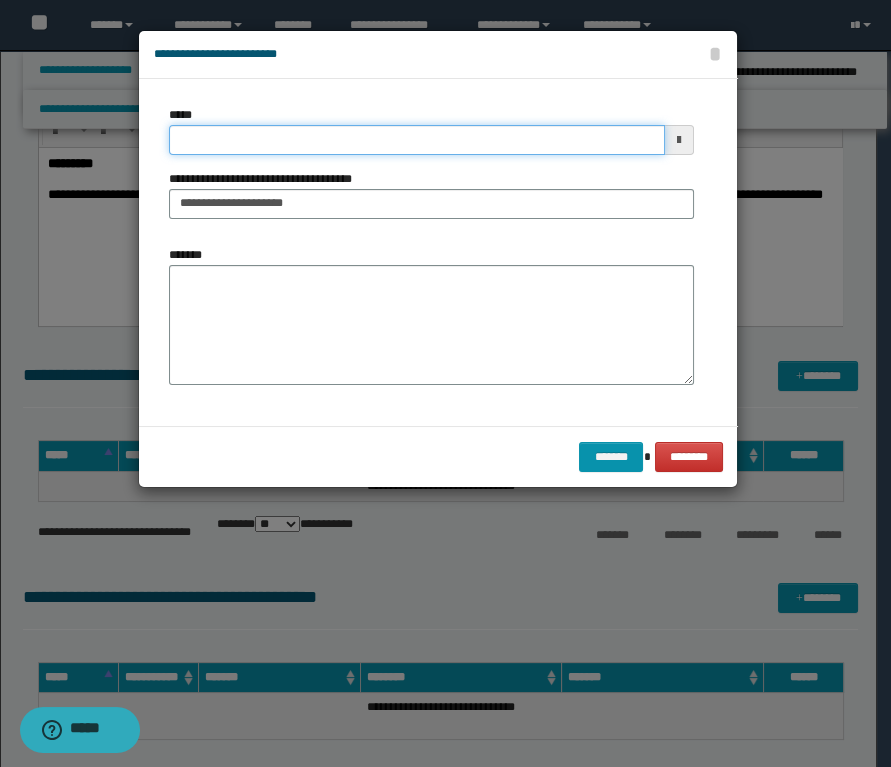 drag, startPoint x: 373, startPoint y: 150, endPoint x: 401, endPoint y: 169, distance: 33.83785 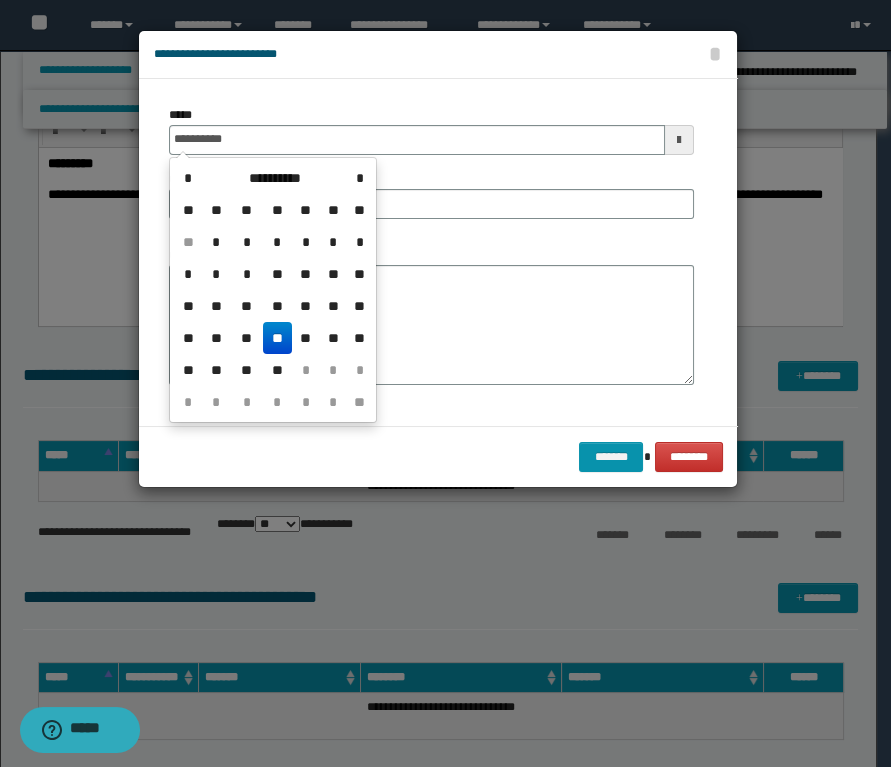 drag, startPoint x: 277, startPoint y: 340, endPoint x: 293, endPoint y: 346, distance: 17.088007 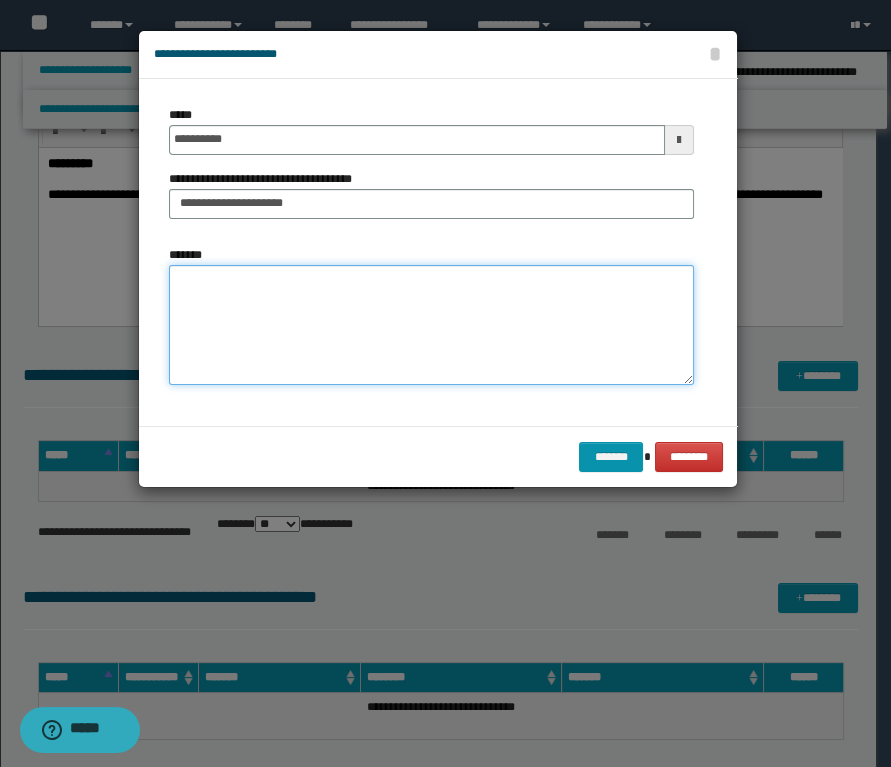 drag, startPoint x: 315, startPoint y: 349, endPoint x: 701, endPoint y: 335, distance: 386.2538 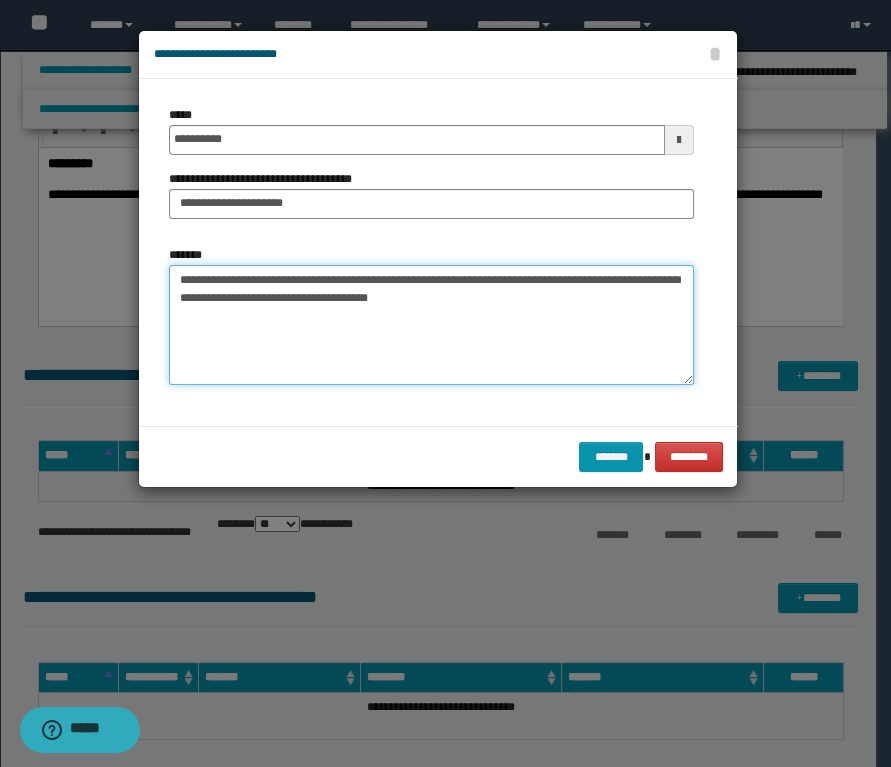 type on "**********" 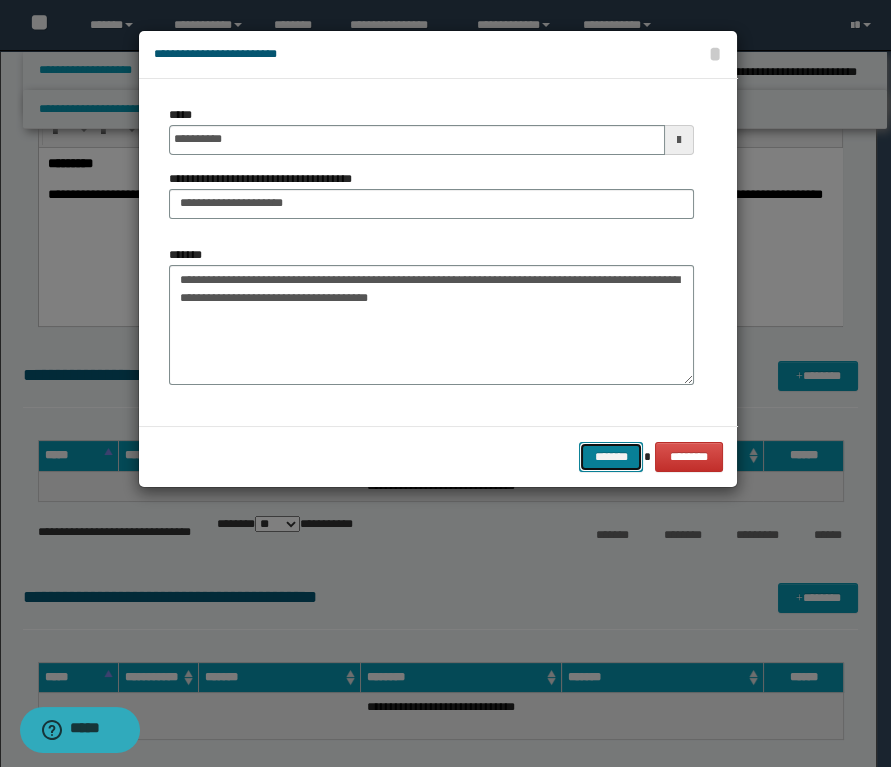click on "*******" at bounding box center [611, 457] 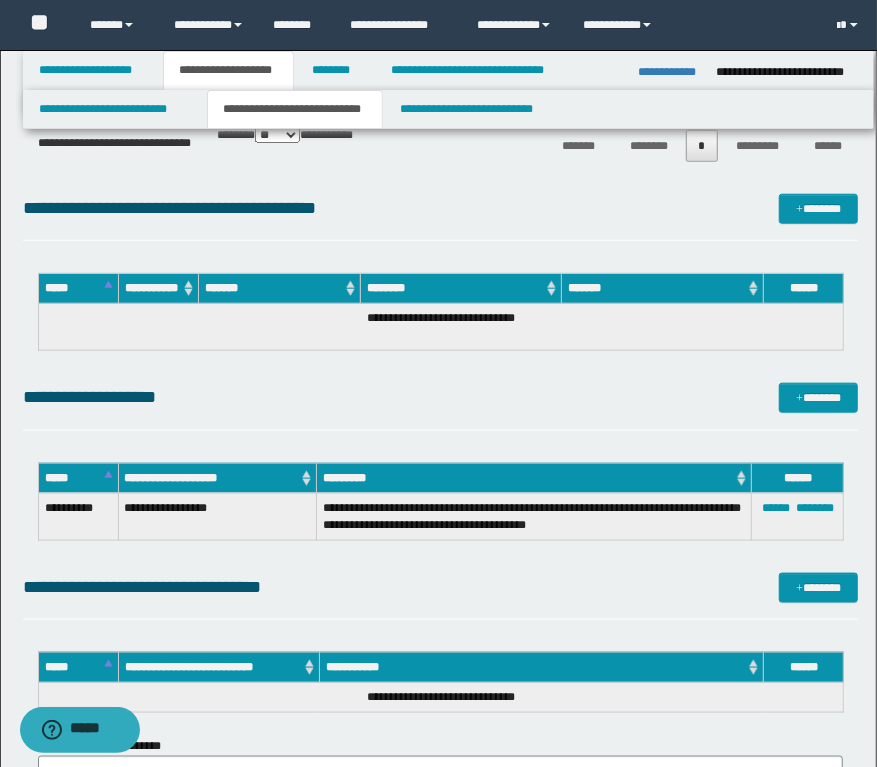 scroll, scrollTop: 818, scrollLeft: 0, axis: vertical 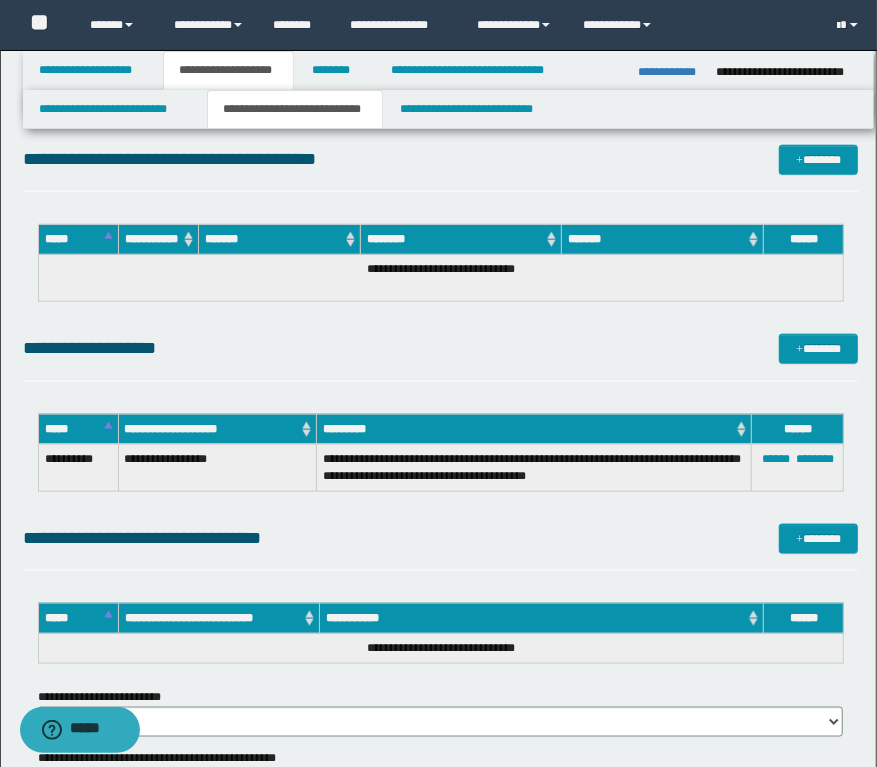 drag, startPoint x: 368, startPoint y: 384, endPoint x: 591, endPoint y: 374, distance: 223.2241 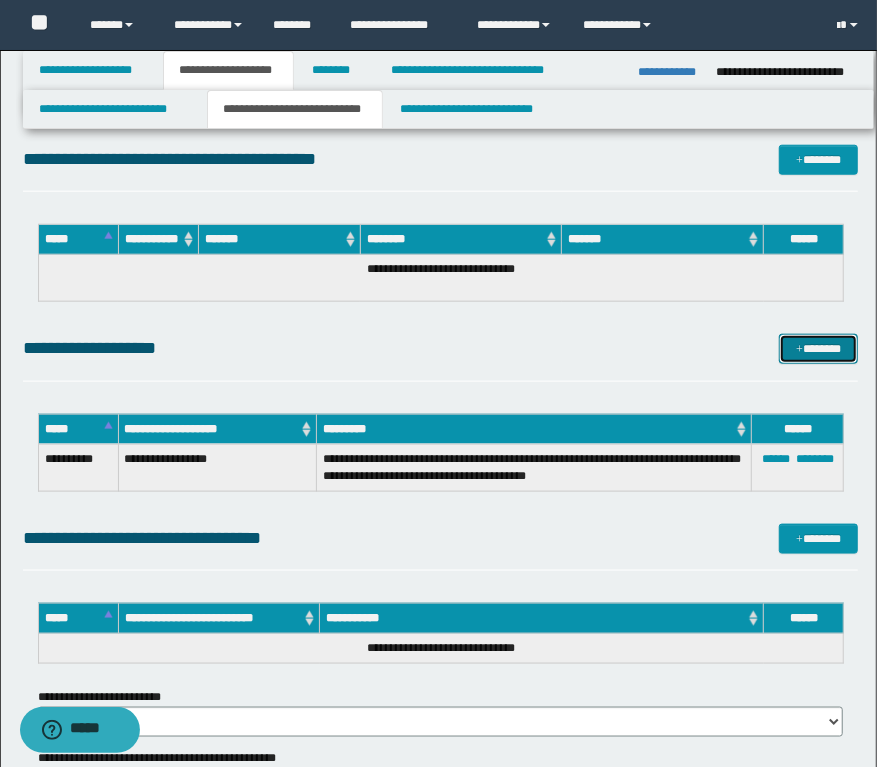click on "*******" at bounding box center (819, 349) 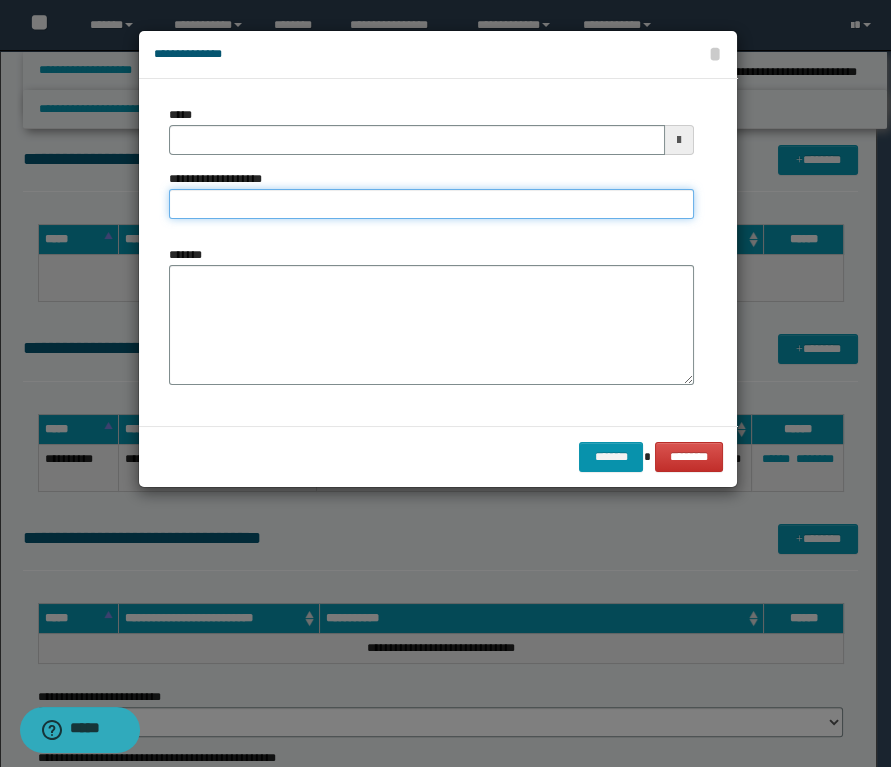 click on "**********" at bounding box center (431, 204) 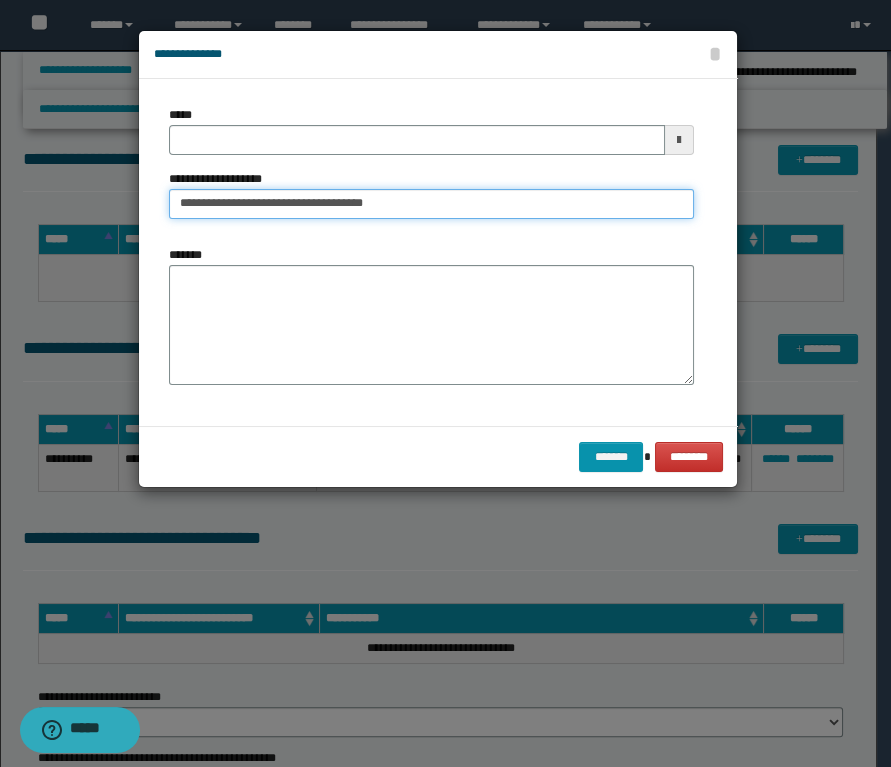 type 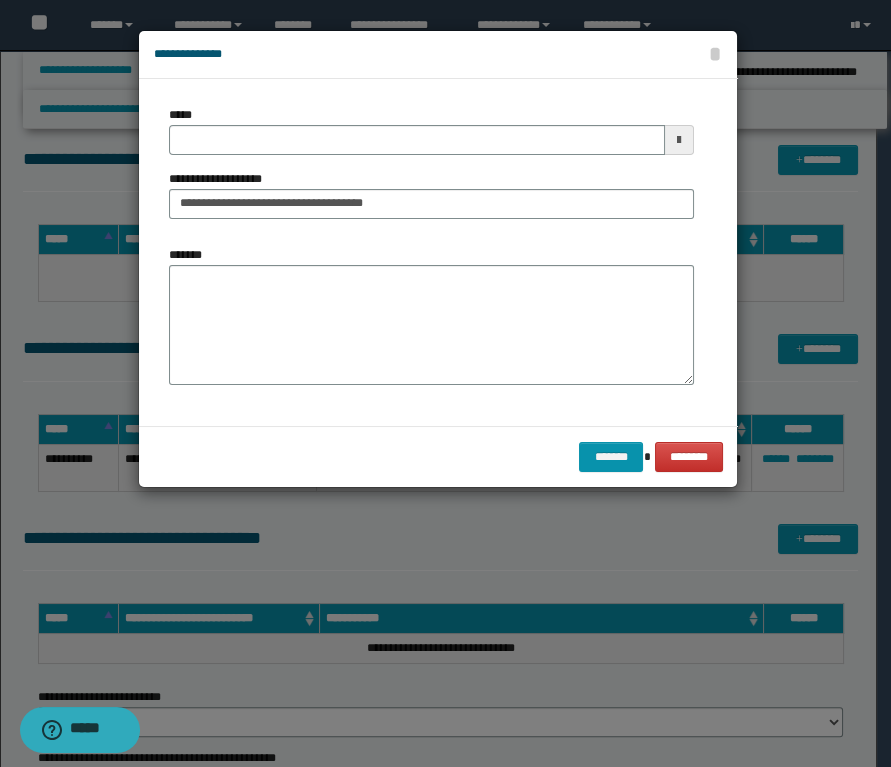 click on "*****" at bounding box center (431, 130) 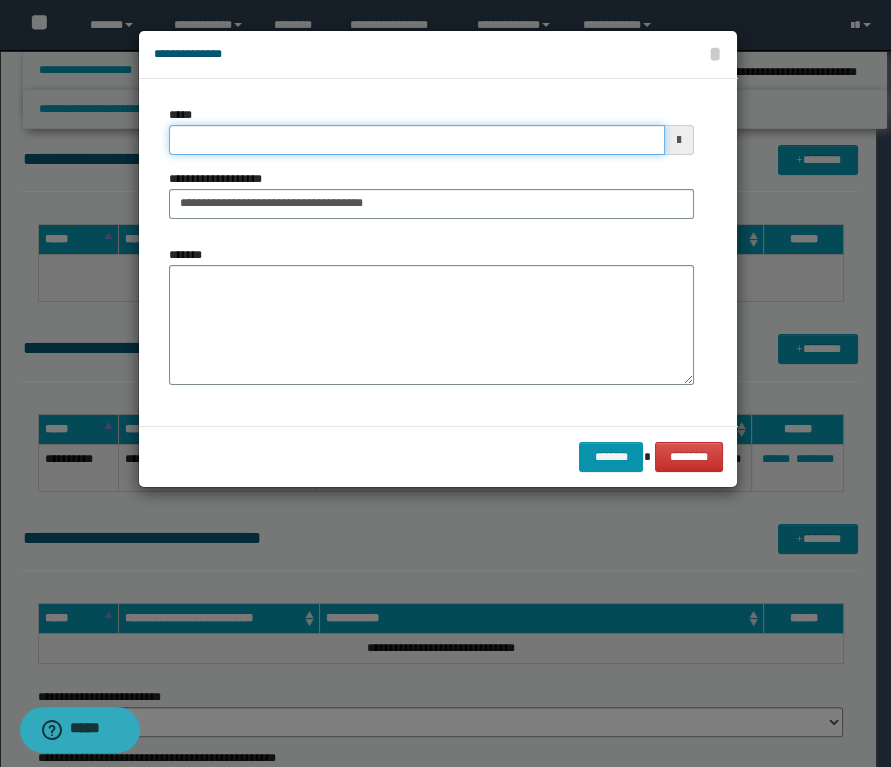 click on "*****" at bounding box center [417, 140] 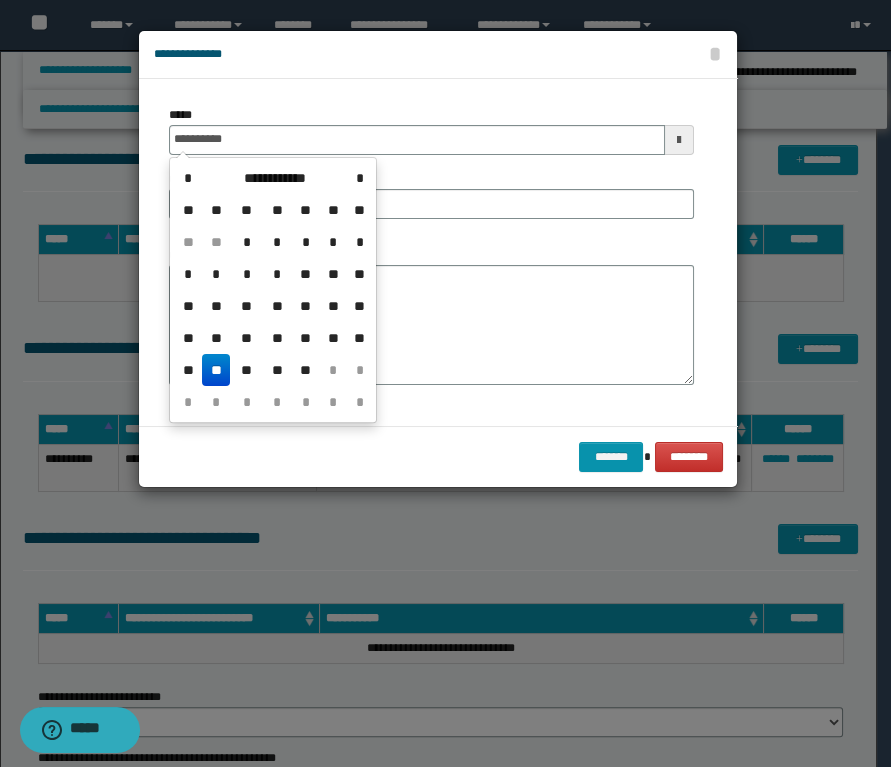 click on "**" at bounding box center [216, 370] 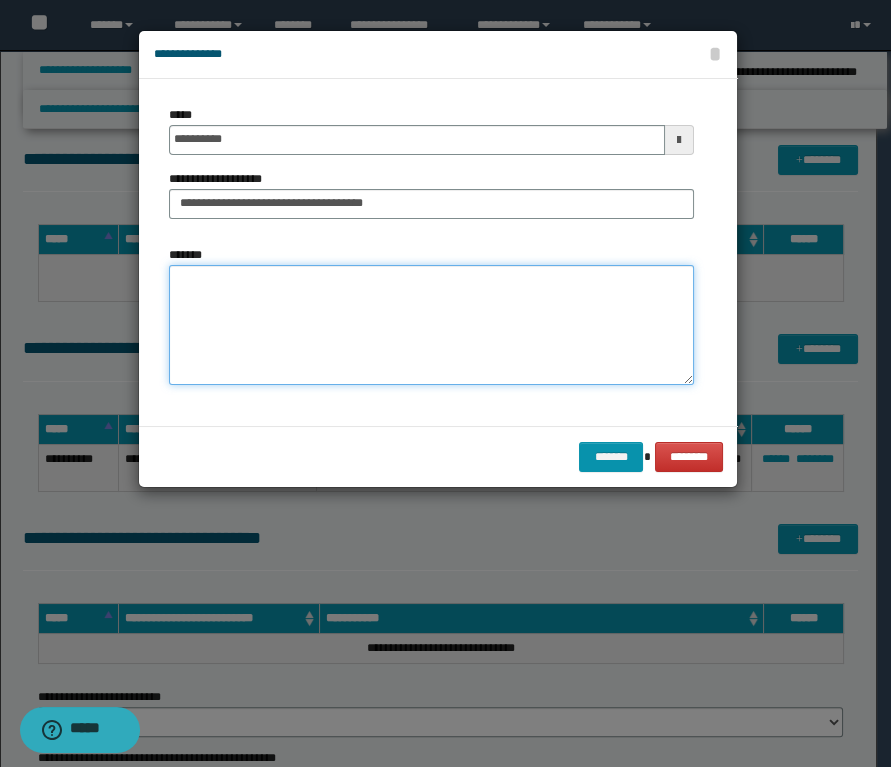 click on "*******" at bounding box center [431, 325] 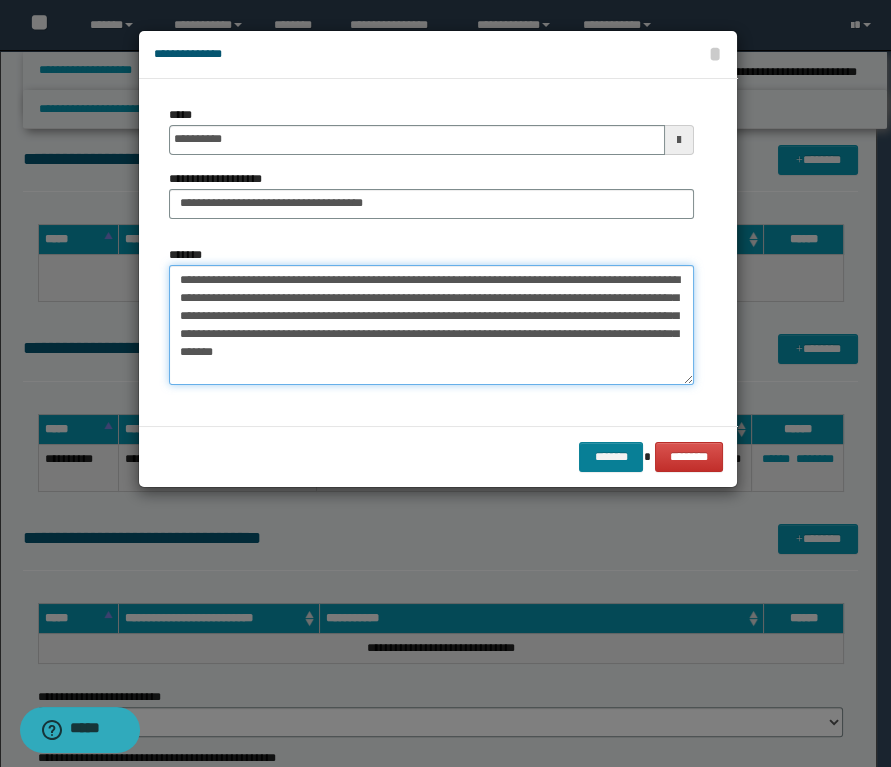 type on "**********" 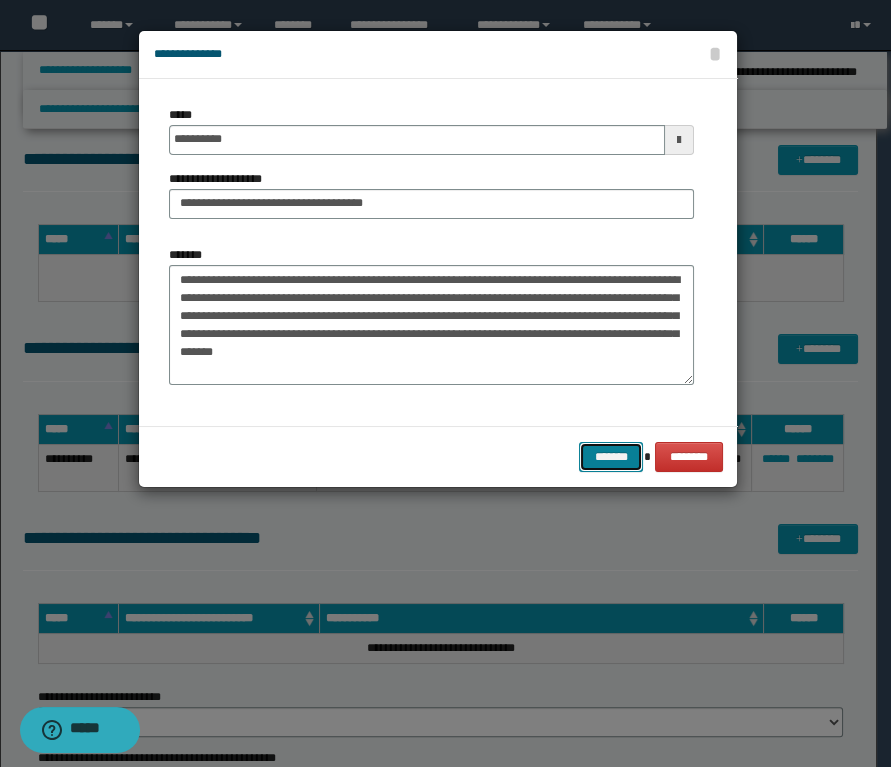 click on "*******" at bounding box center (611, 457) 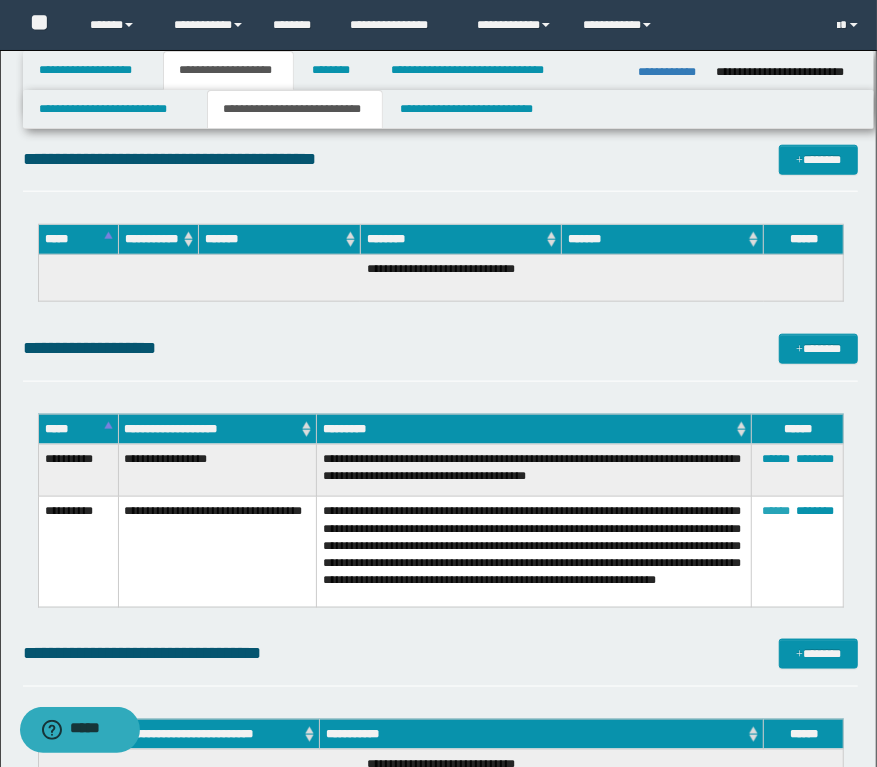 click on "******" at bounding box center [776, 511] 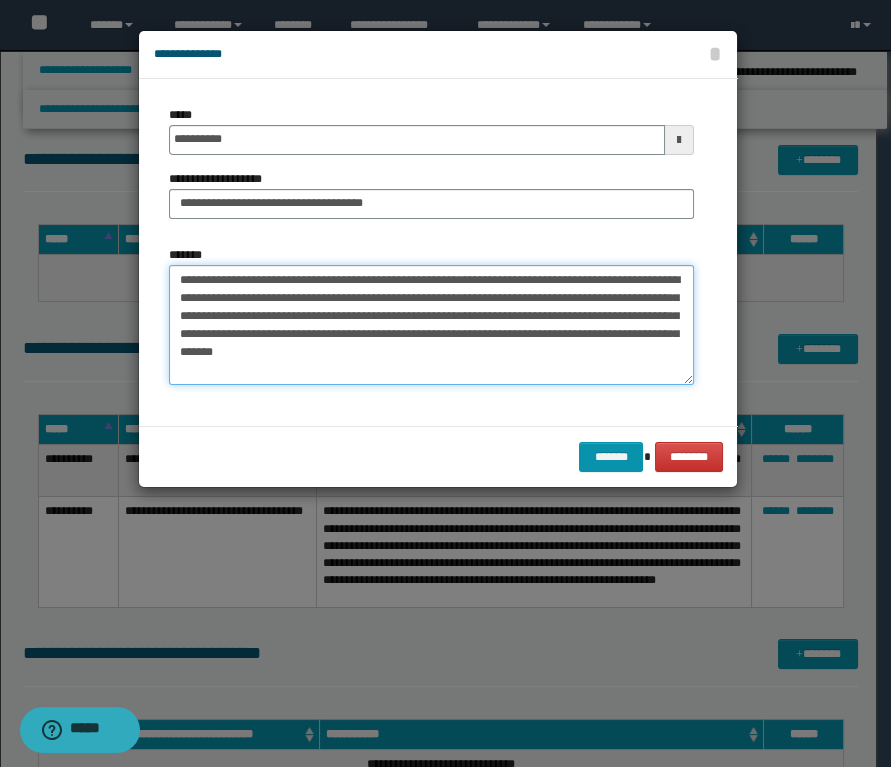 drag, startPoint x: 493, startPoint y: 296, endPoint x: 536, endPoint y: 373, distance: 88.19297 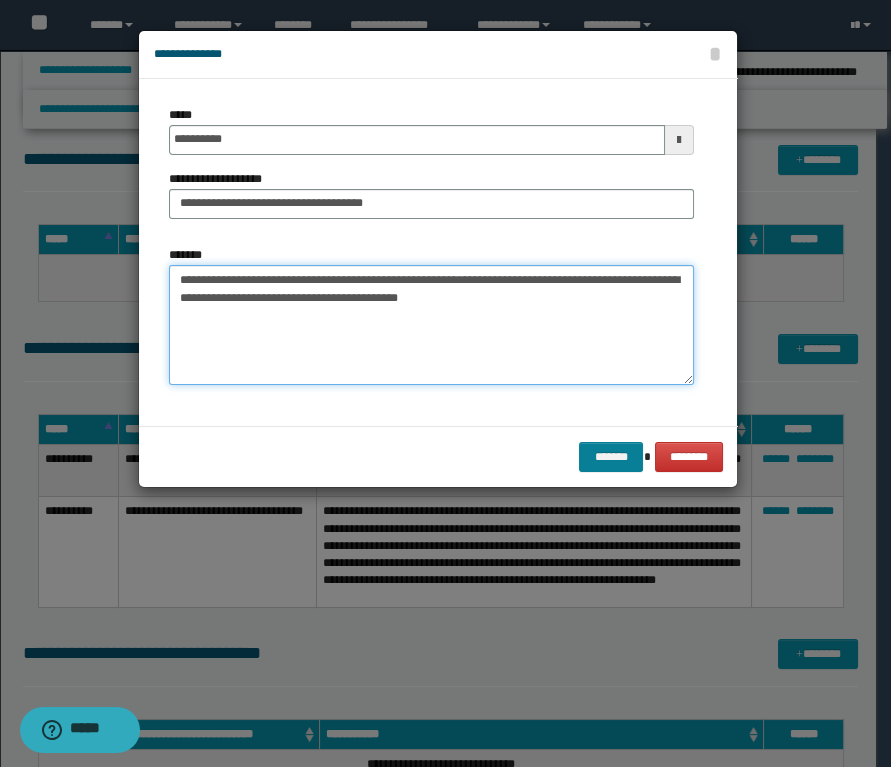 type on "**********" 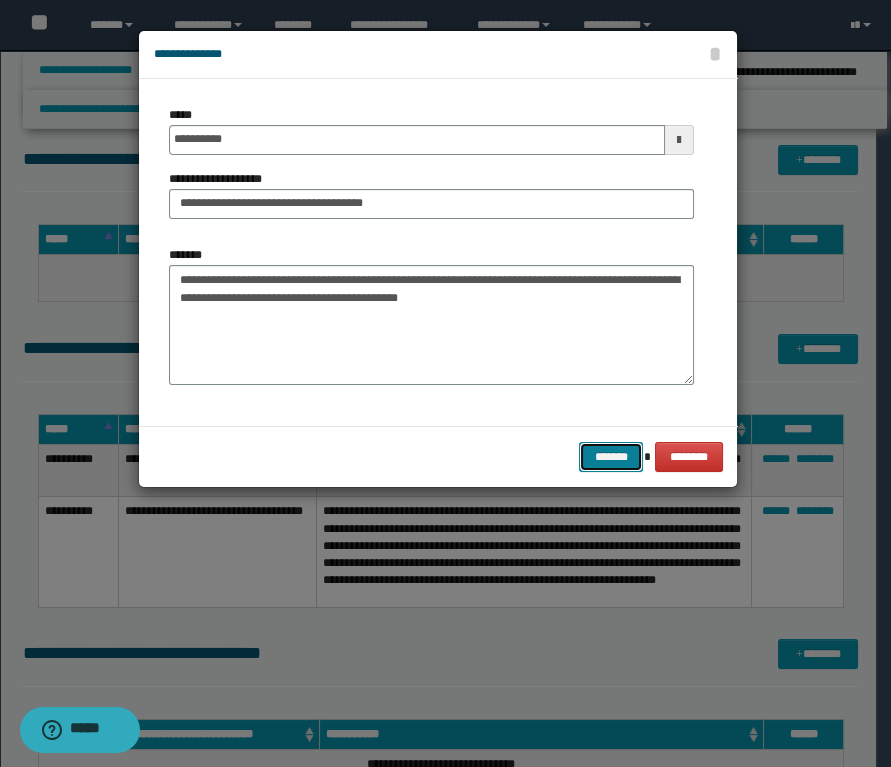 click on "*******" at bounding box center (611, 457) 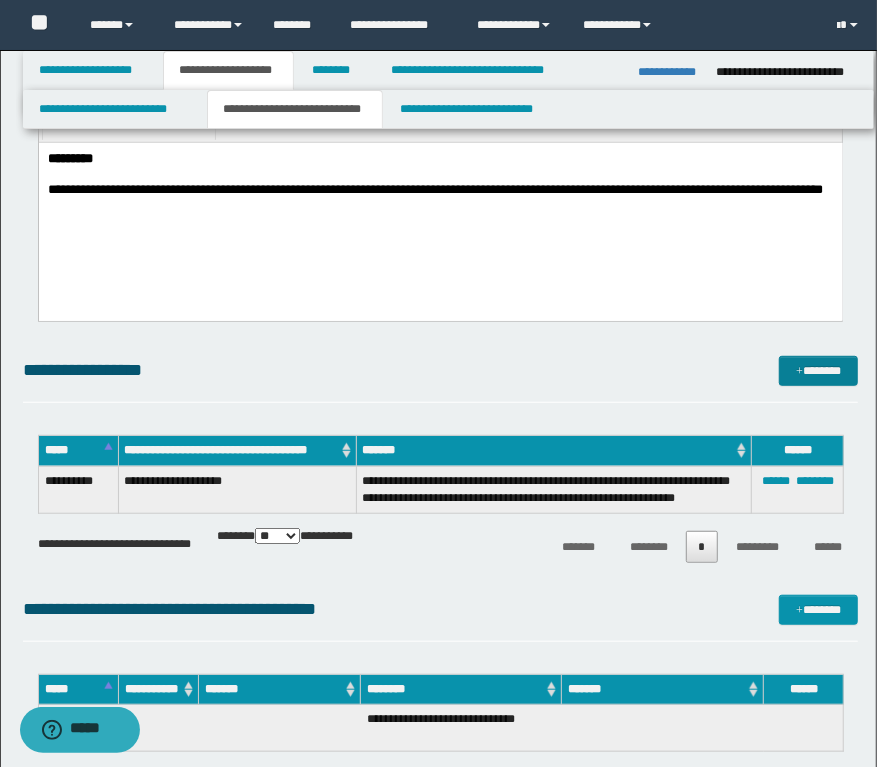 scroll, scrollTop: 363, scrollLeft: 0, axis: vertical 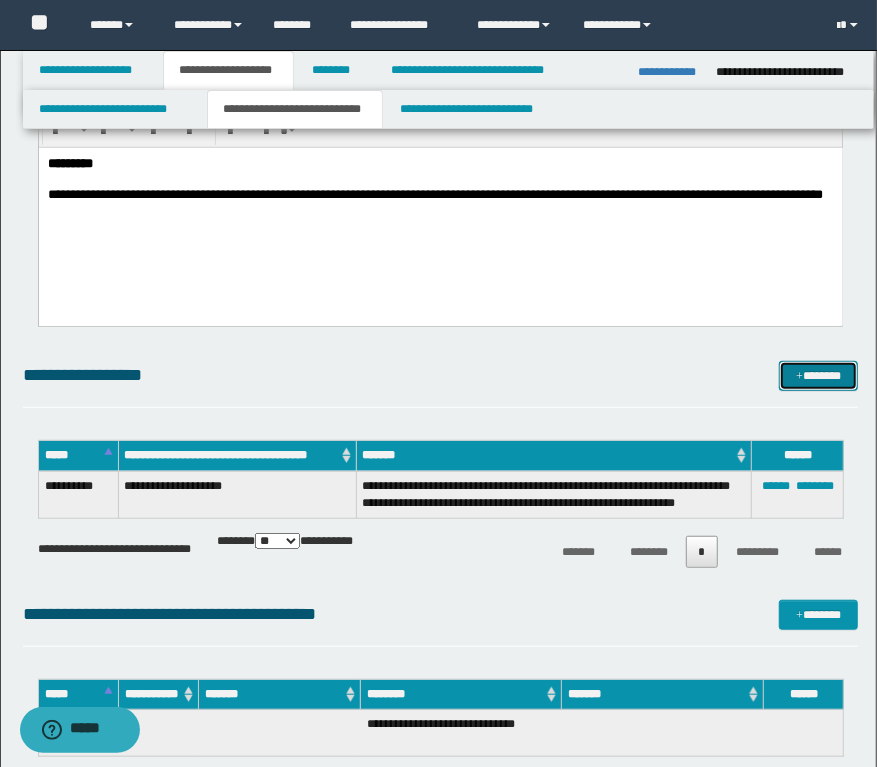 click on "*******" at bounding box center (819, 376) 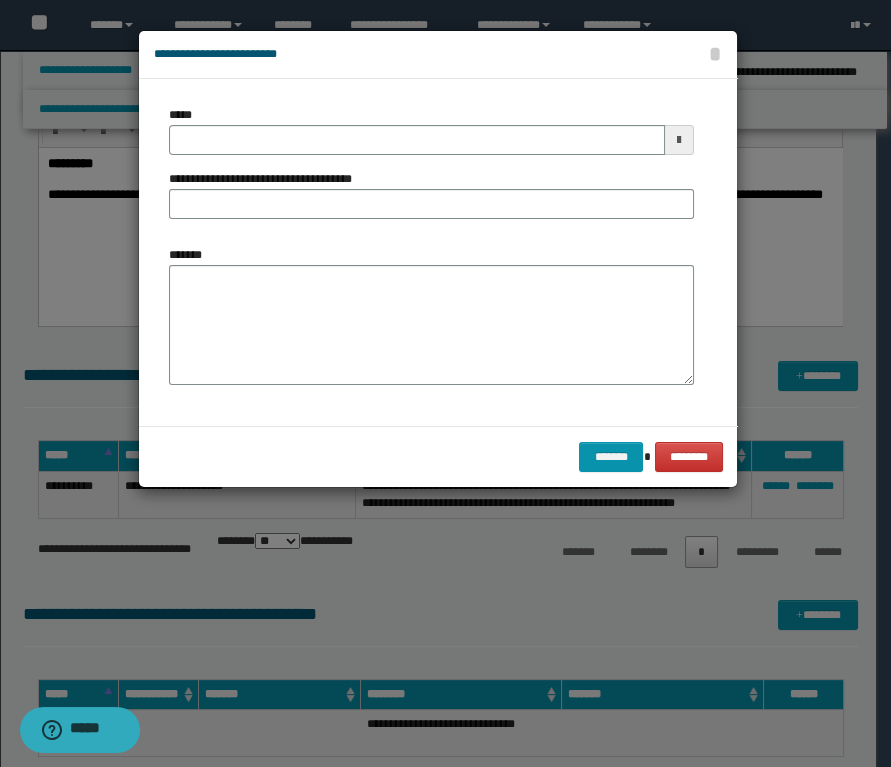 type 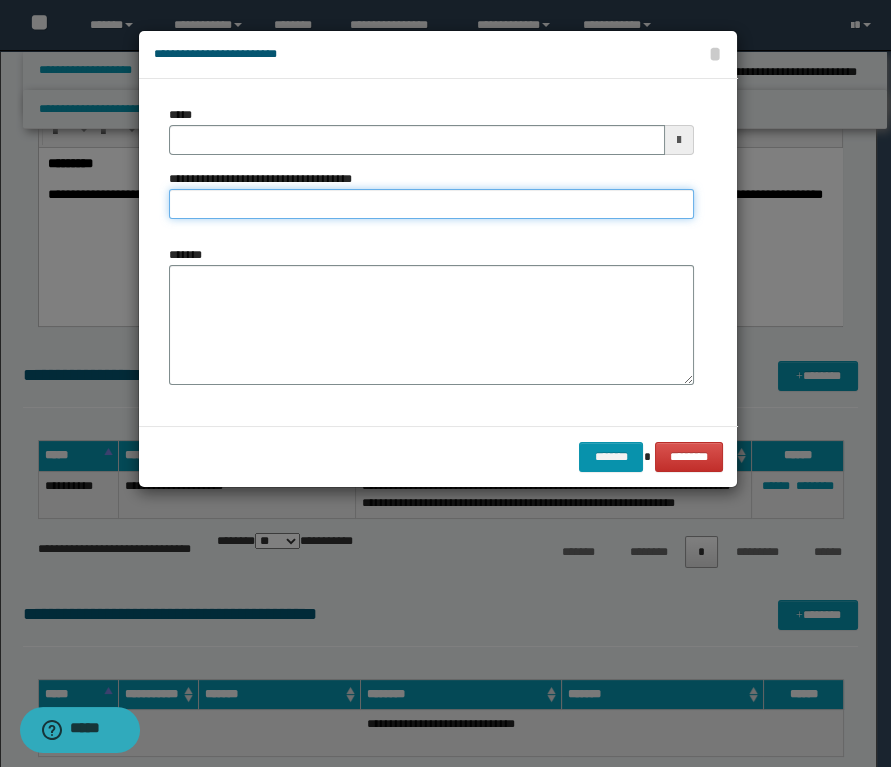 click on "**********" at bounding box center [431, 204] 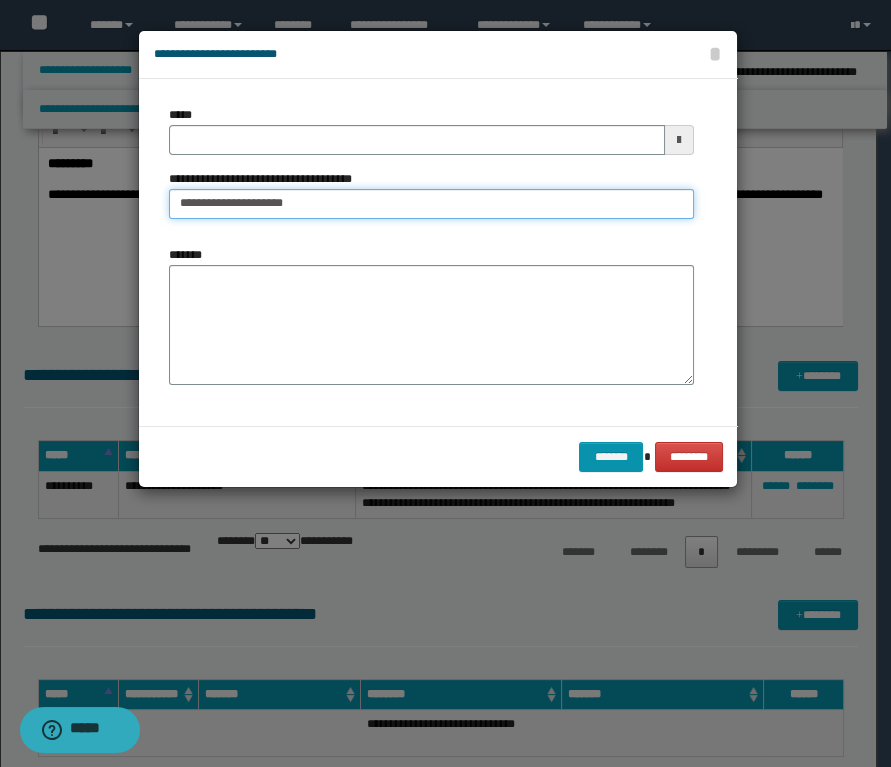 type on "**********" 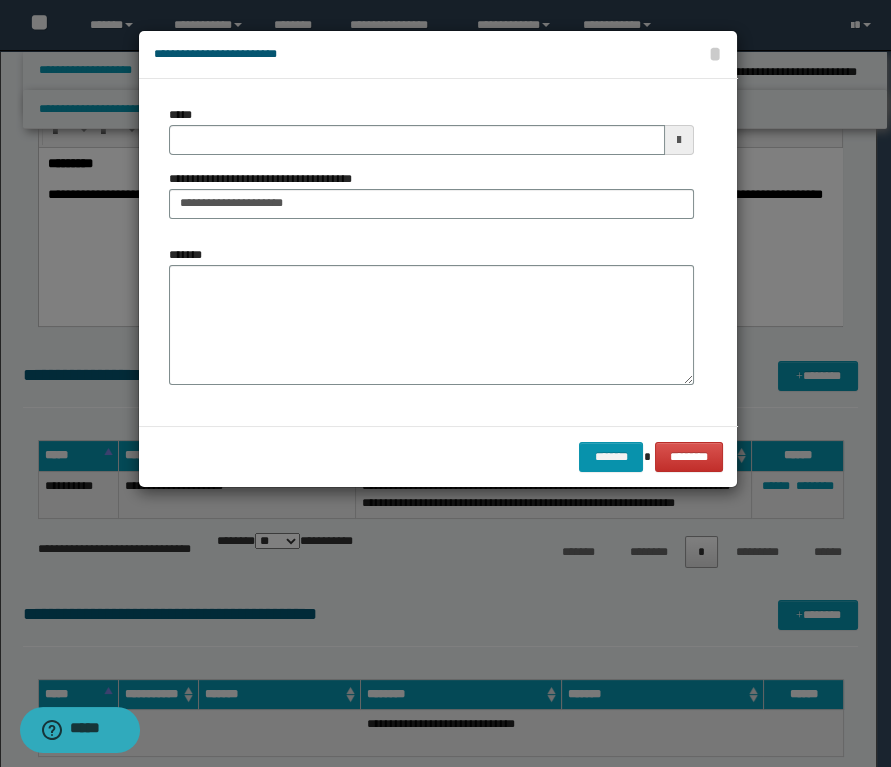 click on "**********" at bounding box center [431, 170] 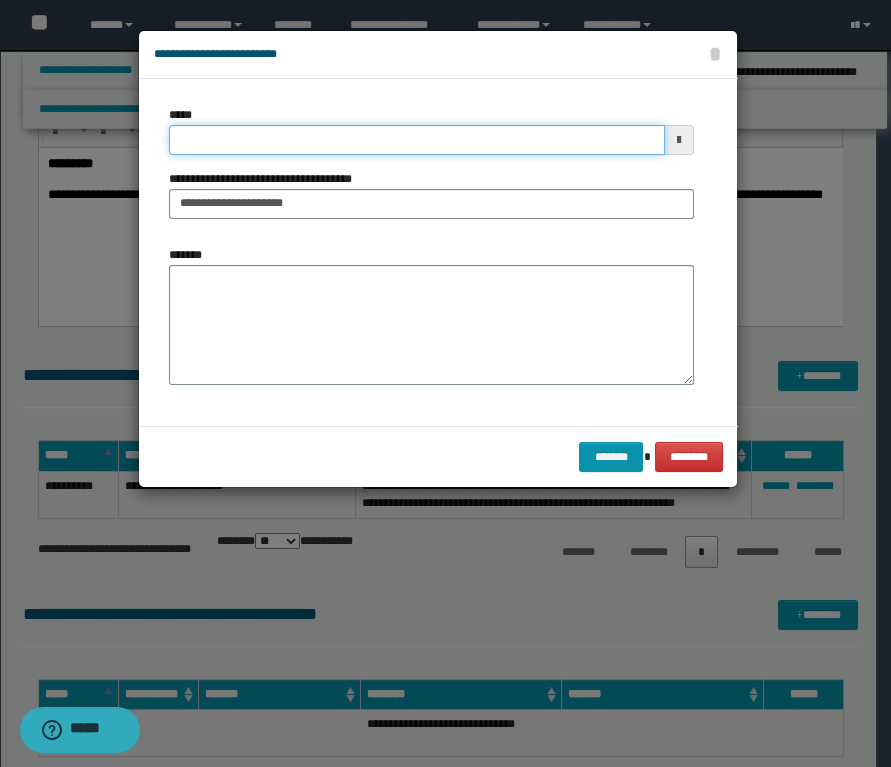click on "*****" at bounding box center [417, 140] 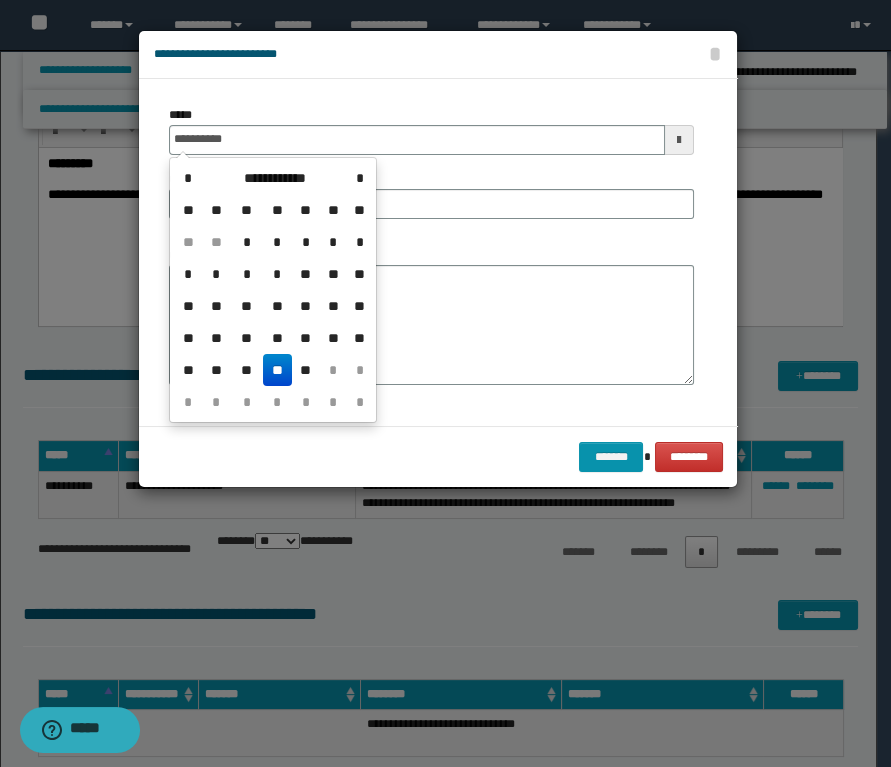 click on "**" at bounding box center [277, 370] 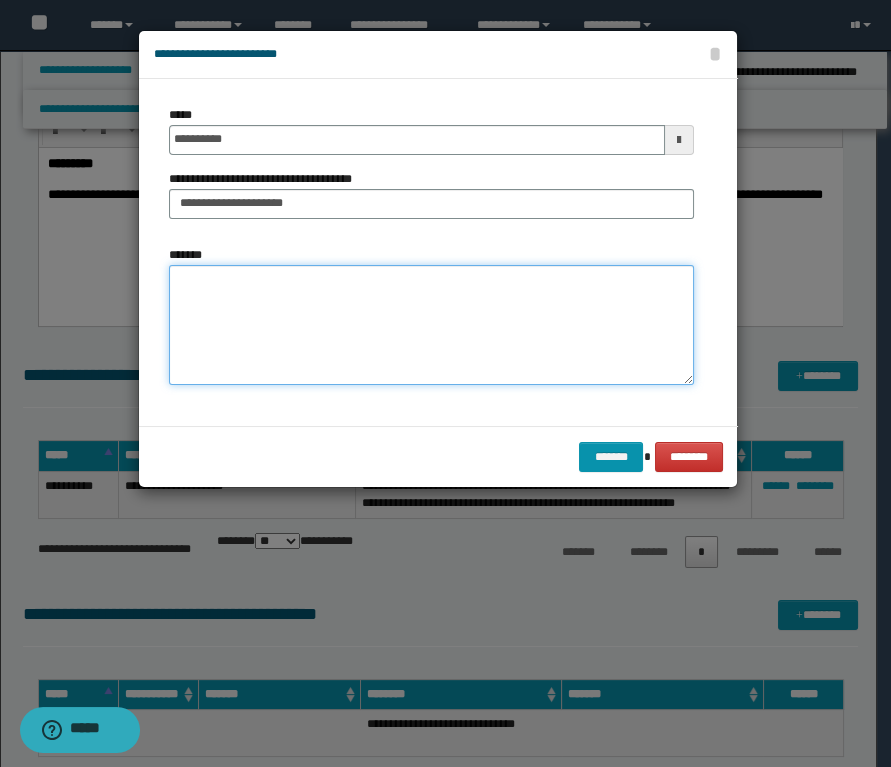 drag, startPoint x: 332, startPoint y: 349, endPoint x: 350, endPoint y: 350, distance: 18.027756 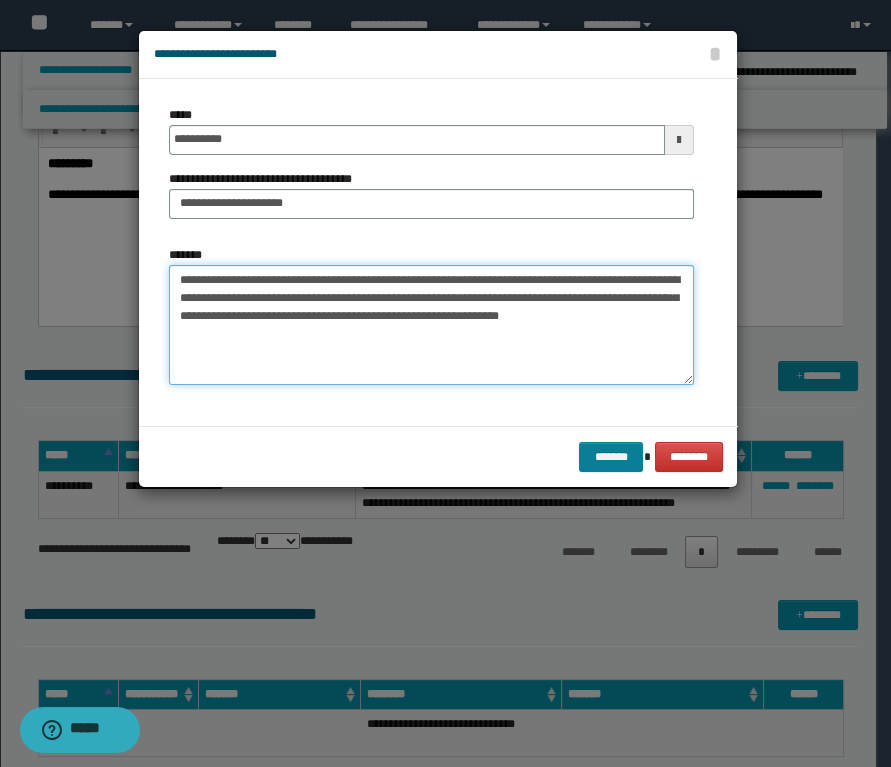 type on "**********" 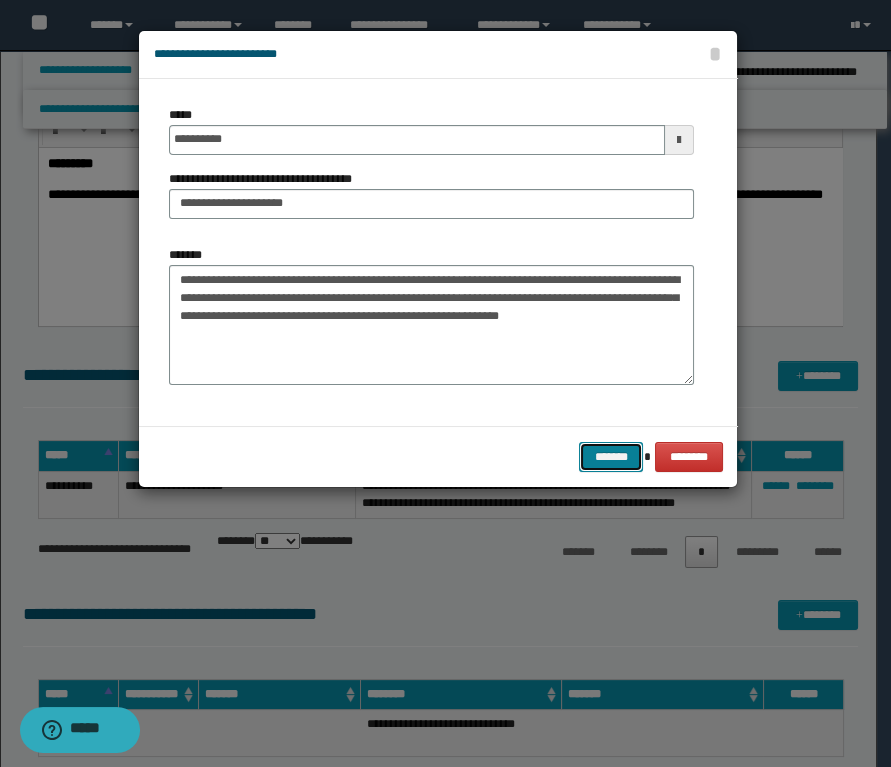 click on "*******" at bounding box center [611, 457] 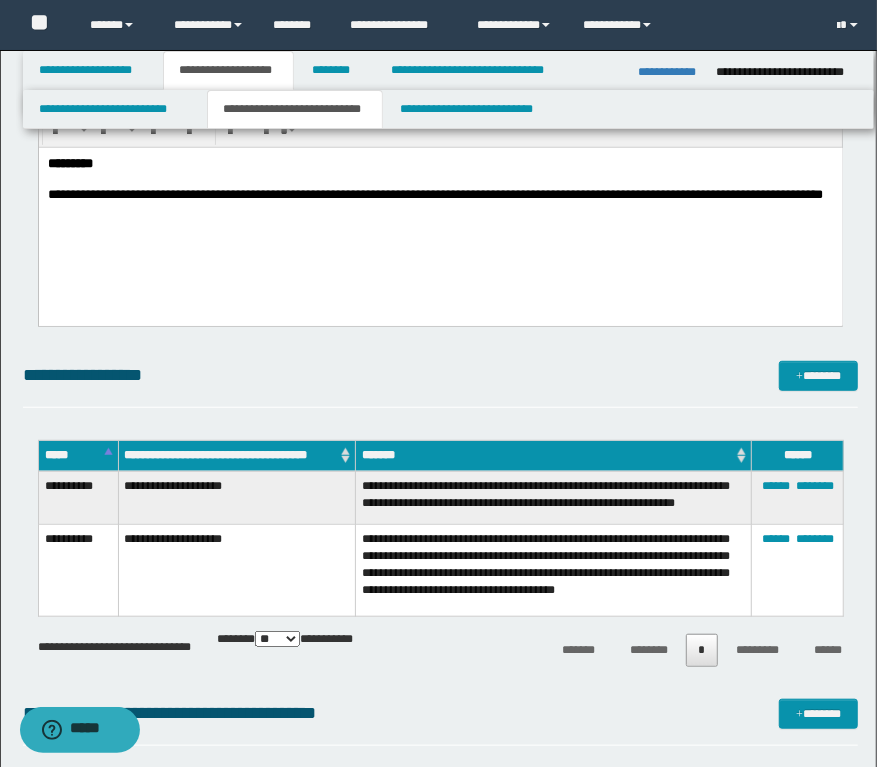 click on "**********" at bounding box center [440, 203] 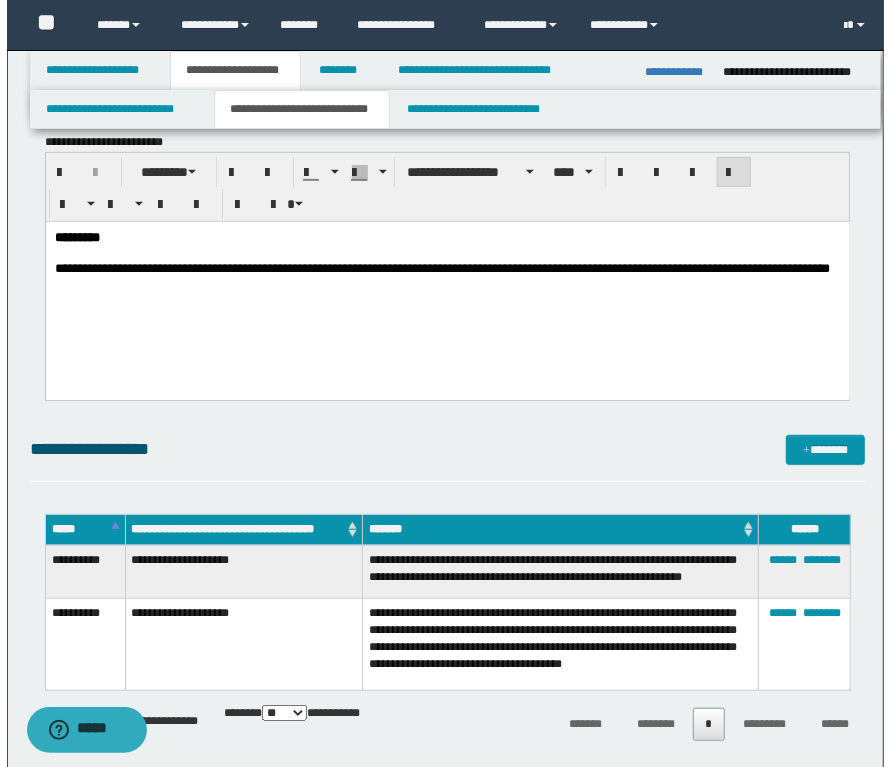 scroll, scrollTop: 454, scrollLeft: 0, axis: vertical 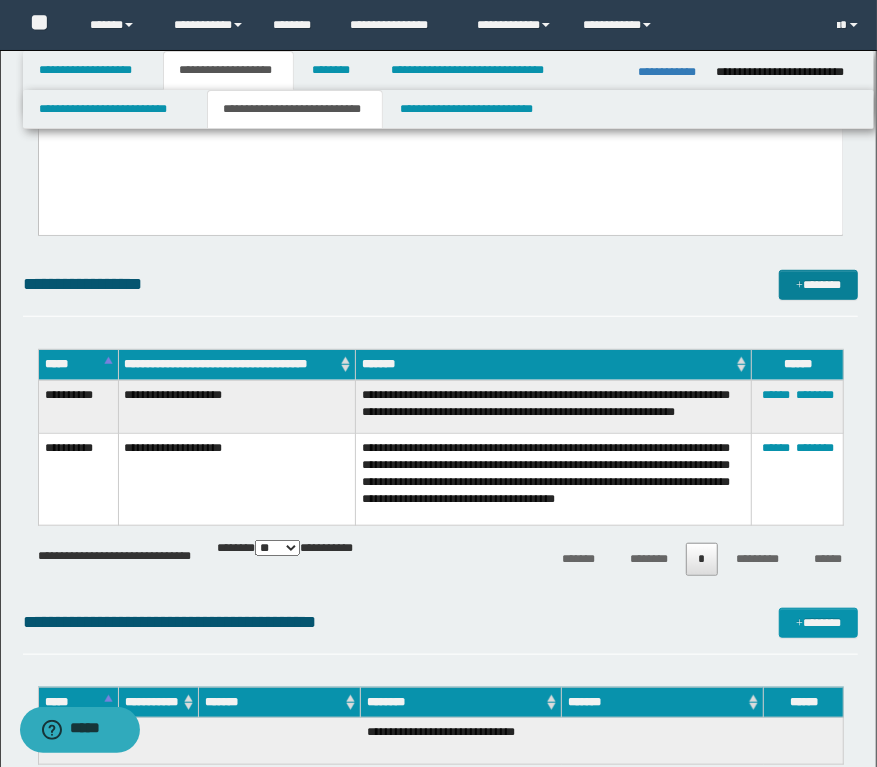 drag, startPoint x: 821, startPoint y: 299, endPoint x: 785, endPoint y: 290, distance: 37.107952 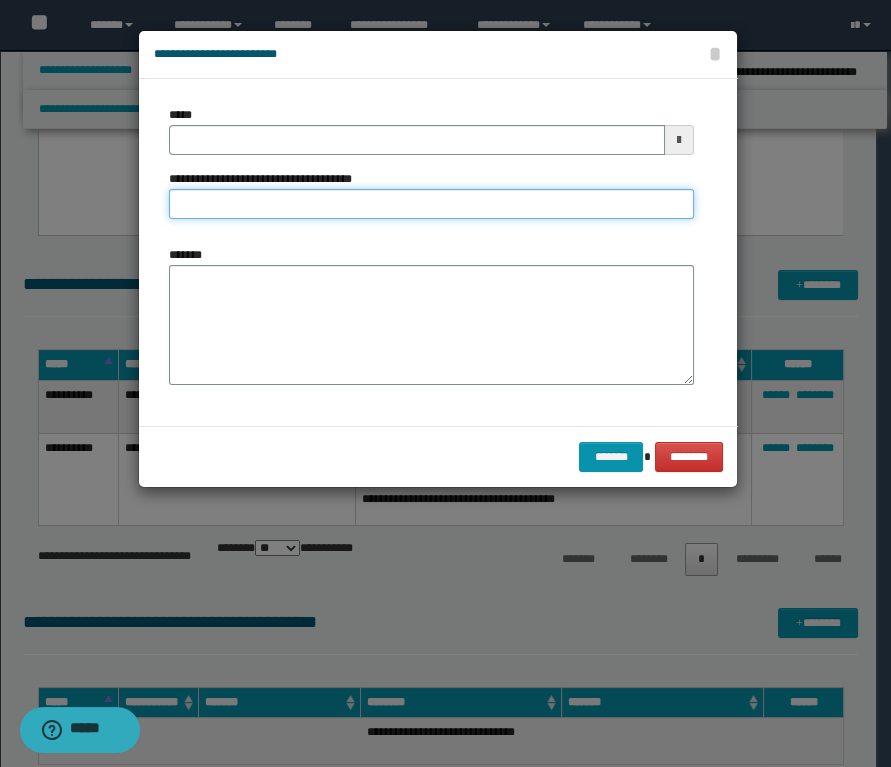 click on "**********" at bounding box center (431, 204) 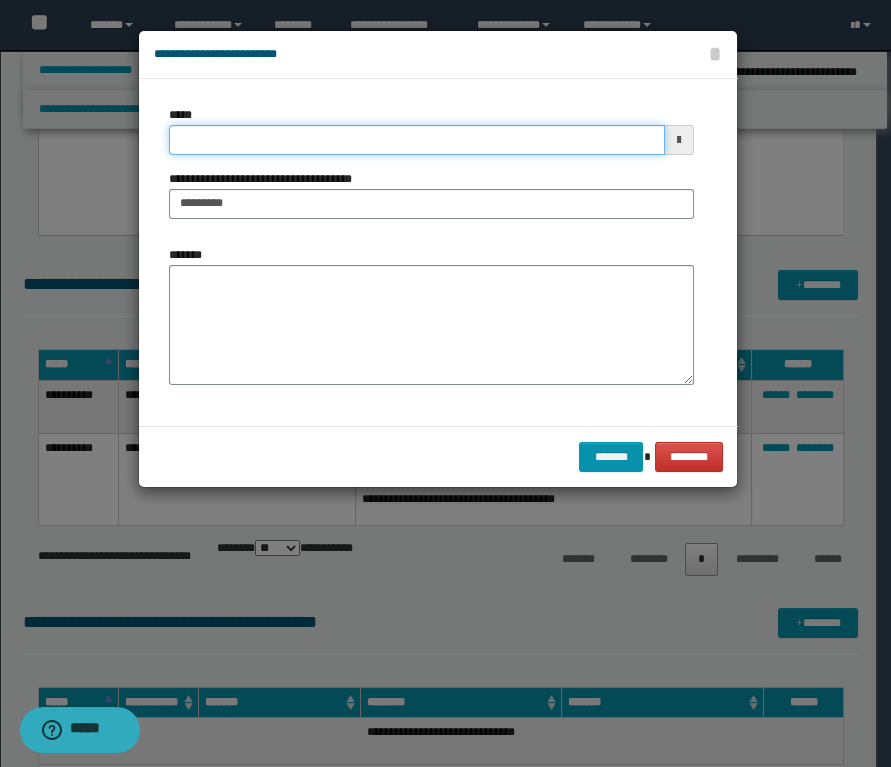 click on "*****" at bounding box center (417, 140) 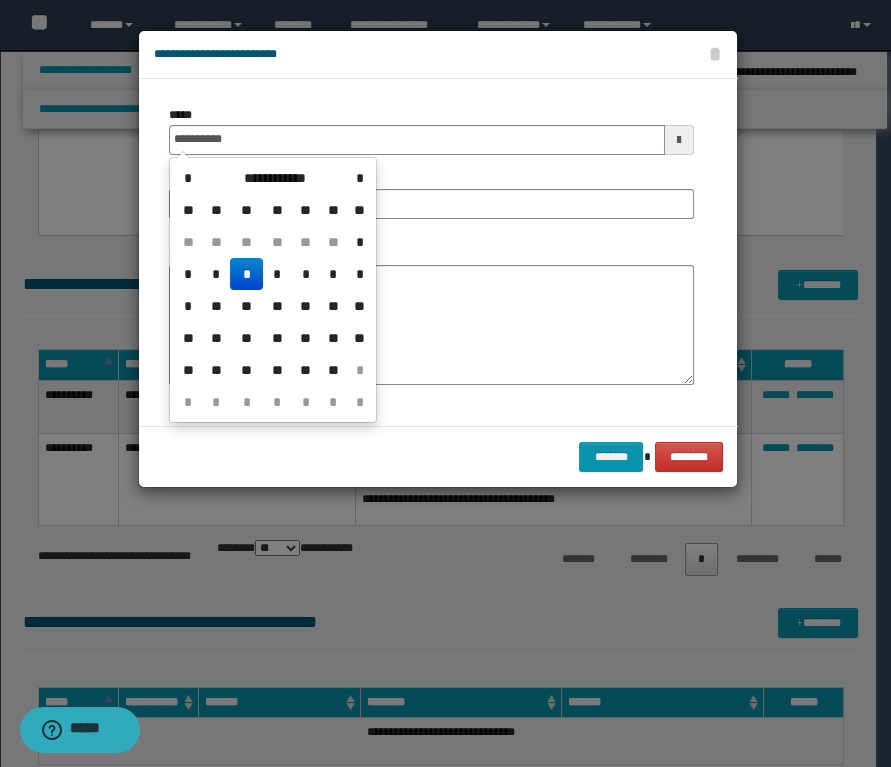 click on "*" at bounding box center [246, 274] 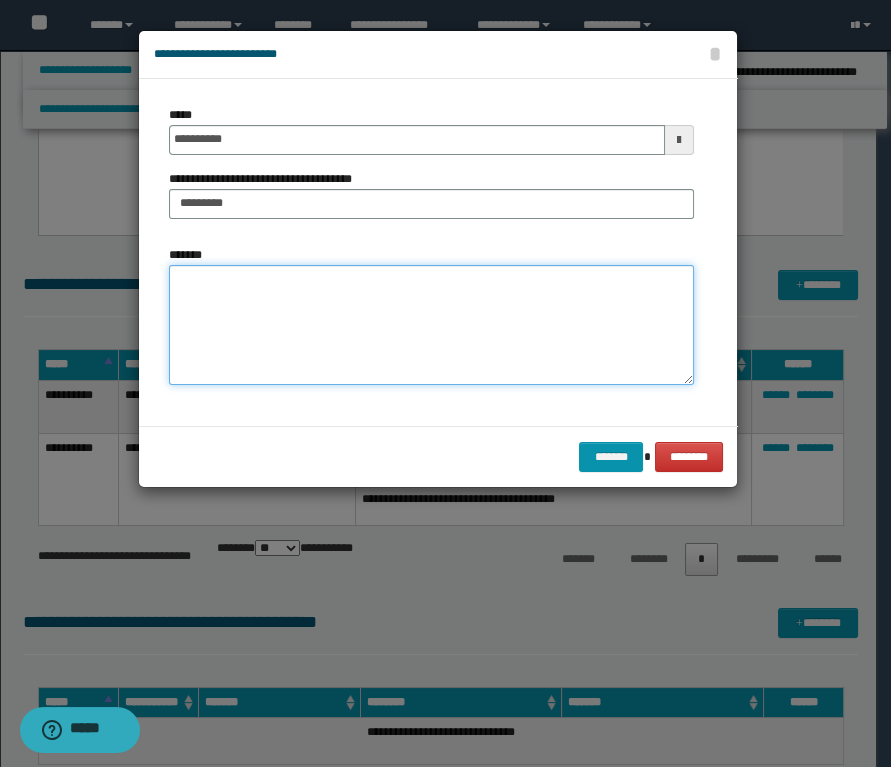 click on "*******" at bounding box center [431, 325] 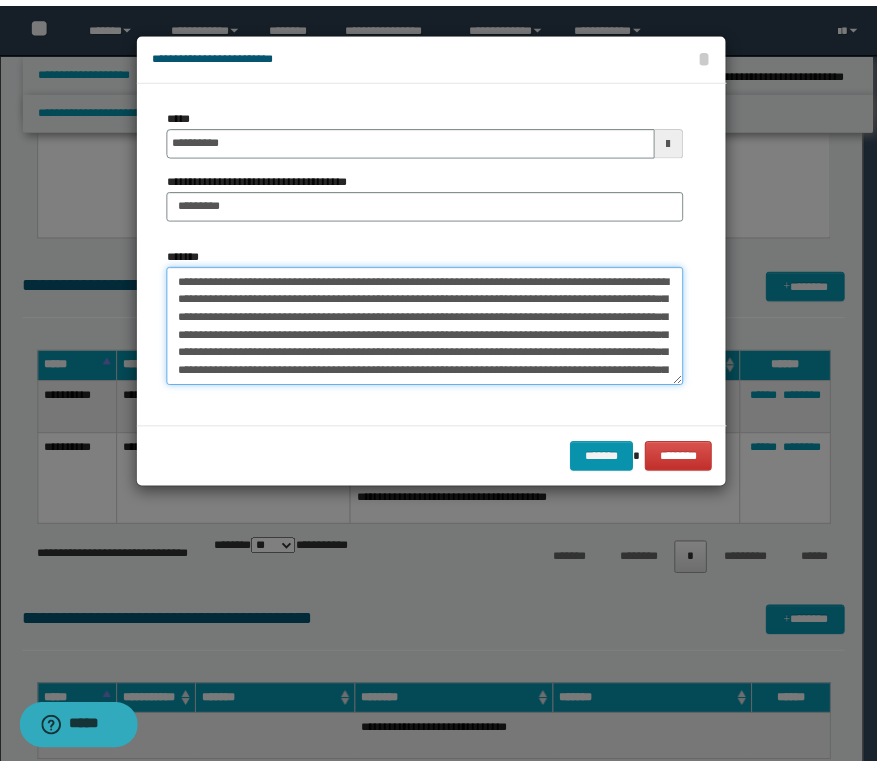 scroll, scrollTop: 83, scrollLeft: 0, axis: vertical 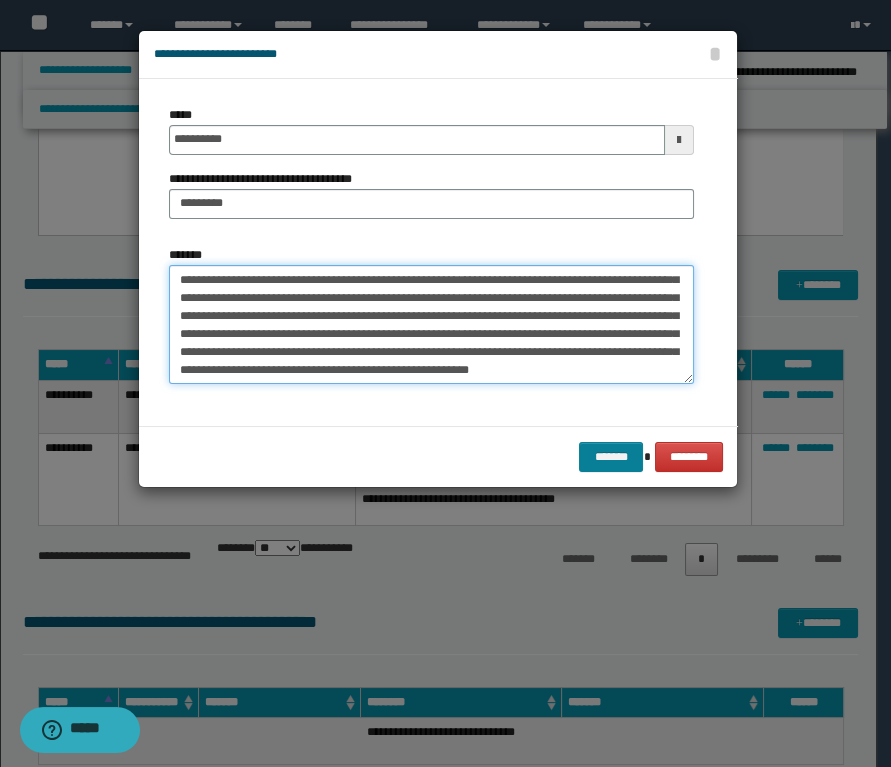 type on "**********" 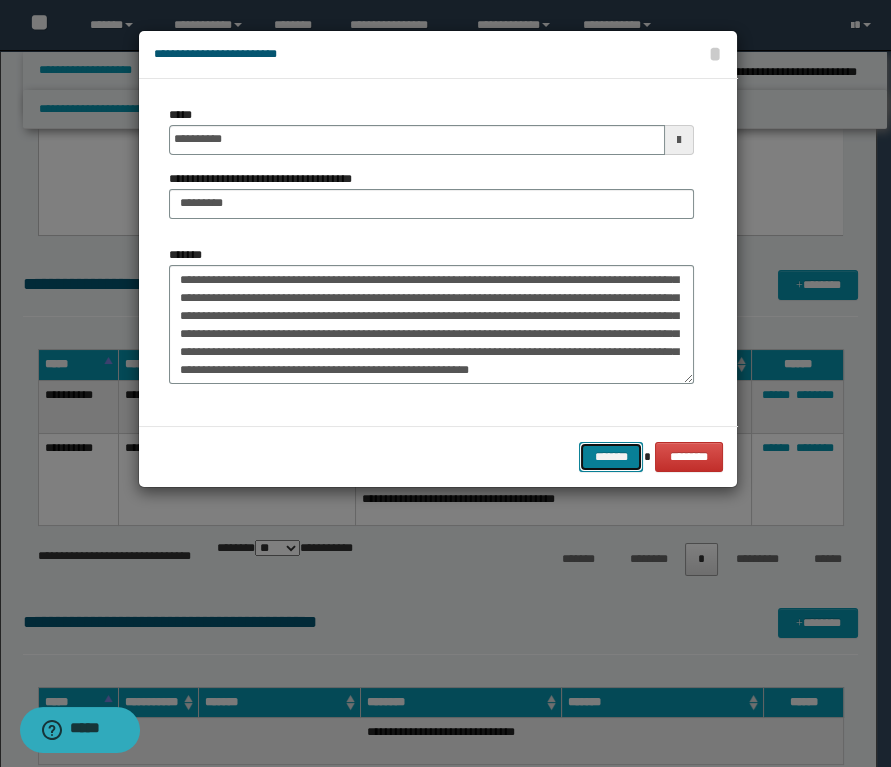 click on "*******" at bounding box center [611, 457] 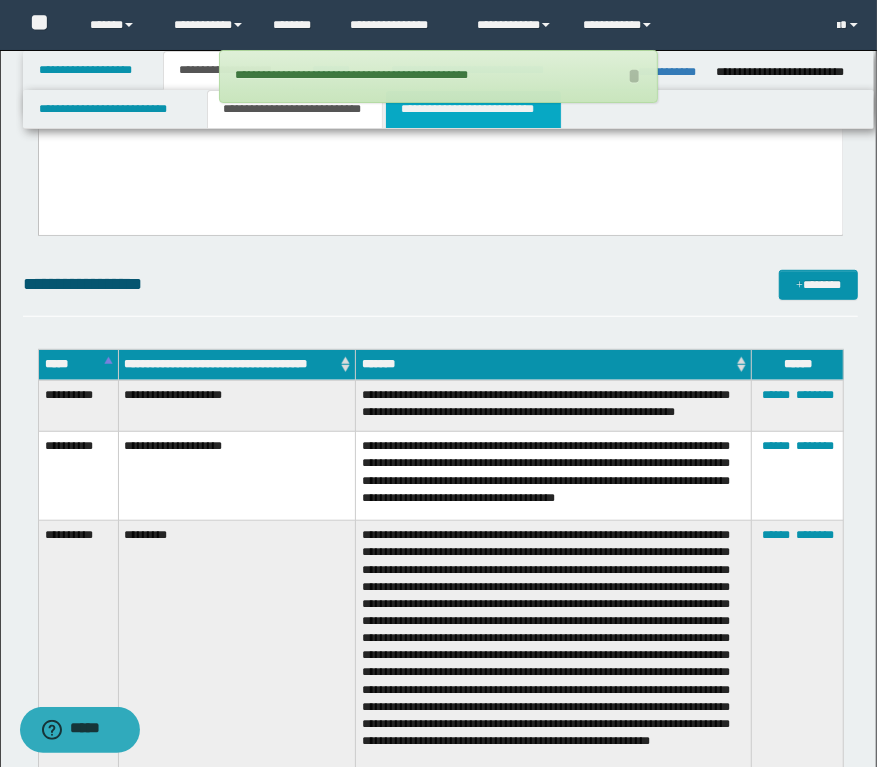 click on "**********" at bounding box center (473, 109) 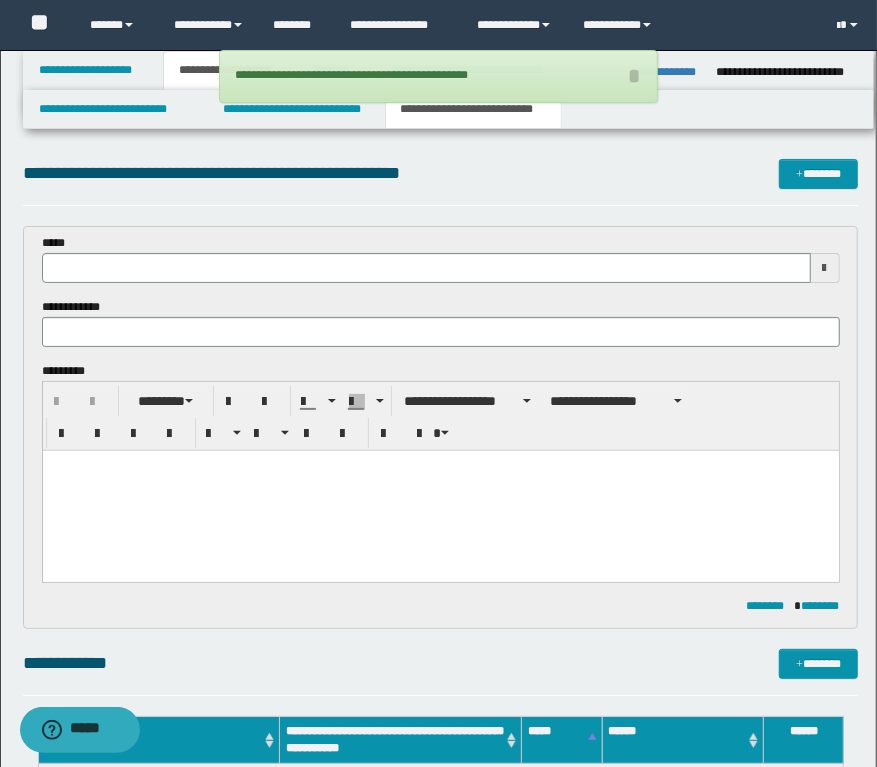 scroll, scrollTop: 0, scrollLeft: 0, axis: both 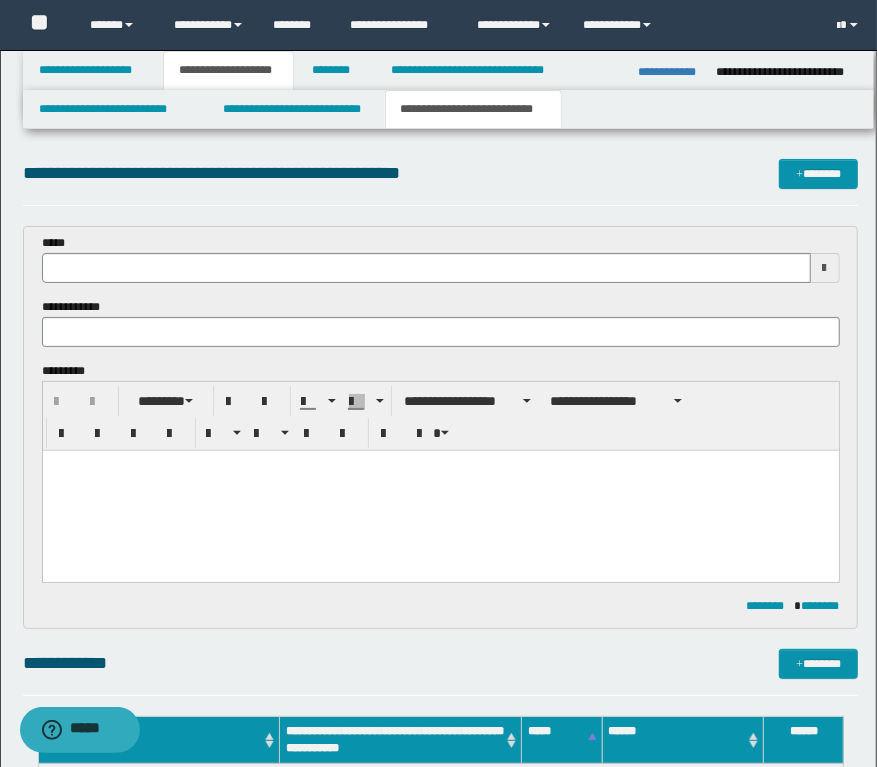 click on "**********" at bounding box center (441, 298) 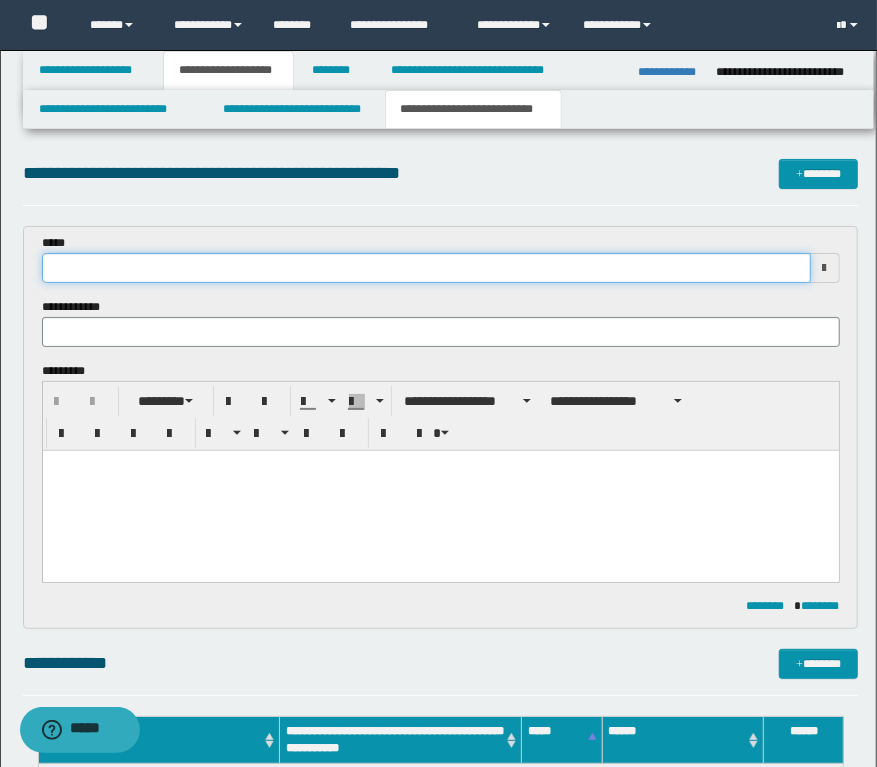 click at bounding box center [426, 268] 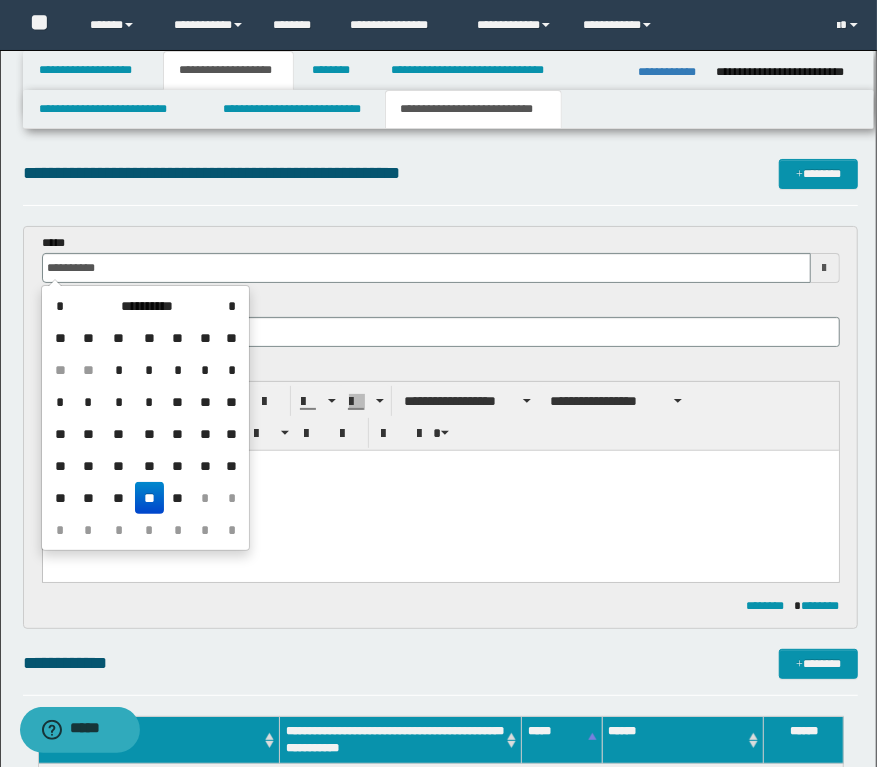 click on "**" at bounding box center (149, 498) 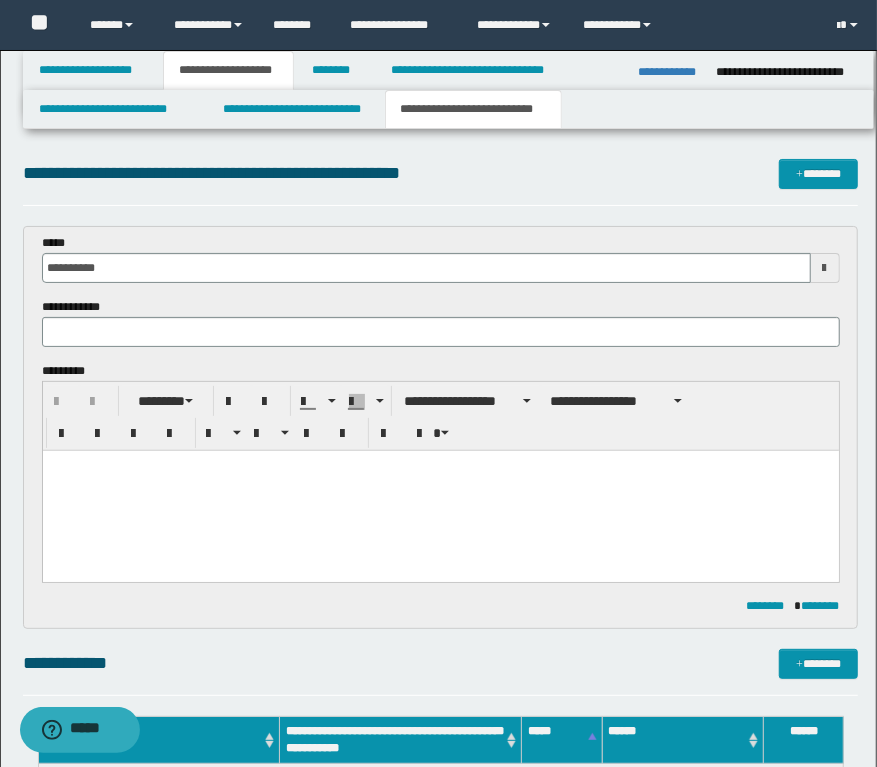 click on "**********" at bounding box center (441, 298) 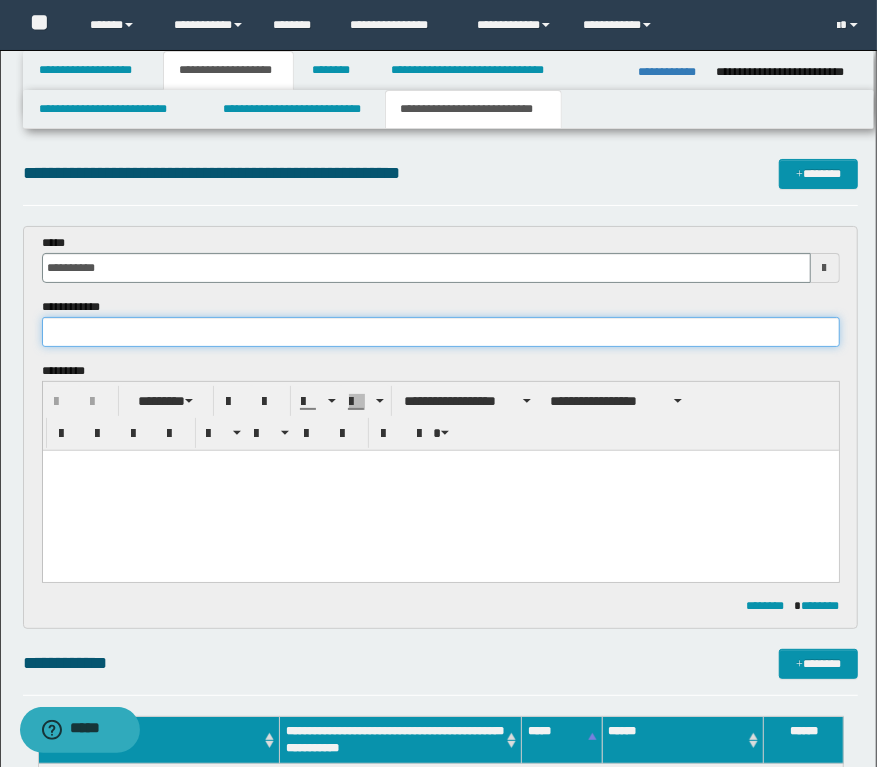 click at bounding box center (441, 332) 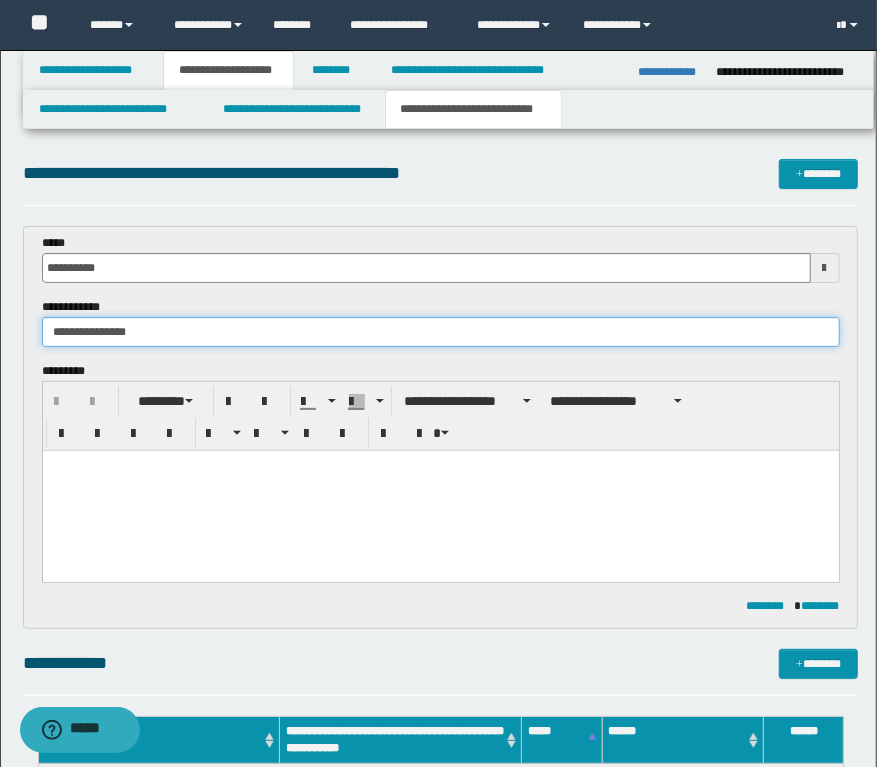 type on "**********" 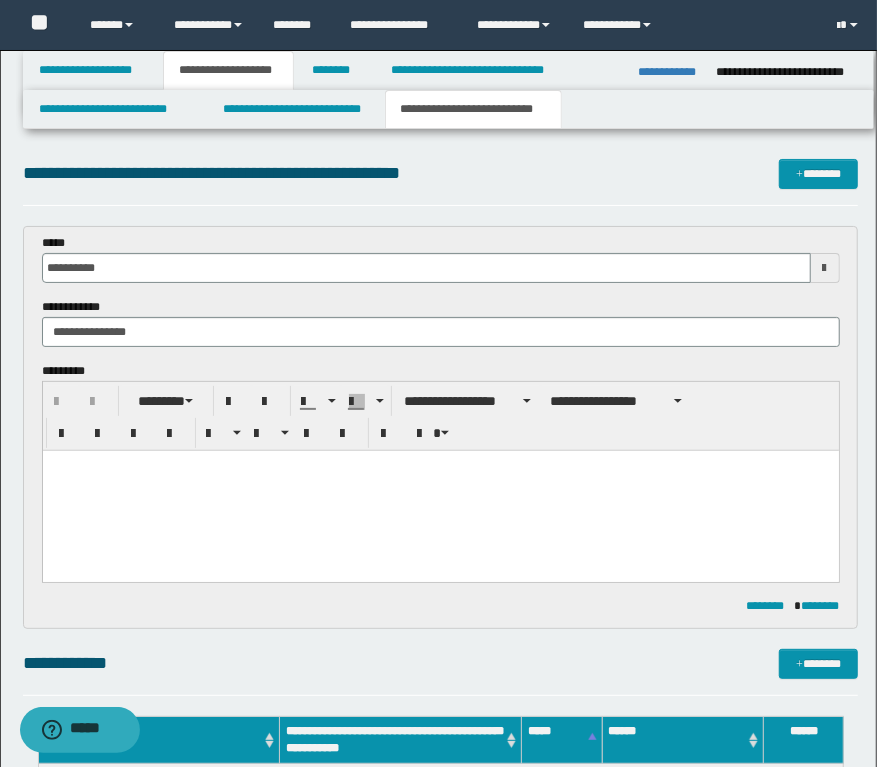 click at bounding box center [440, 490] 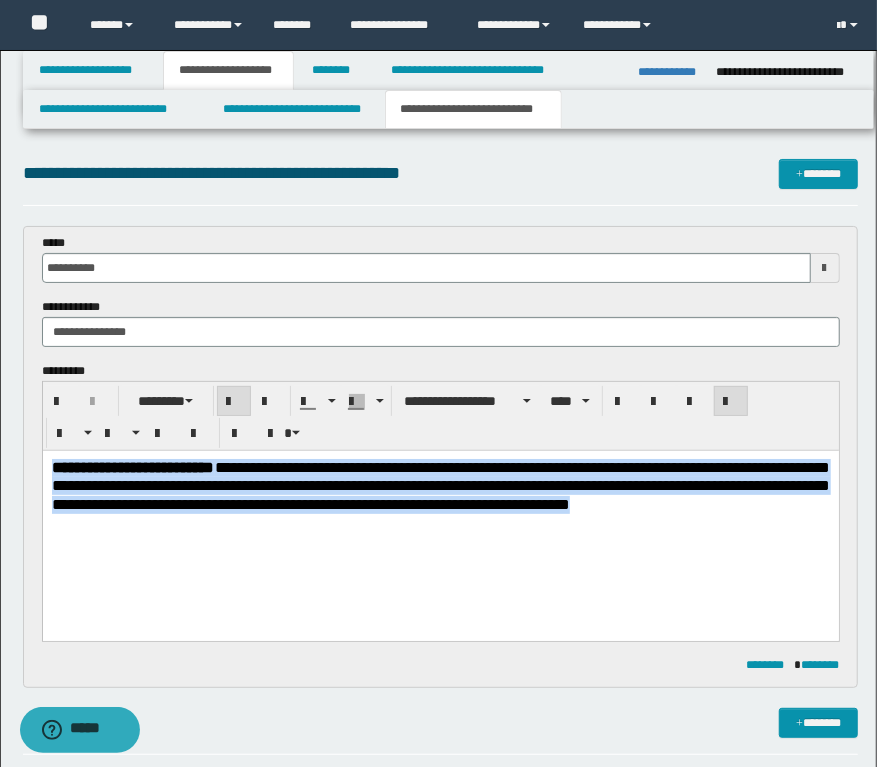 drag, startPoint x: -20, startPoint y: 385, endPoint x: -20, endPoint y: 371, distance: 14 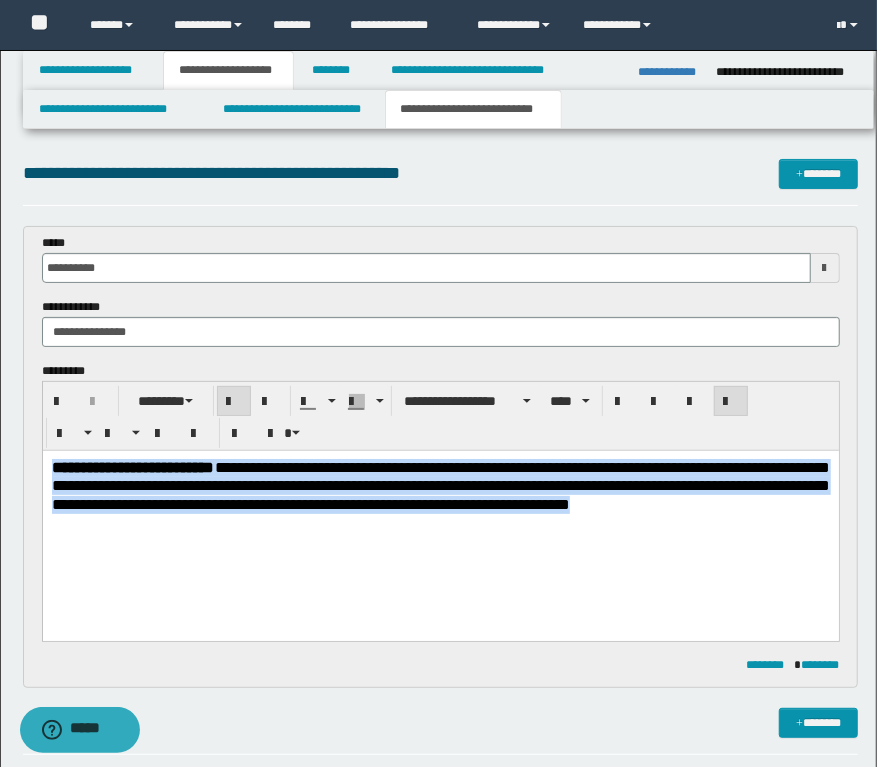 click on "**********" at bounding box center [440, 510] 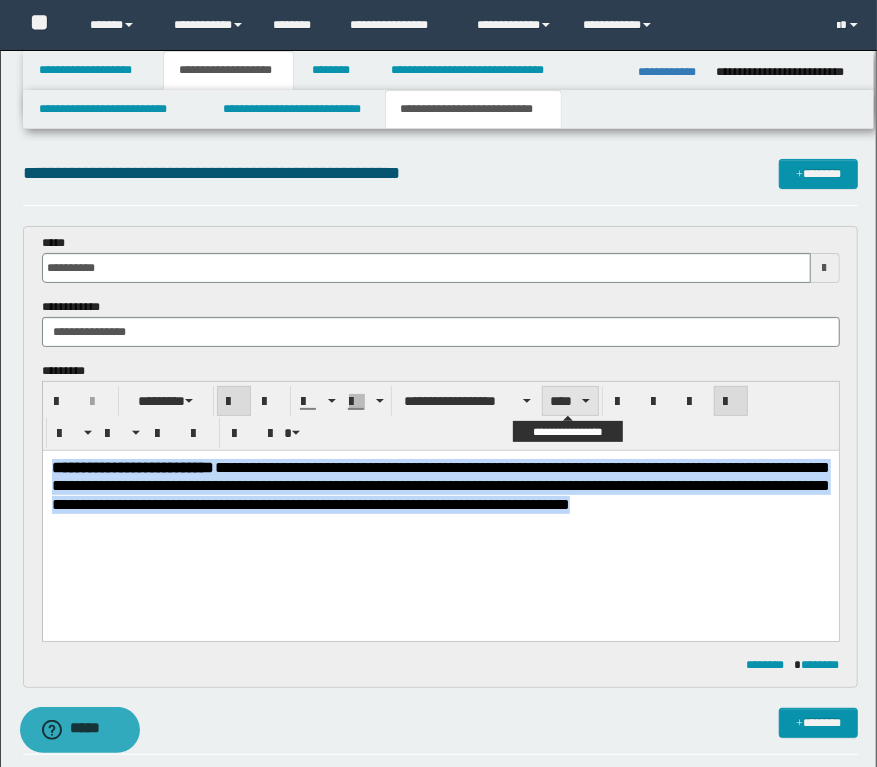 click on "****" at bounding box center (570, 401) 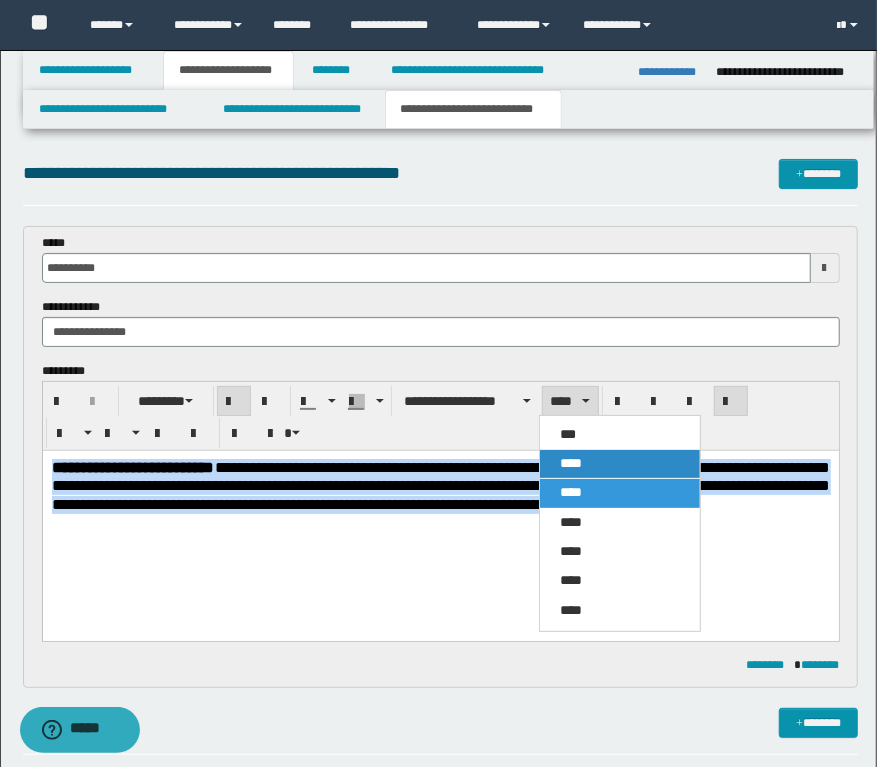 click on "****" at bounding box center (620, 464) 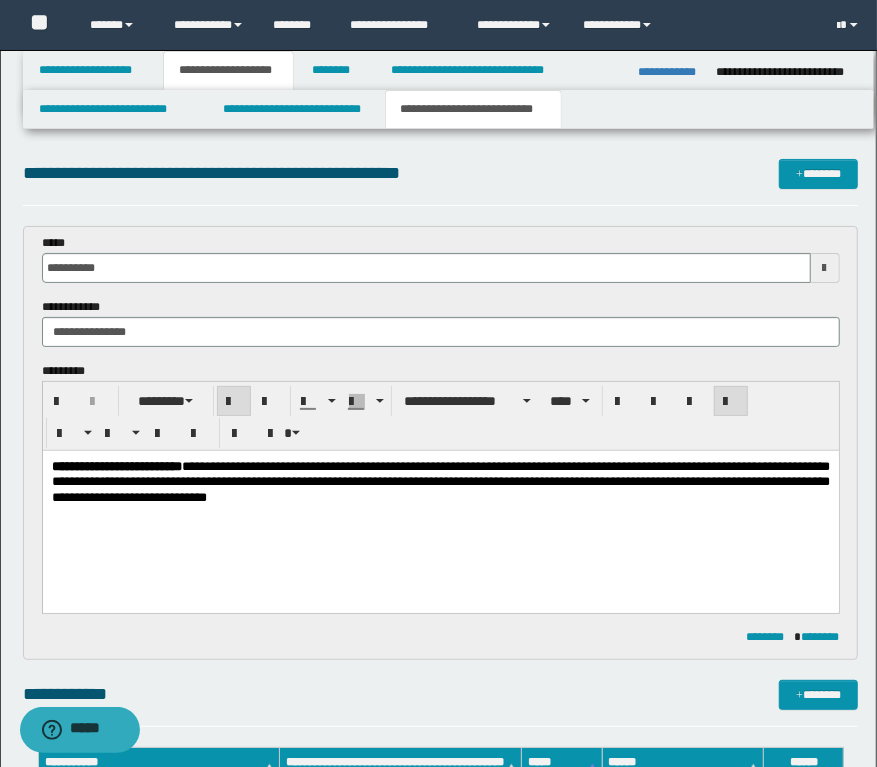 click on "**********" at bounding box center [440, 506] 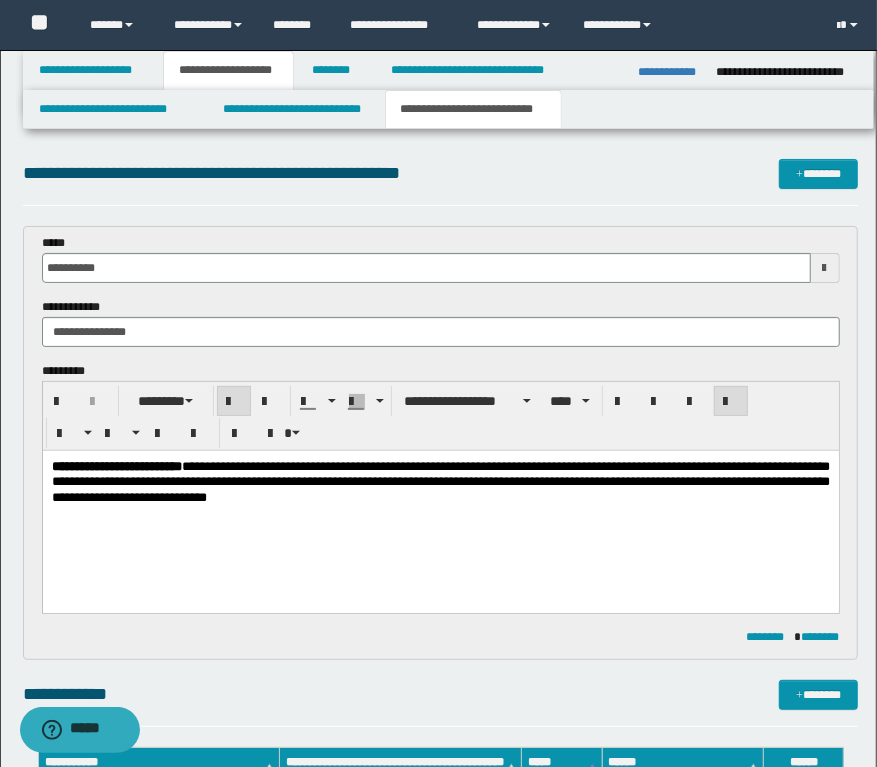 click on "**********" at bounding box center (440, 481) 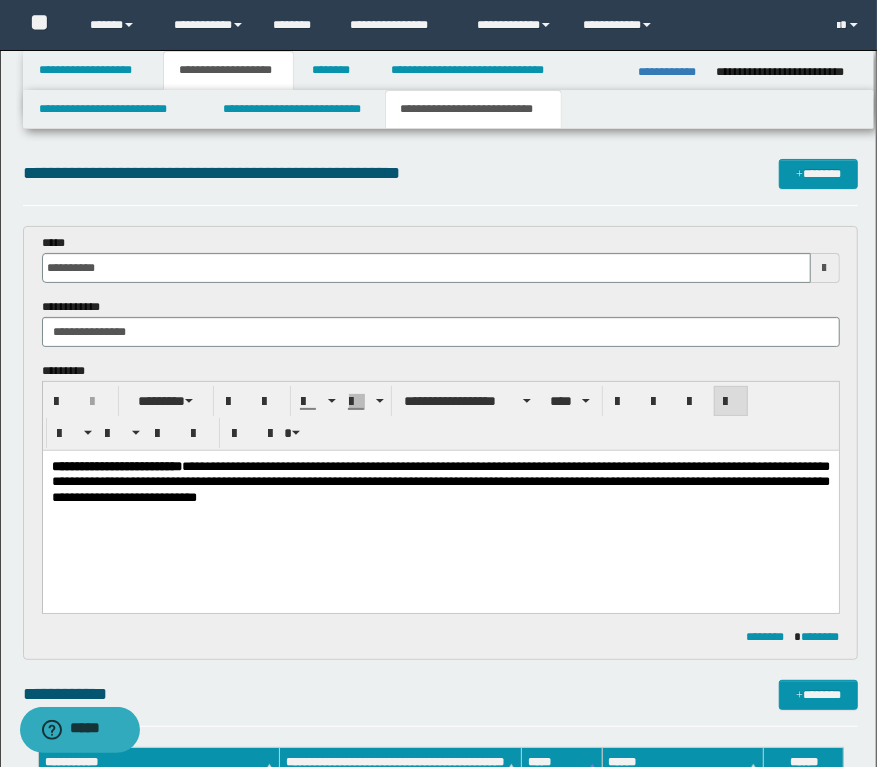 click on "**********" at bounding box center (440, 506) 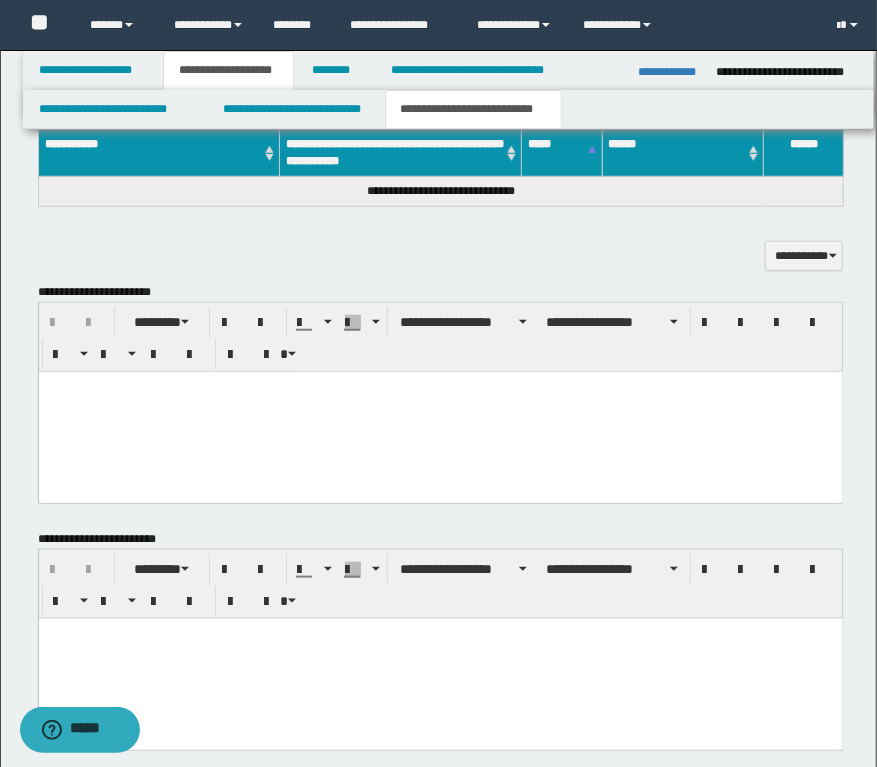 scroll, scrollTop: 727, scrollLeft: 0, axis: vertical 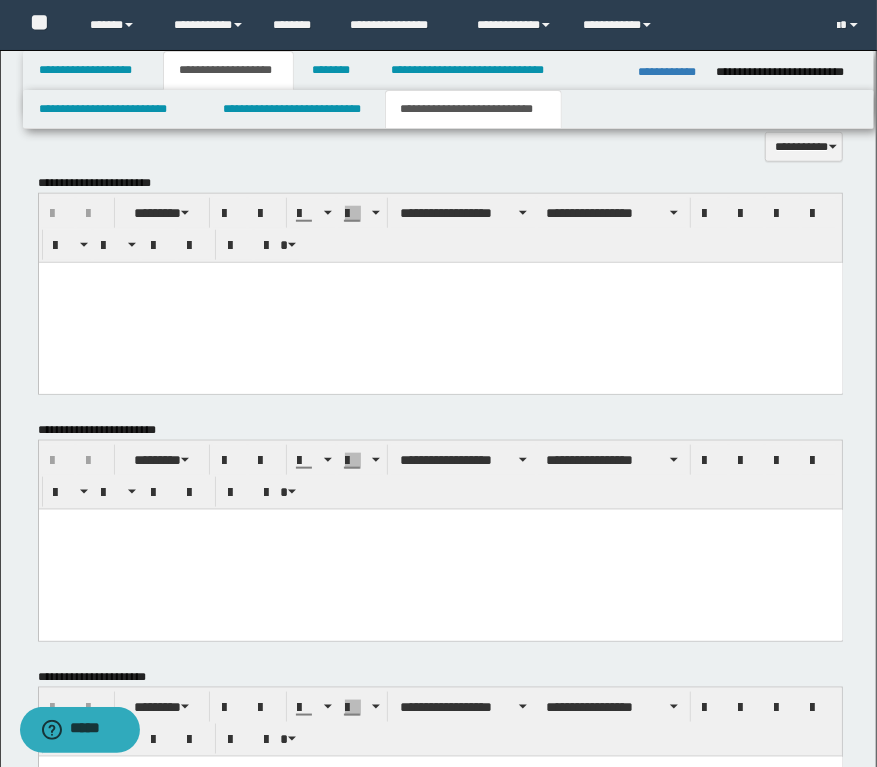 click at bounding box center (440, 302) 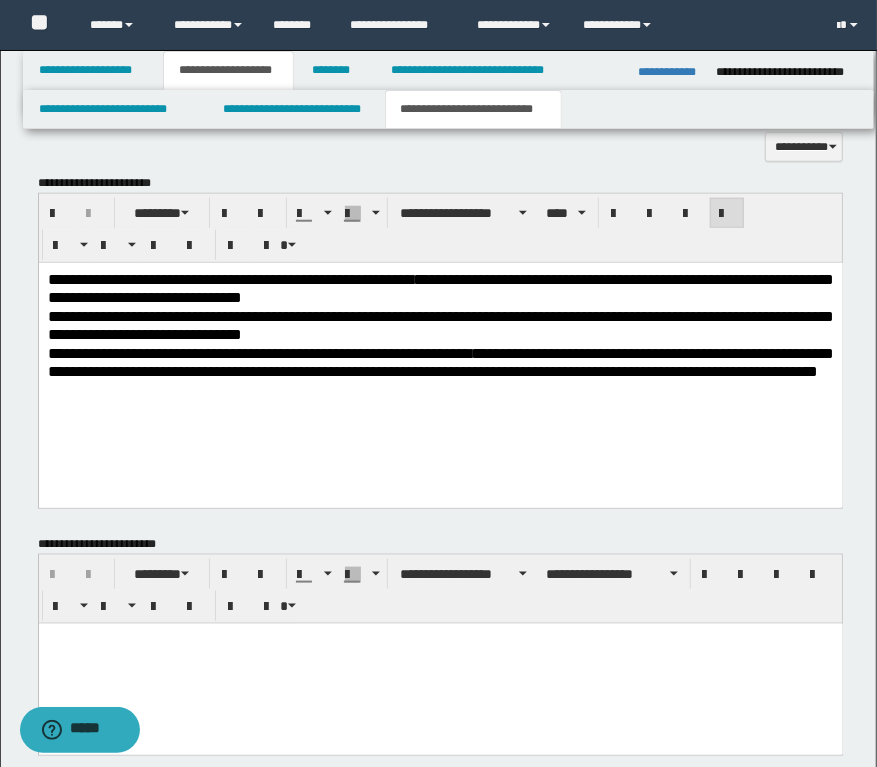 click on "**********" at bounding box center (440, 287) 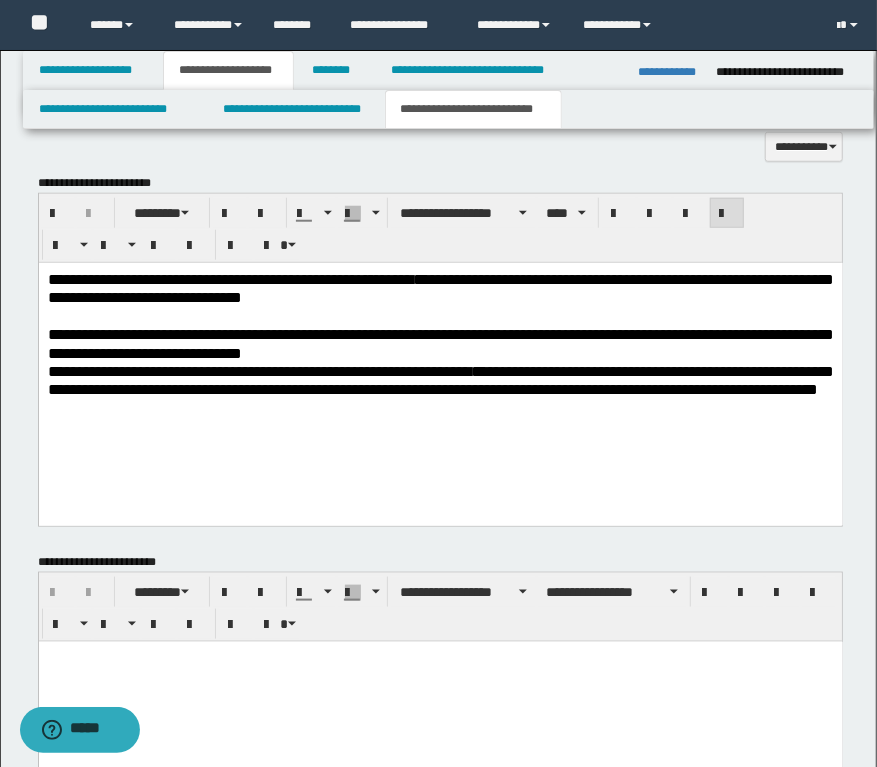 click on "**********" at bounding box center [440, 343] 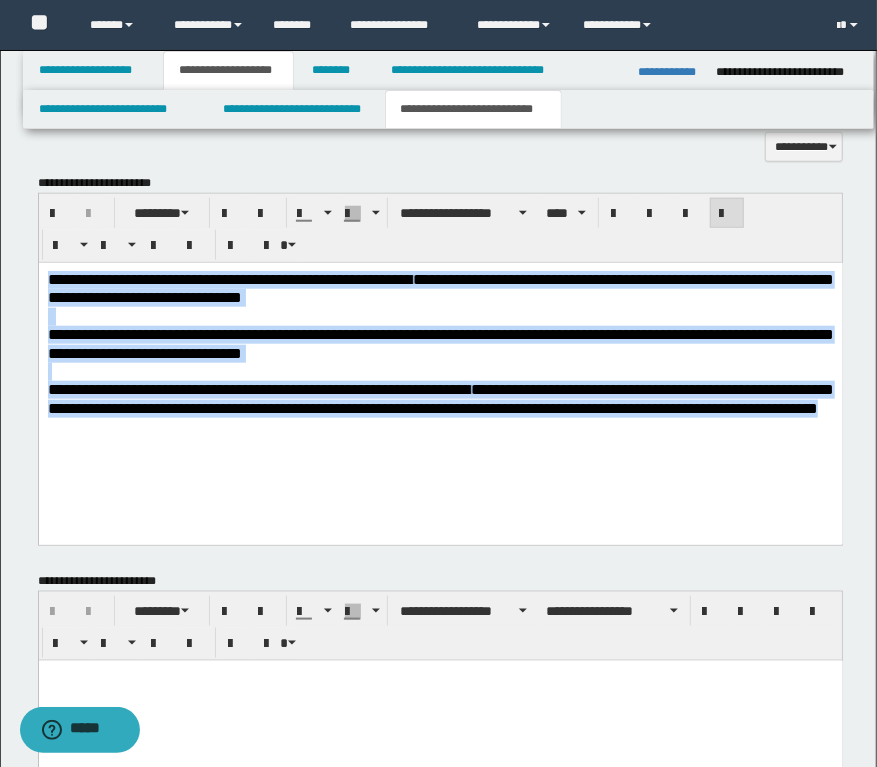 drag, startPoint x: 640, startPoint y: 439, endPoint x: -20, endPoint y: 168, distance: 713.47107 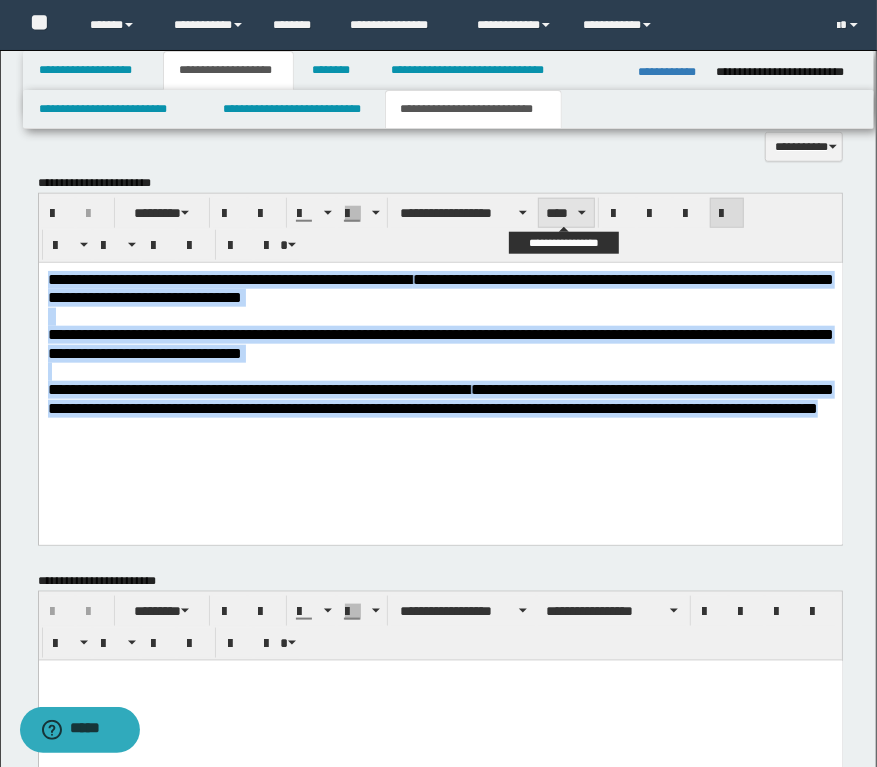 click on "****" at bounding box center [566, 213] 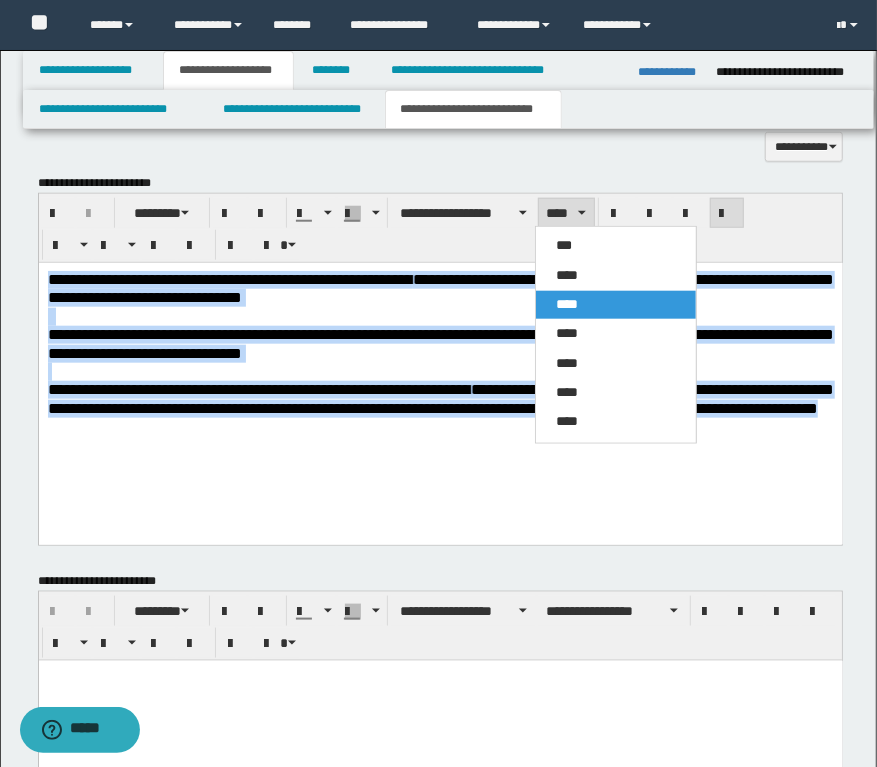 click on "****" at bounding box center [567, 275] 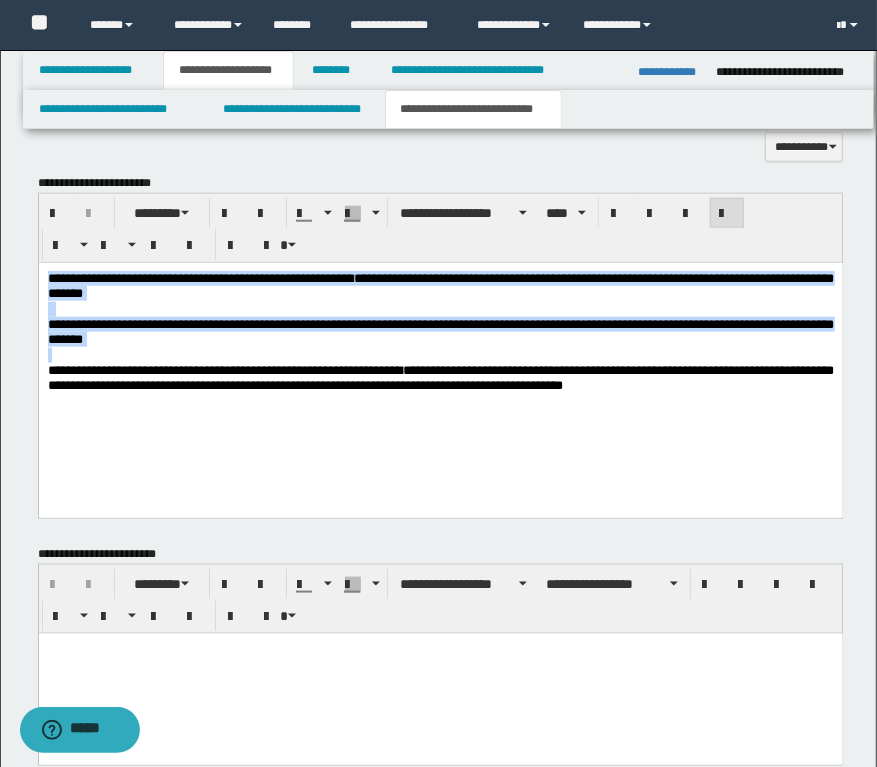 click on "**********" at bounding box center (440, 377) 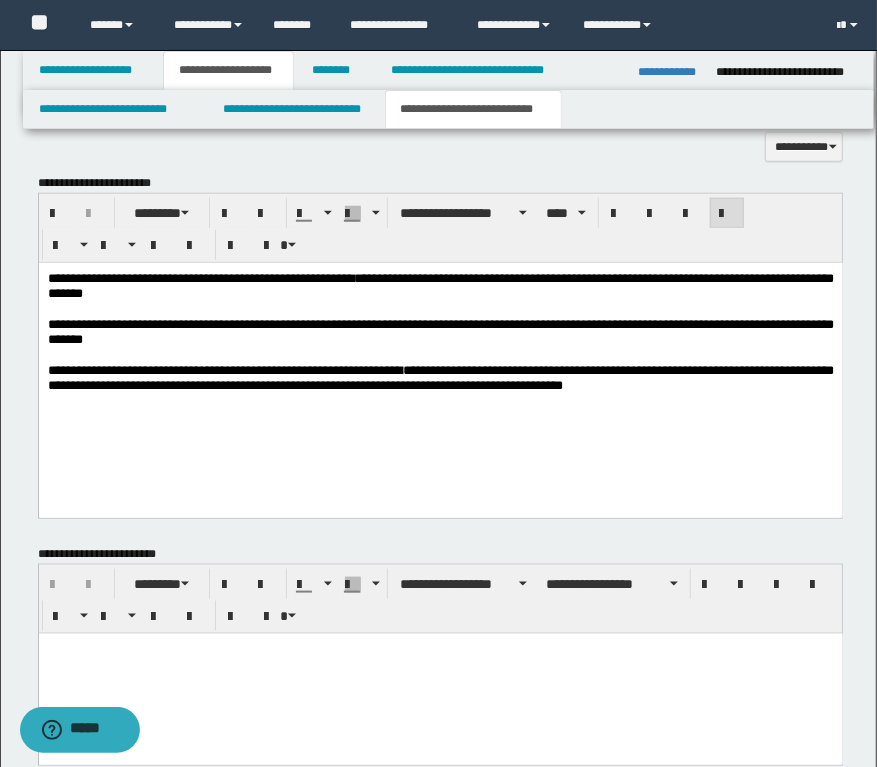 click on "**********" at bounding box center (440, 356) 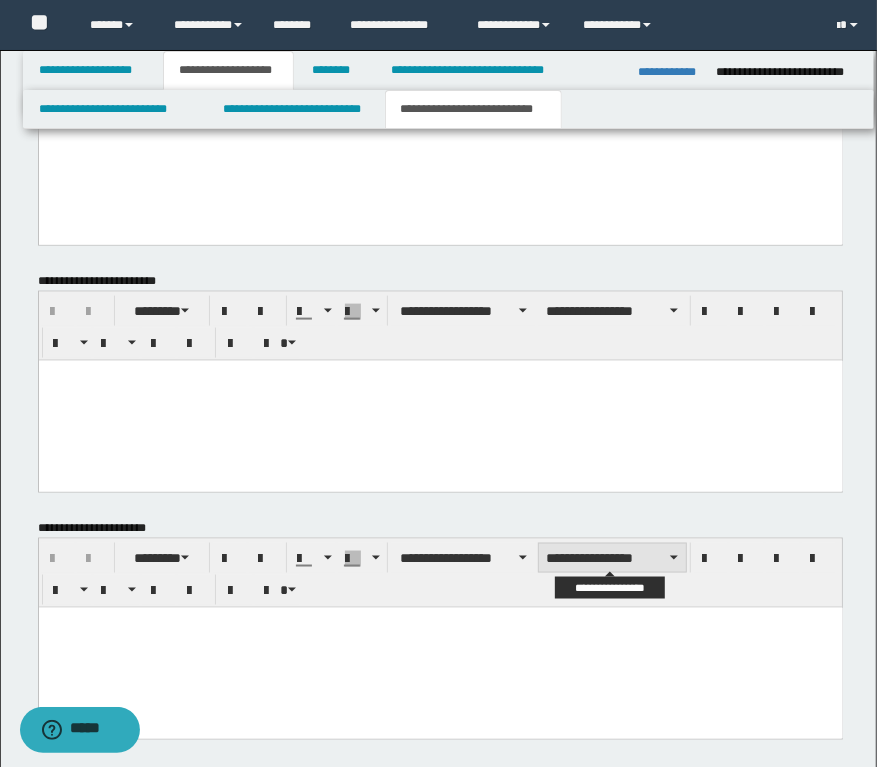 click on "**********" at bounding box center [612, 558] 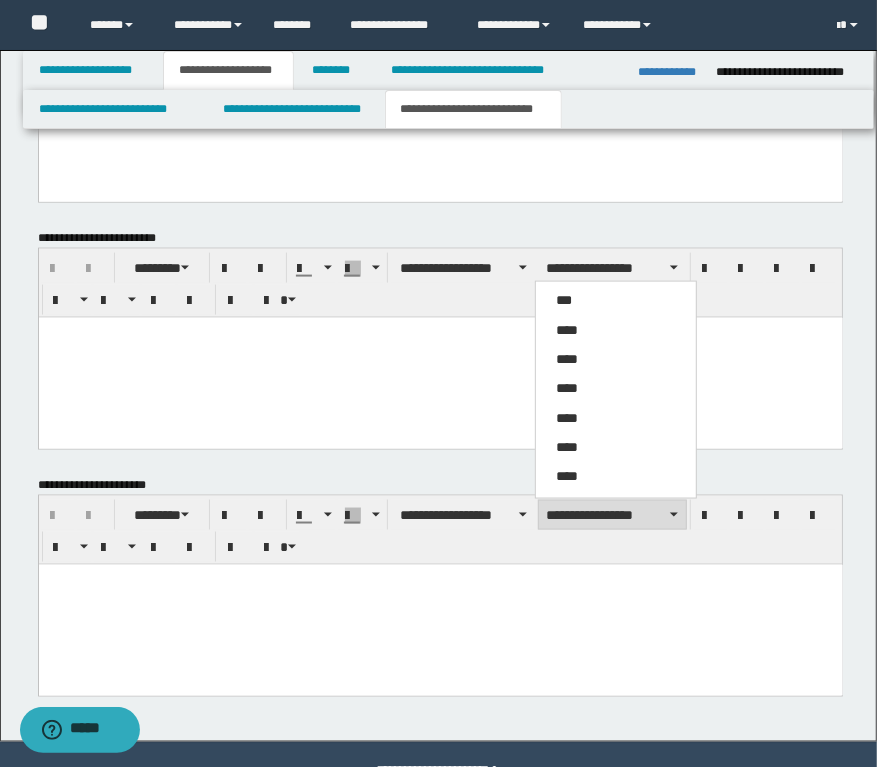 scroll, scrollTop: 1095, scrollLeft: 0, axis: vertical 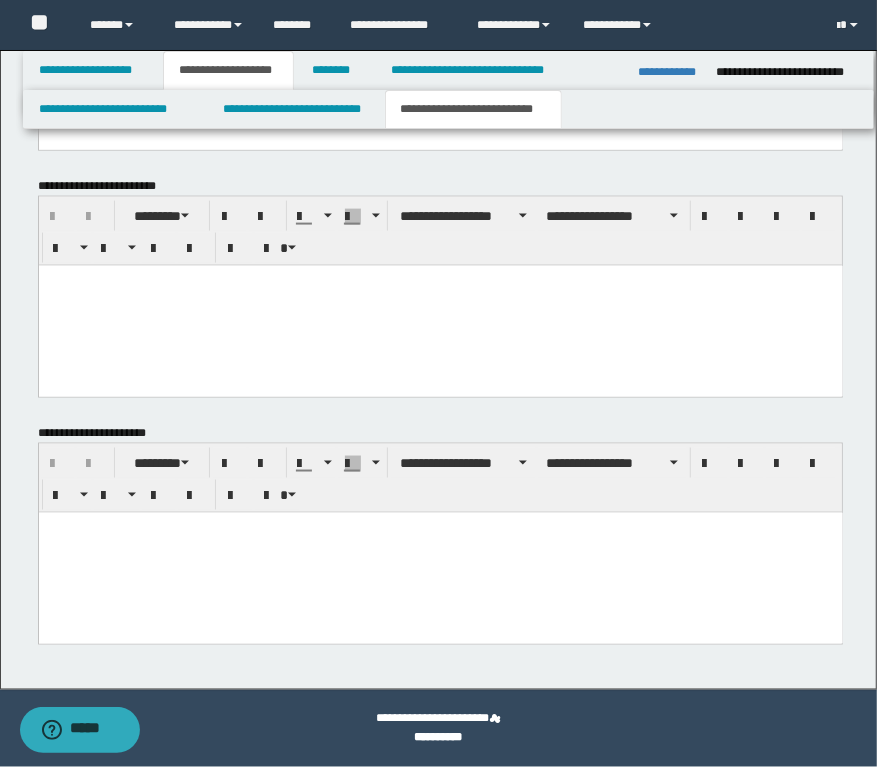 click at bounding box center [440, 552] 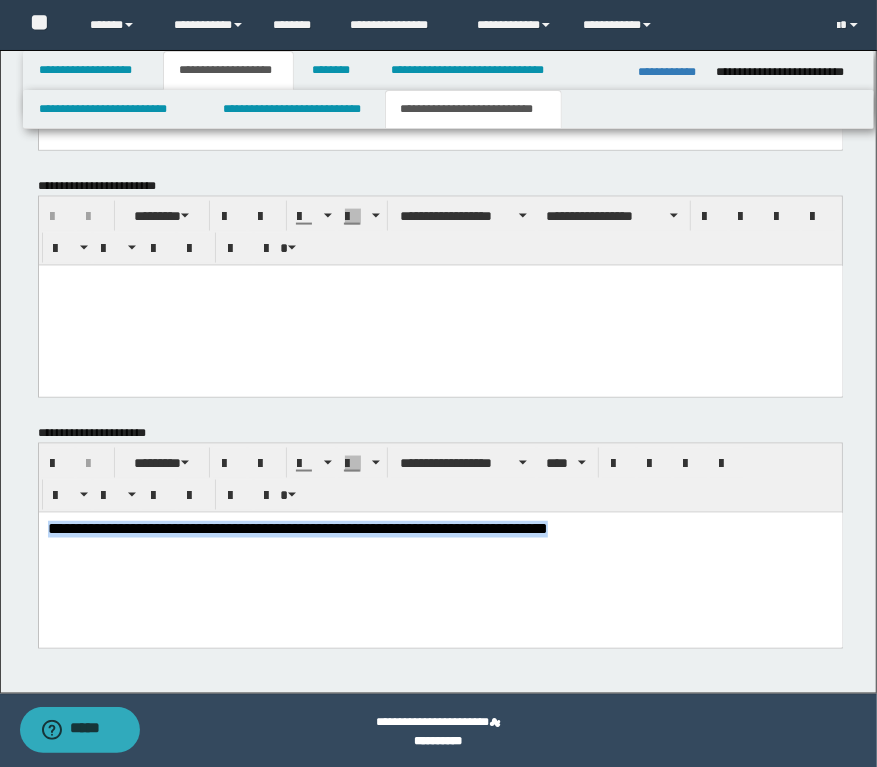 click on "**********" at bounding box center (440, 553) 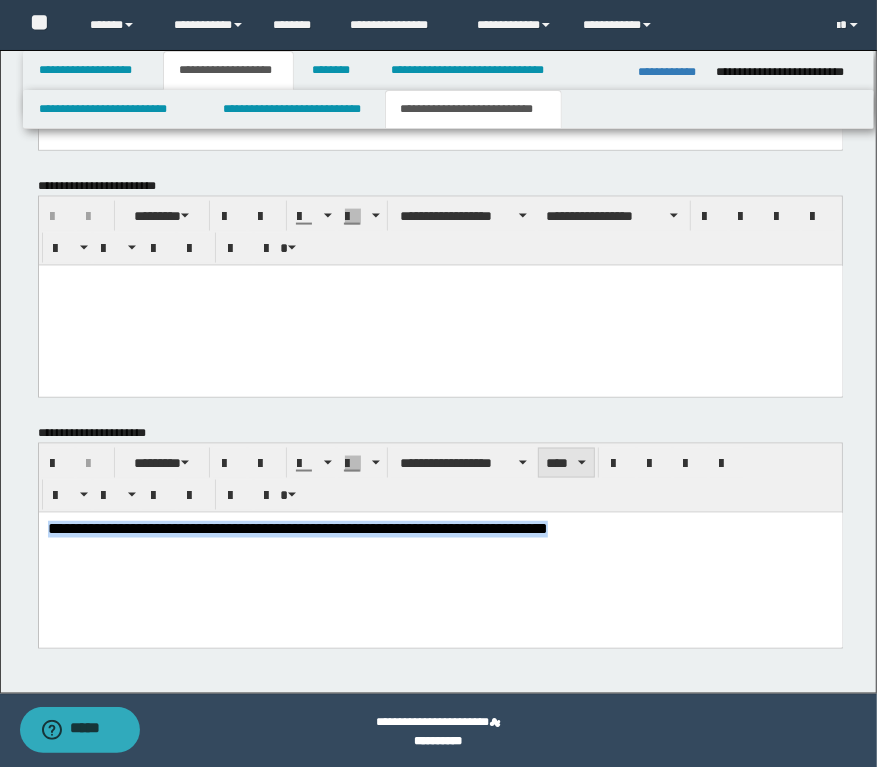 click on "****" at bounding box center (566, 463) 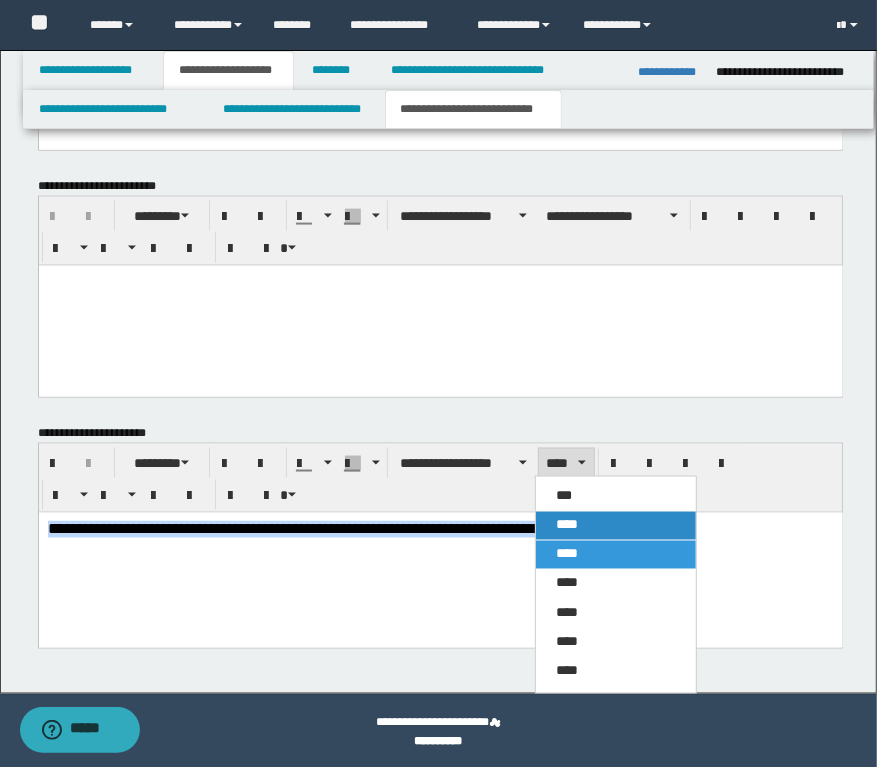 click on "****" at bounding box center (567, 525) 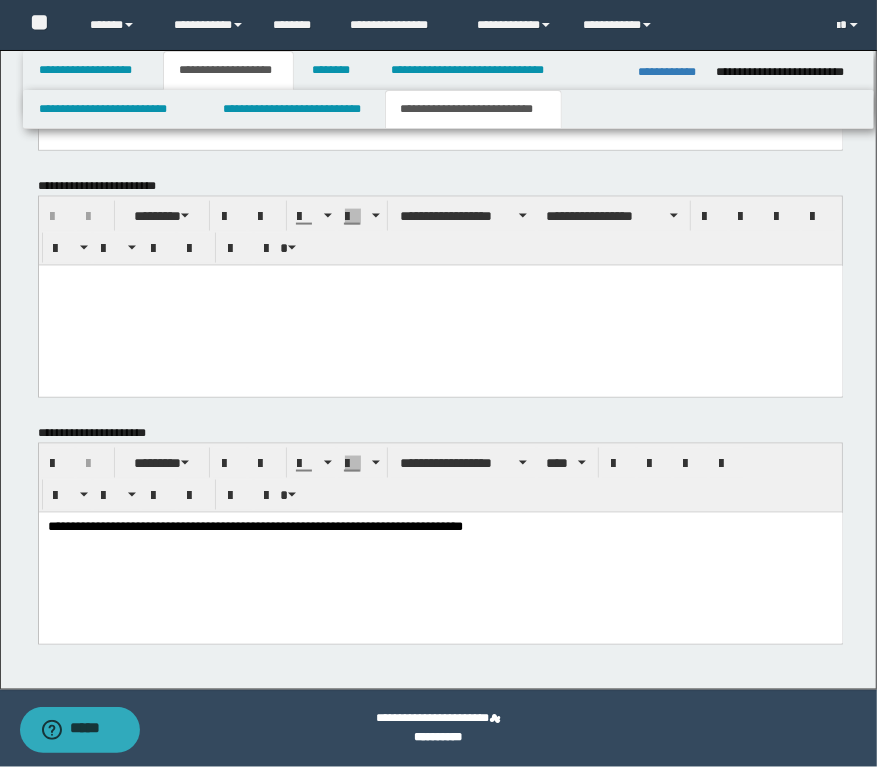 click on "**********" at bounding box center [440, 552] 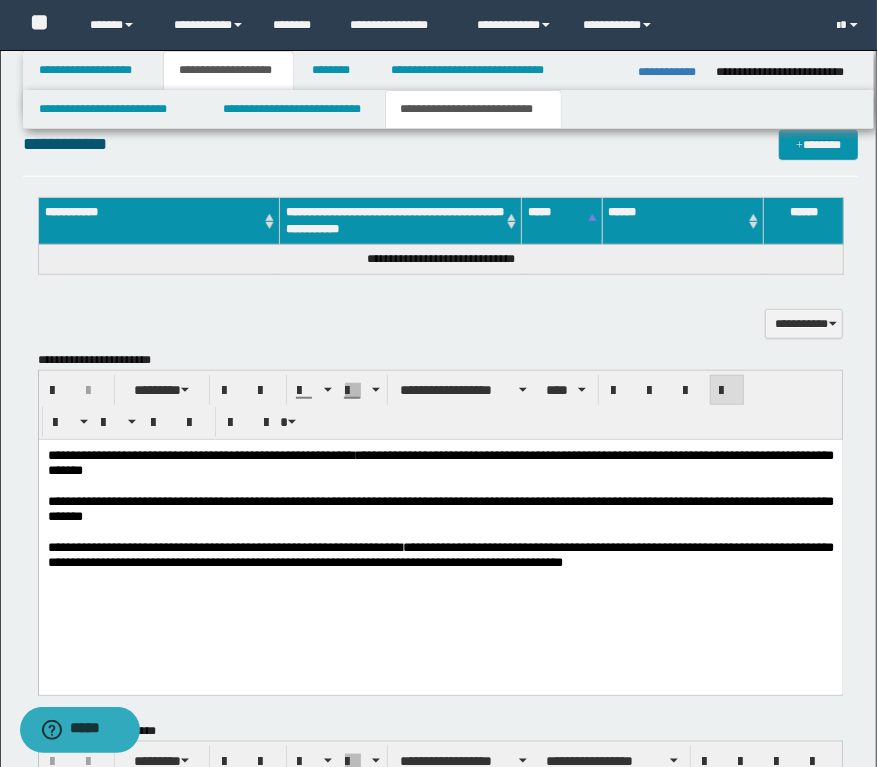 click on "**********" at bounding box center [440, 533] 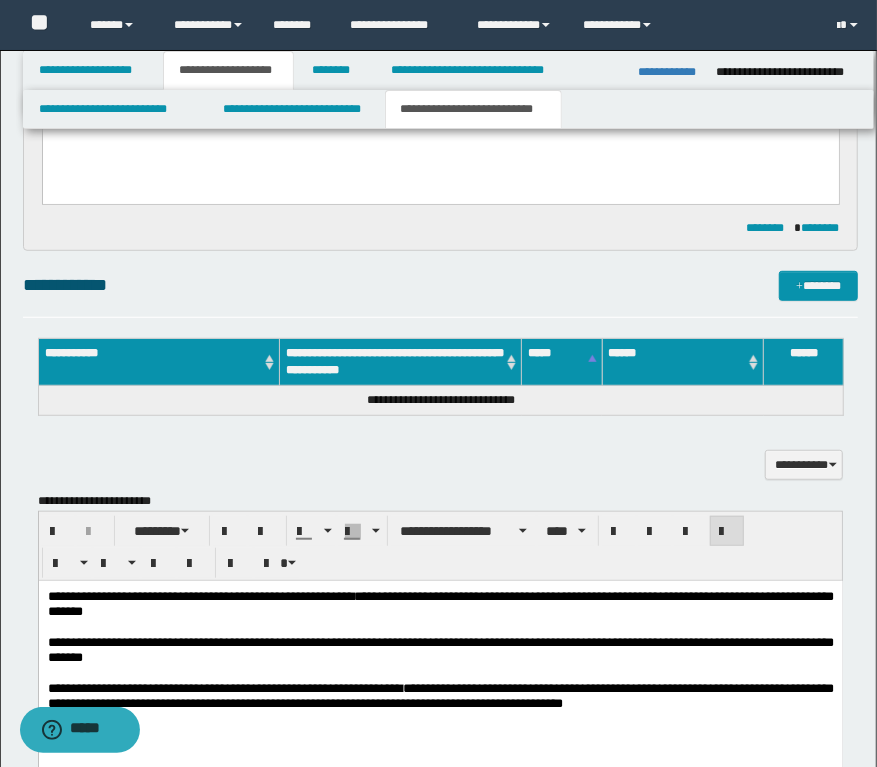 scroll, scrollTop: 277, scrollLeft: 0, axis: vertical 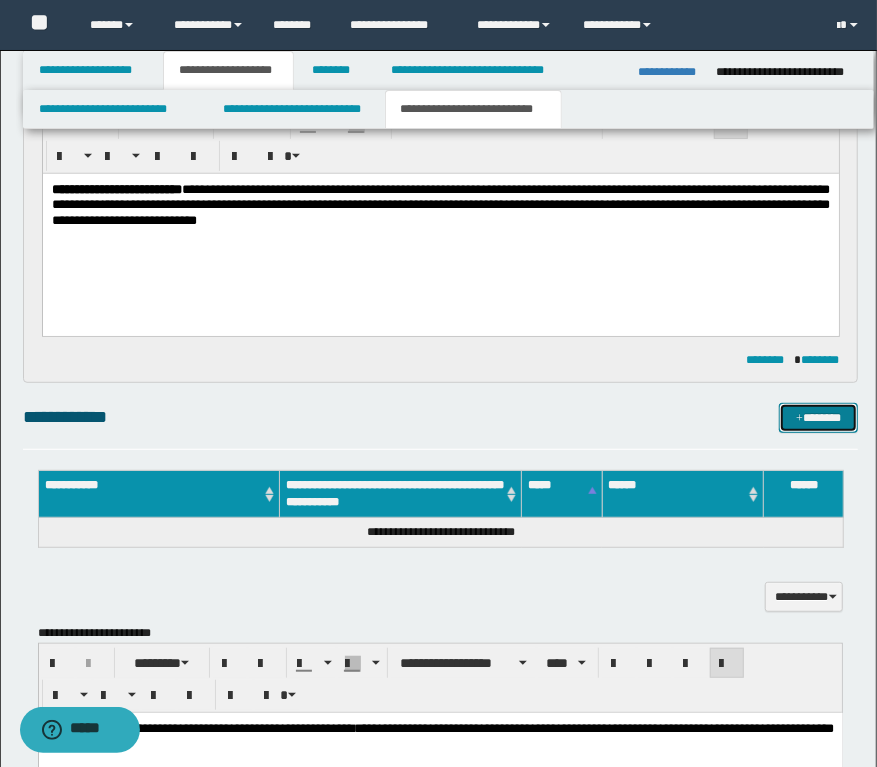 click on "*******" at bounding box center [819, 418] 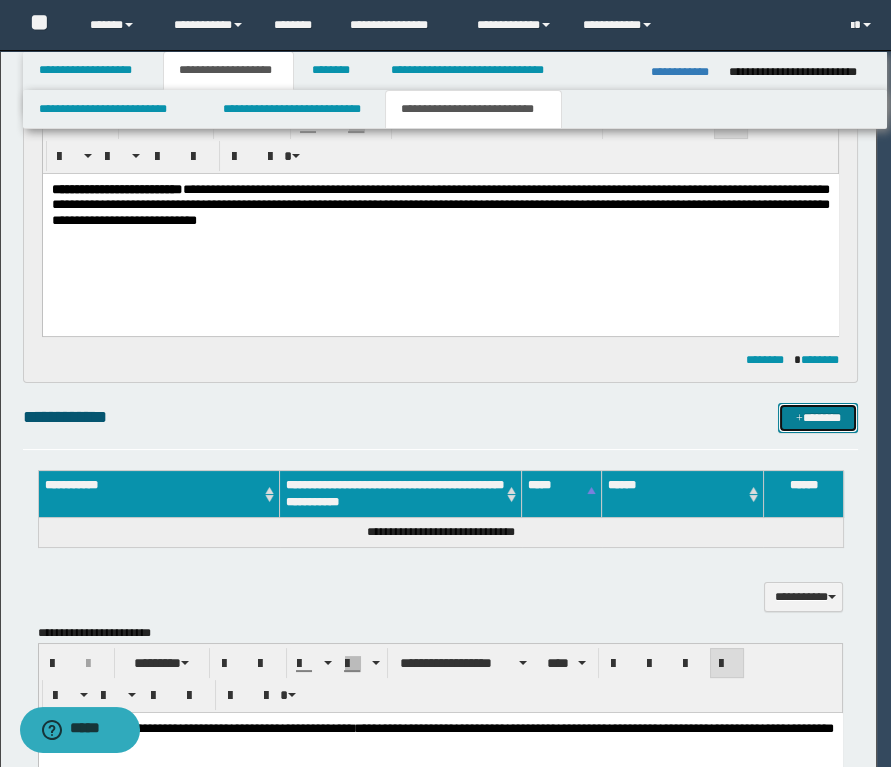 type 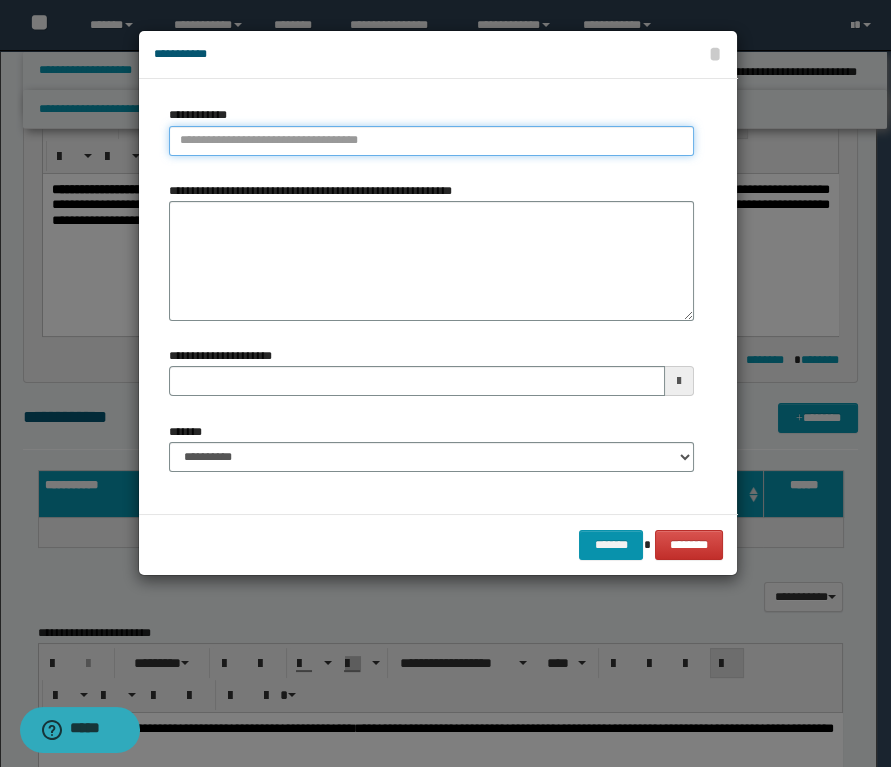 click on "**********" at bounding box center (431, 141) 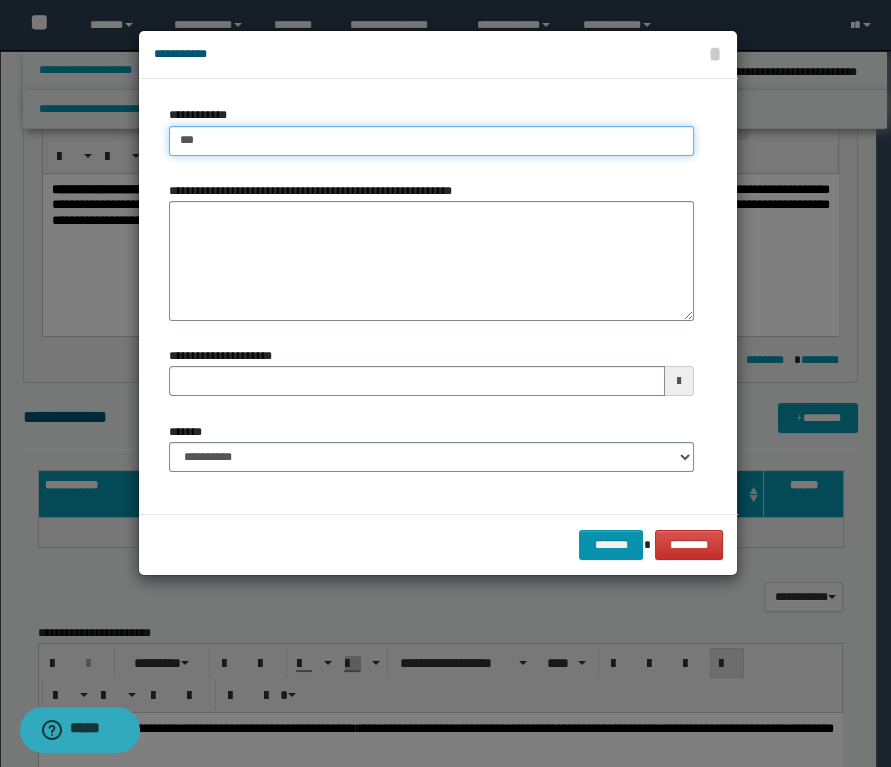 type on "****" 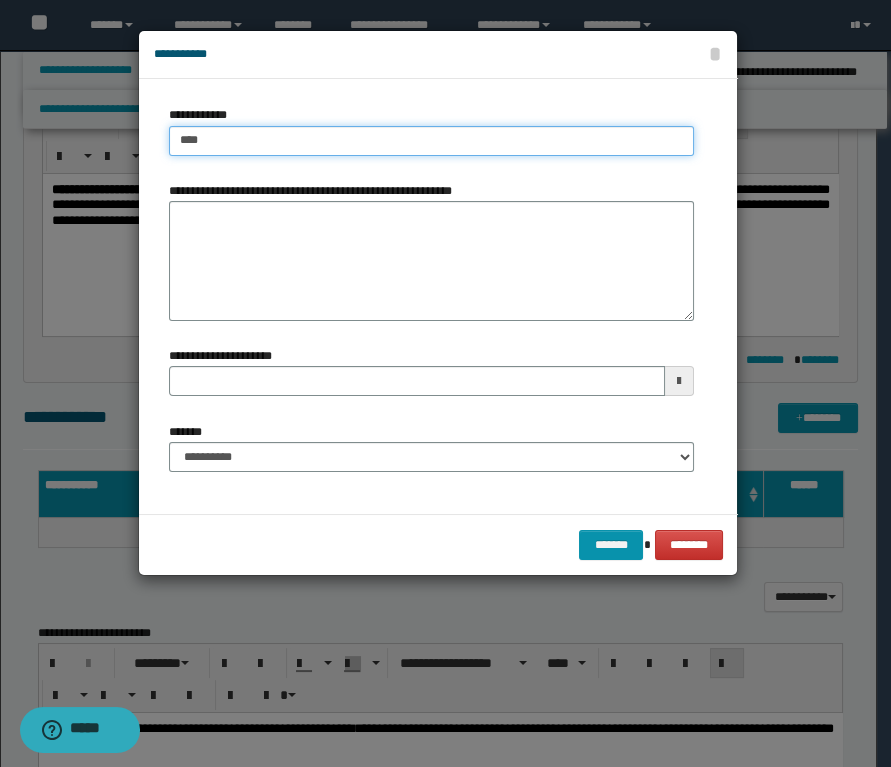 type on "****" 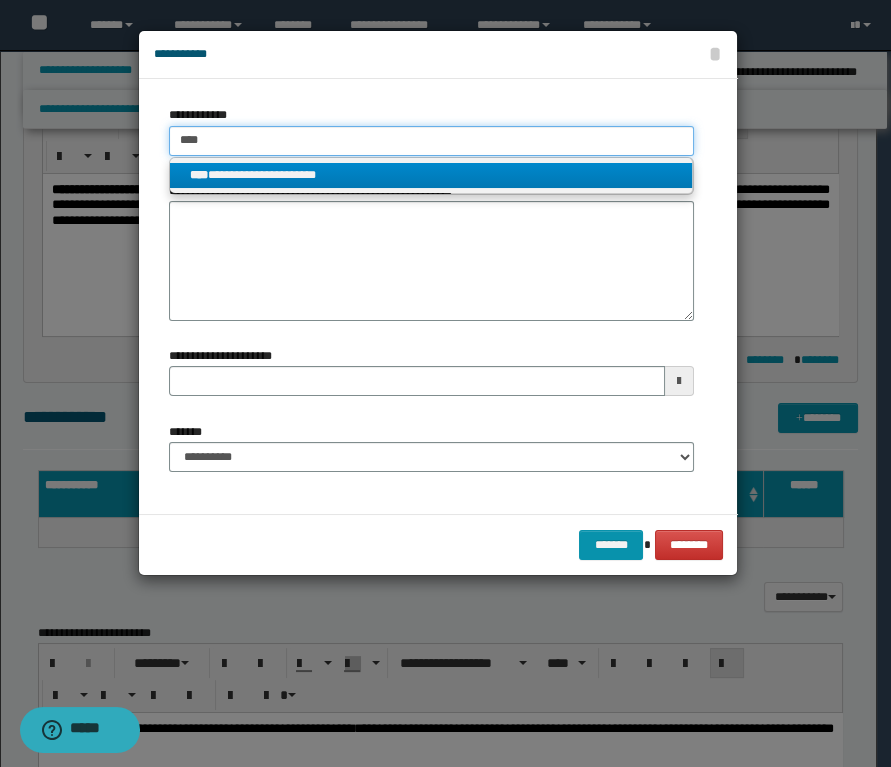 type on "****" 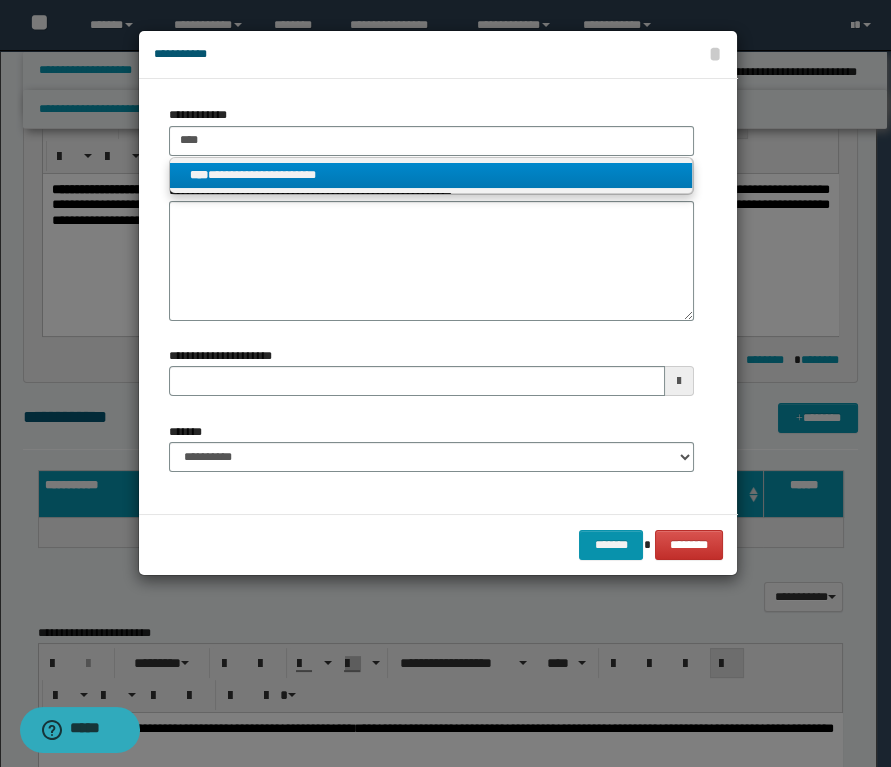click on "**********" at bounding box center [431, 175] 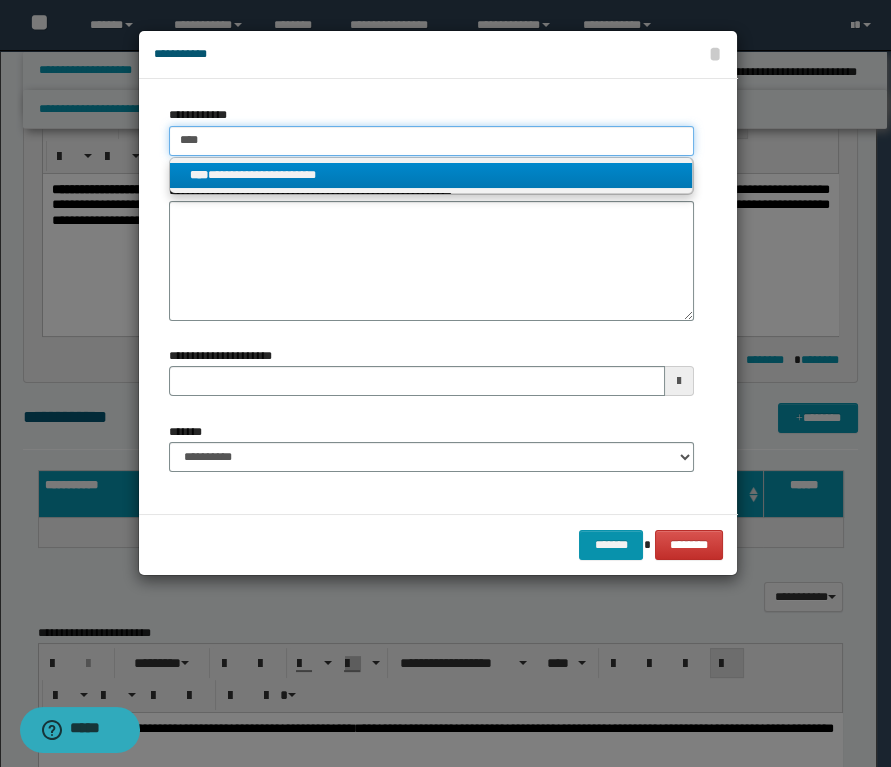 type 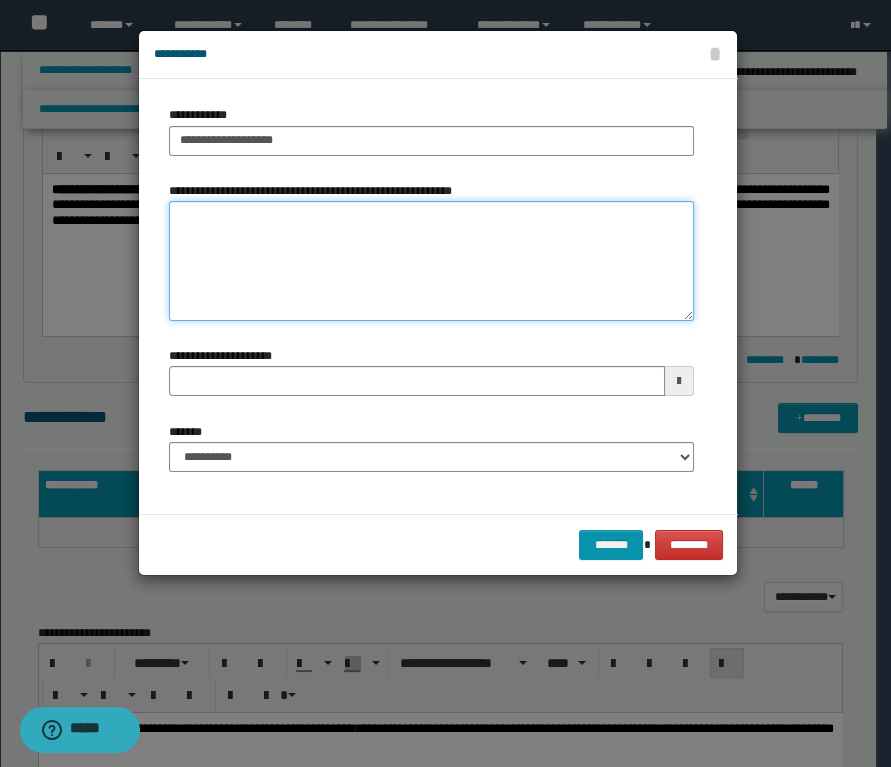 click on "**********" at bounding box center (431, 261) 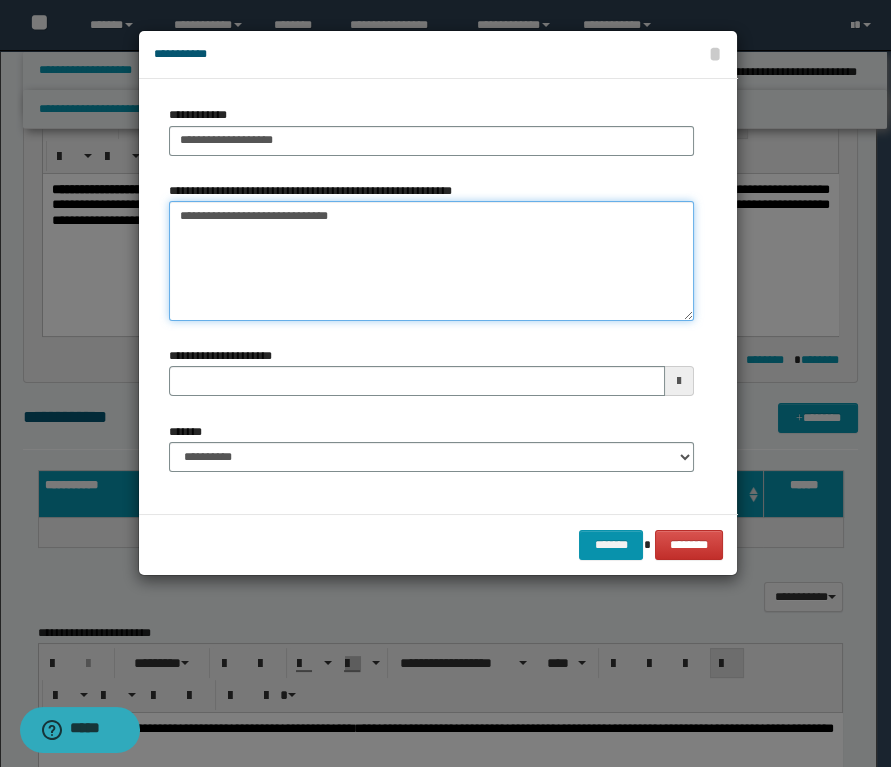 type on "**********" 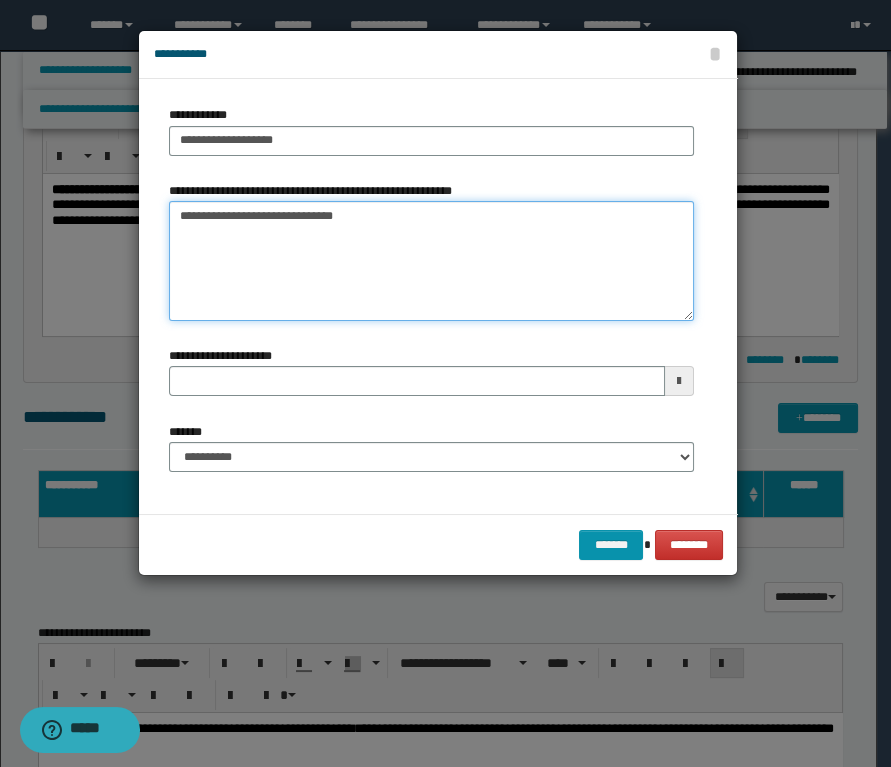 type 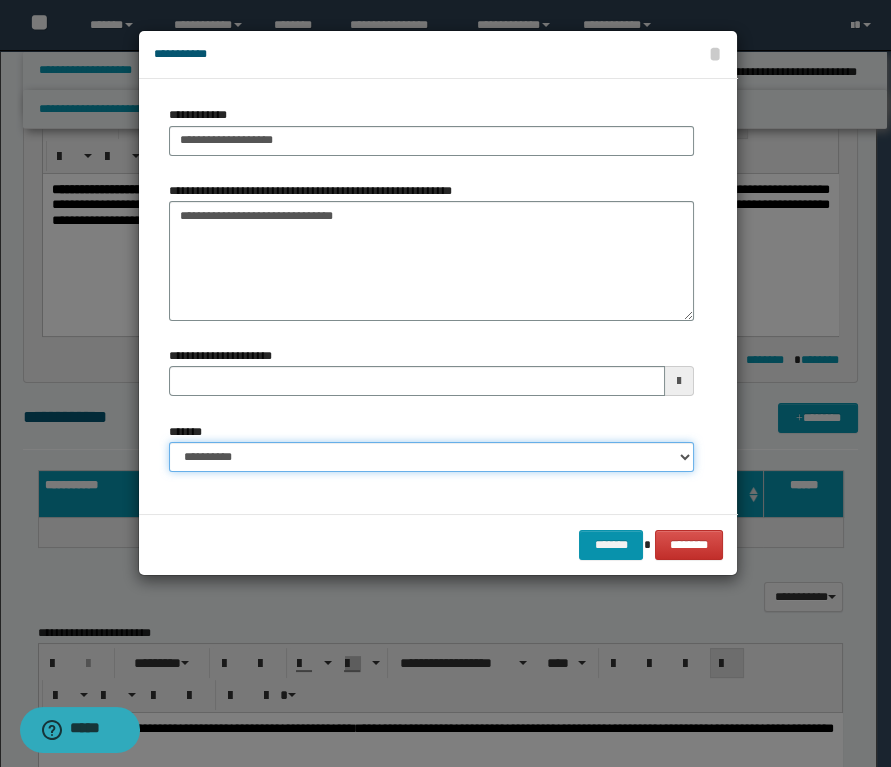 click on "**********" at bounding box center [431, 457] 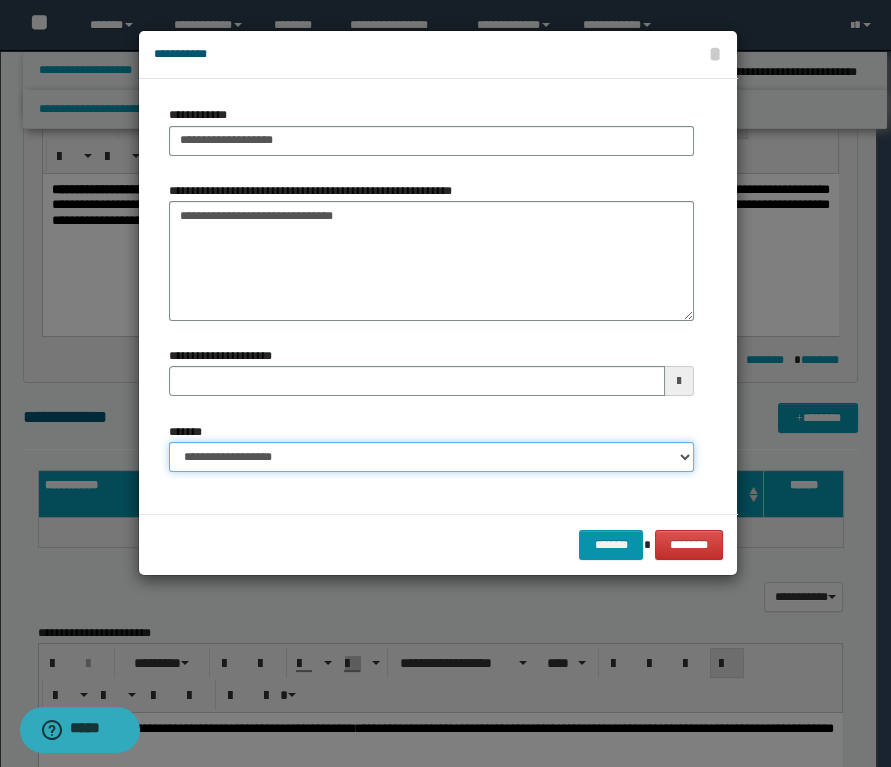 click on "**********" at bounding box center (431, 457) 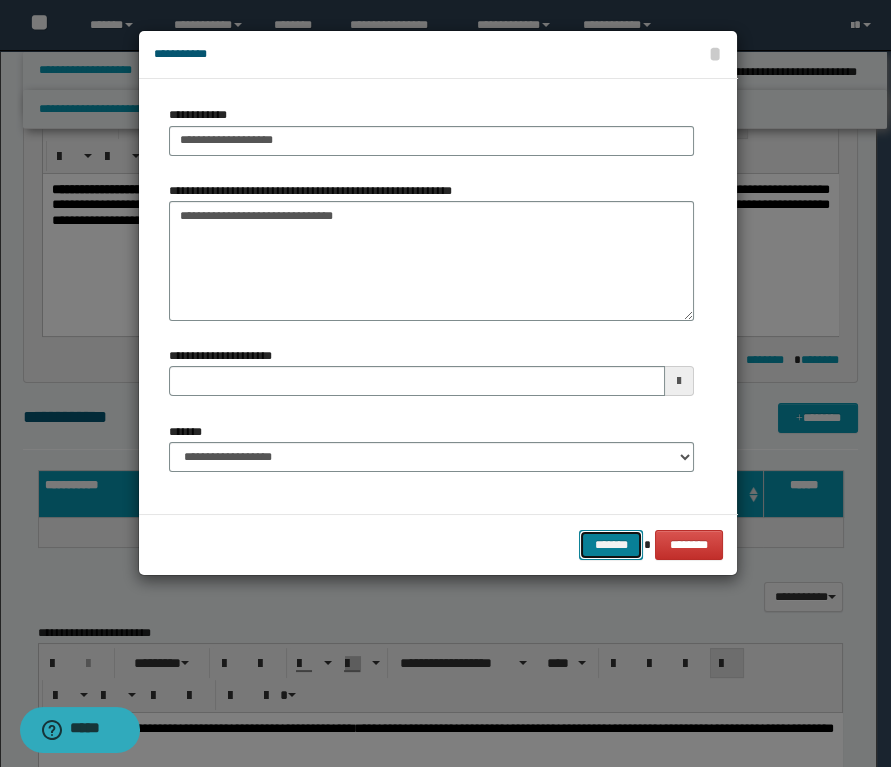 click on "*******" at bounding box center (611, 545) 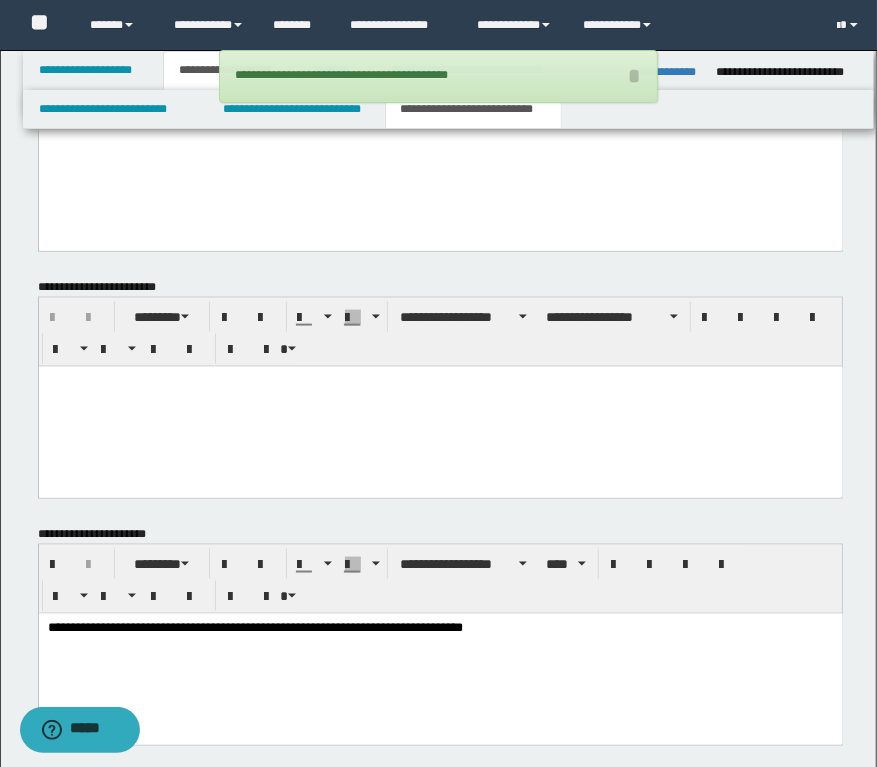 scroll, scrollTop: 1095, scrollLeft: 0, axis: vertical 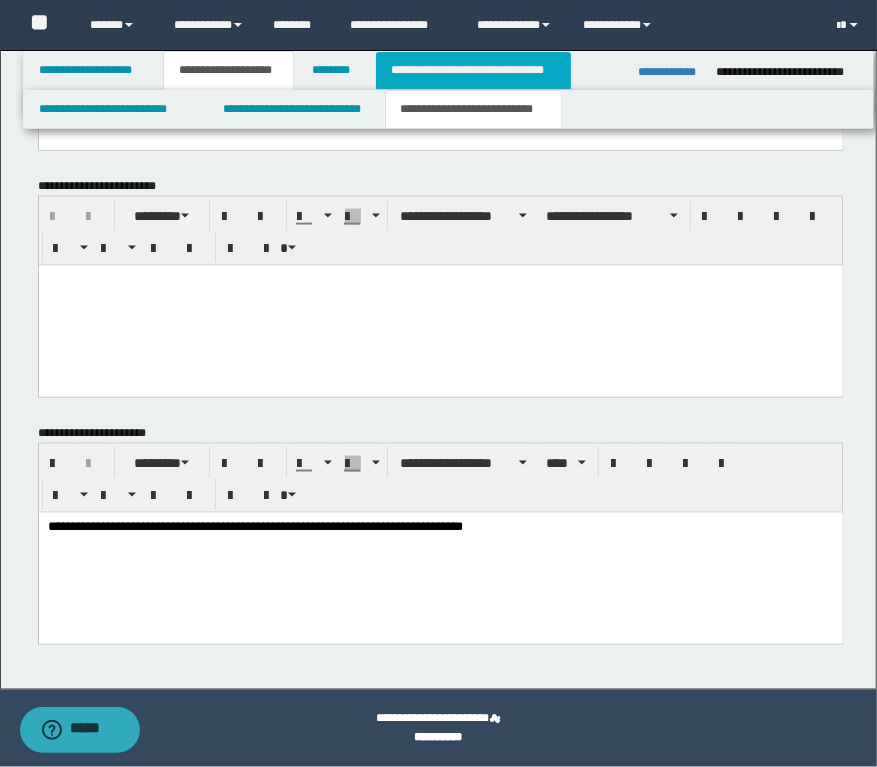 click on "**********" at bounding box center [473, 70] 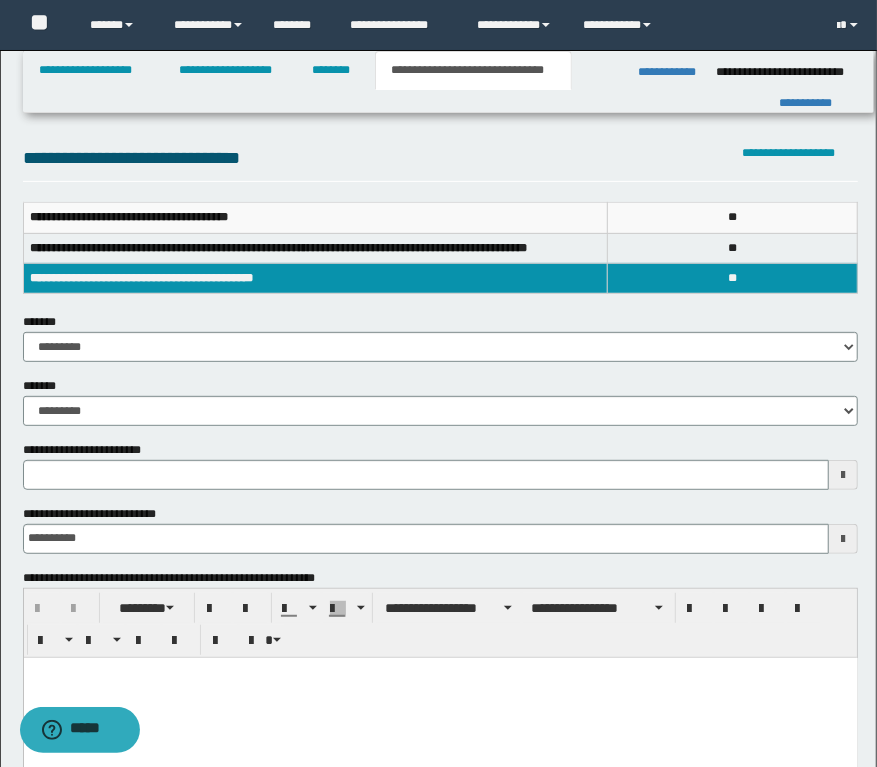 scroll, scrollTop: 181, scrollLeft: 0, axis: vertical 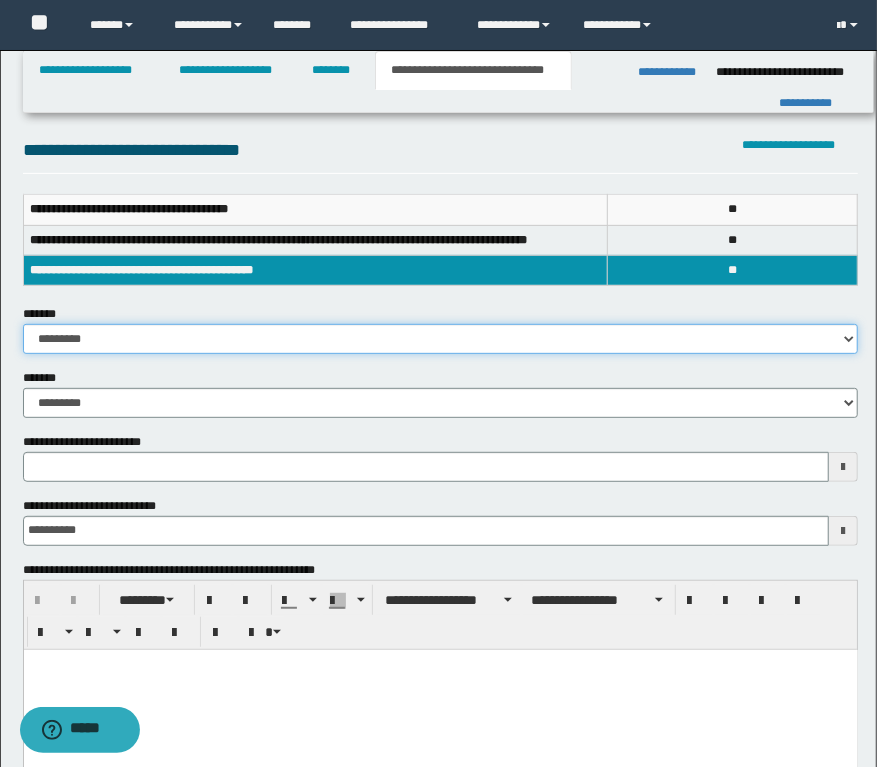 click on "**********" at bounding box center (441, 339) 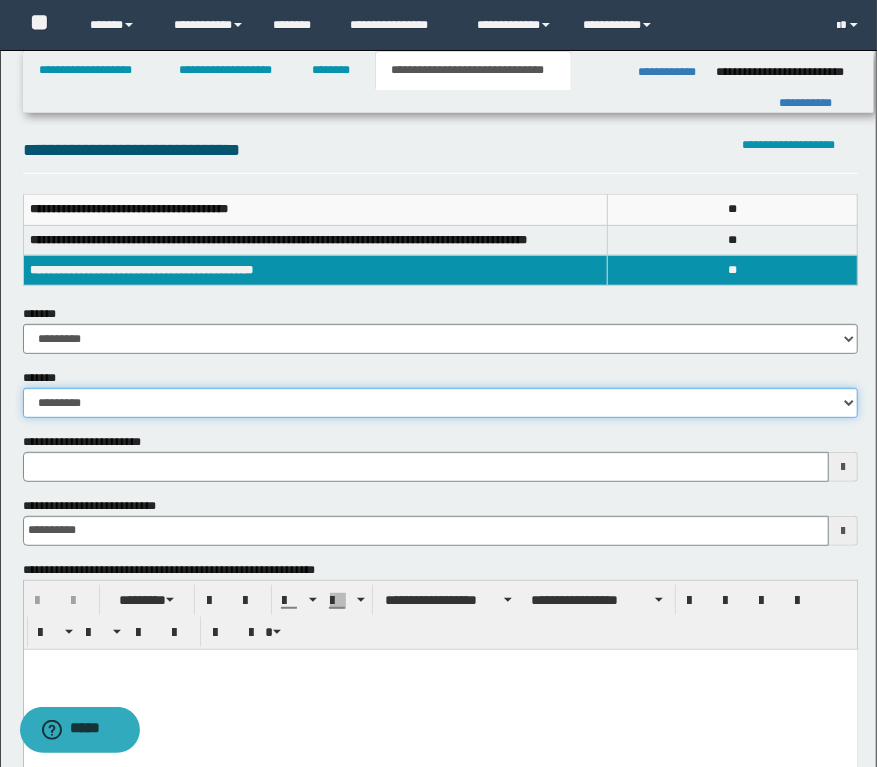 drag, startPoint x: 74, startPoint y: 394, endPoint x: 82, endPoint y: 415, distance: 22.472204 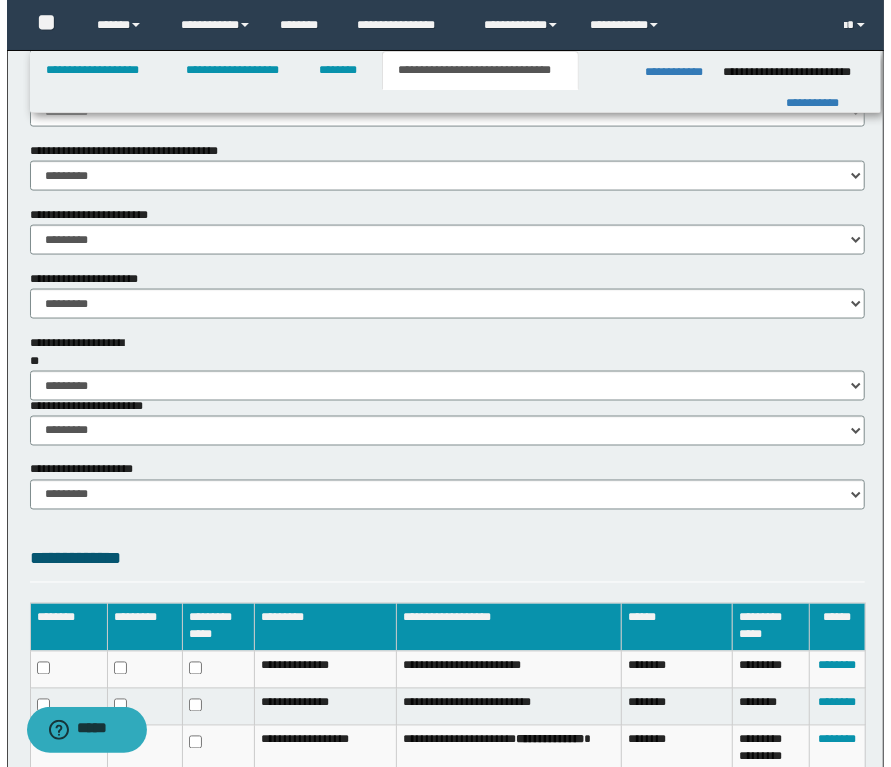 scroll, scrollTop: 1545, scrollLeft: 0, axis: vertical 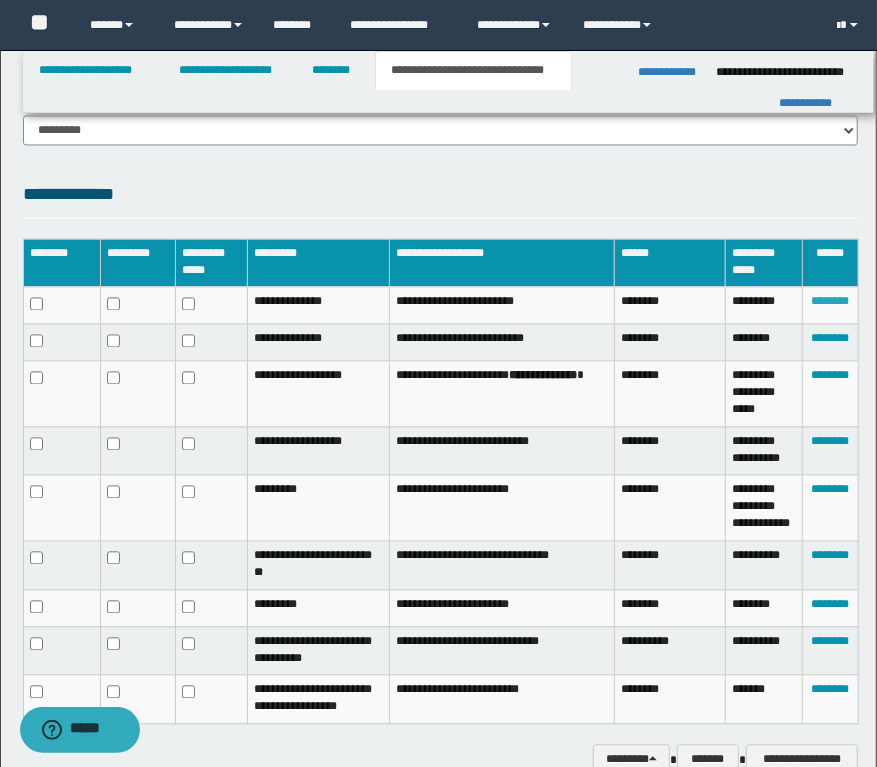 click on "********" at bounding box center [830, 302] 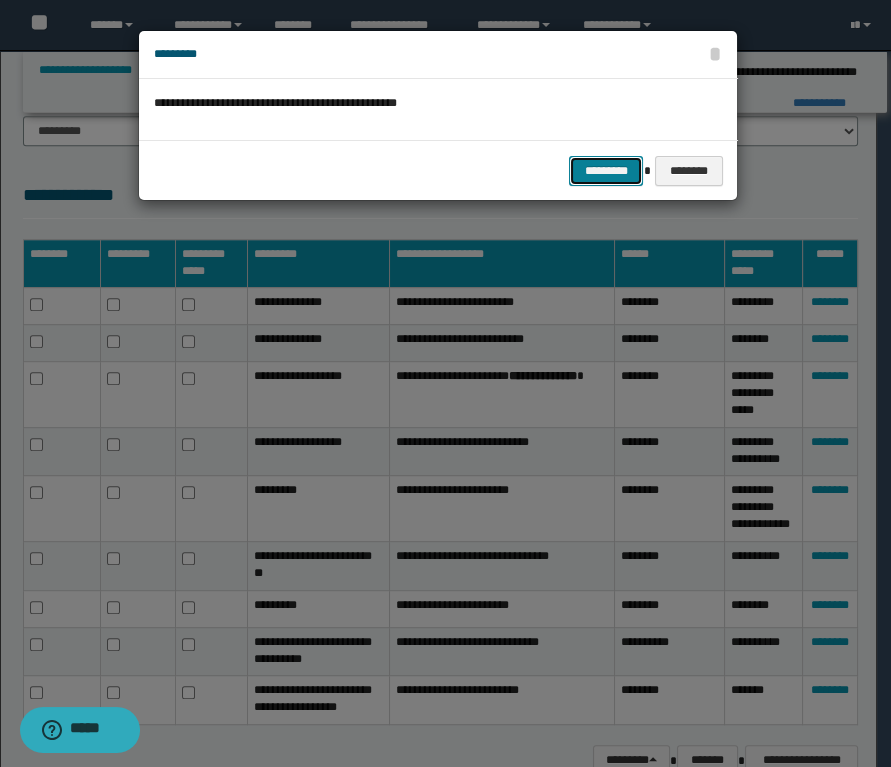 click on "*********" at bounding box center [606, 171] 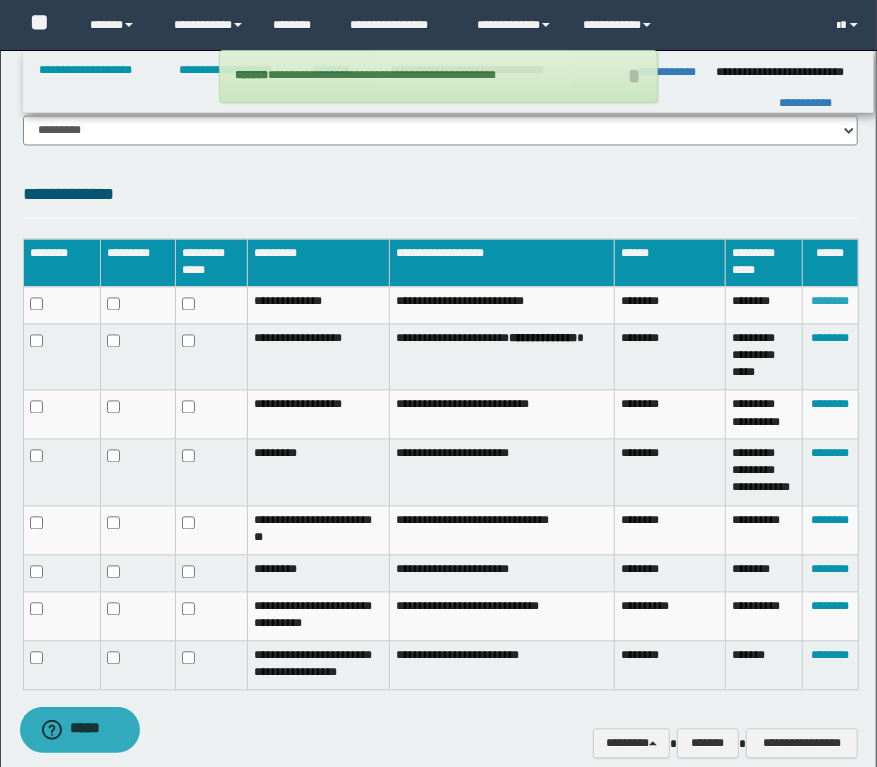 click on "********" at bounding box center [830, 302] 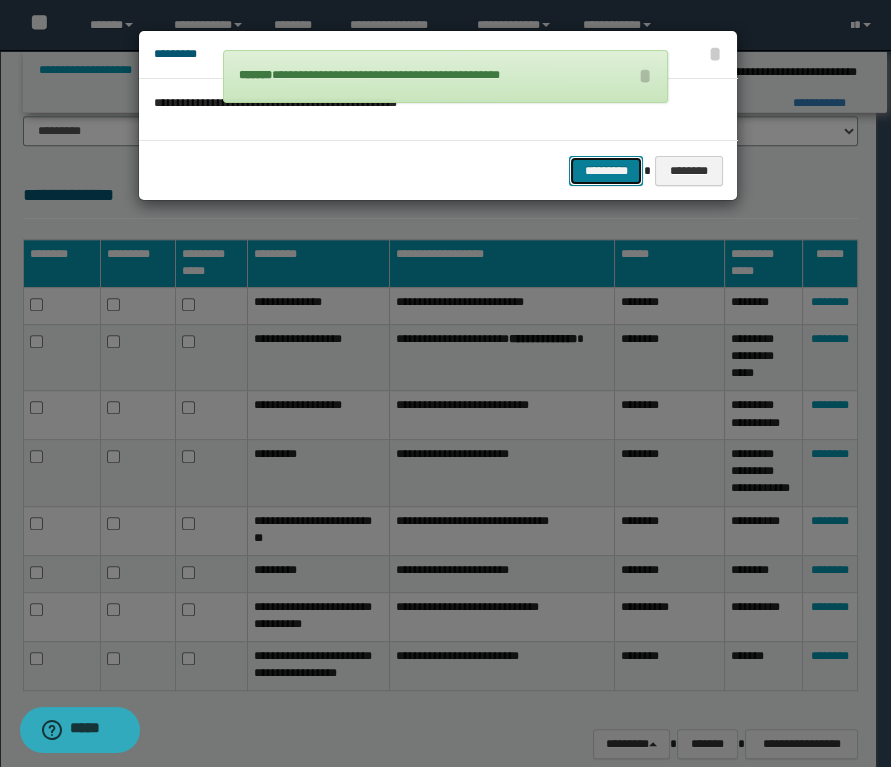 click on "*********" at bounding box center [606, 171] 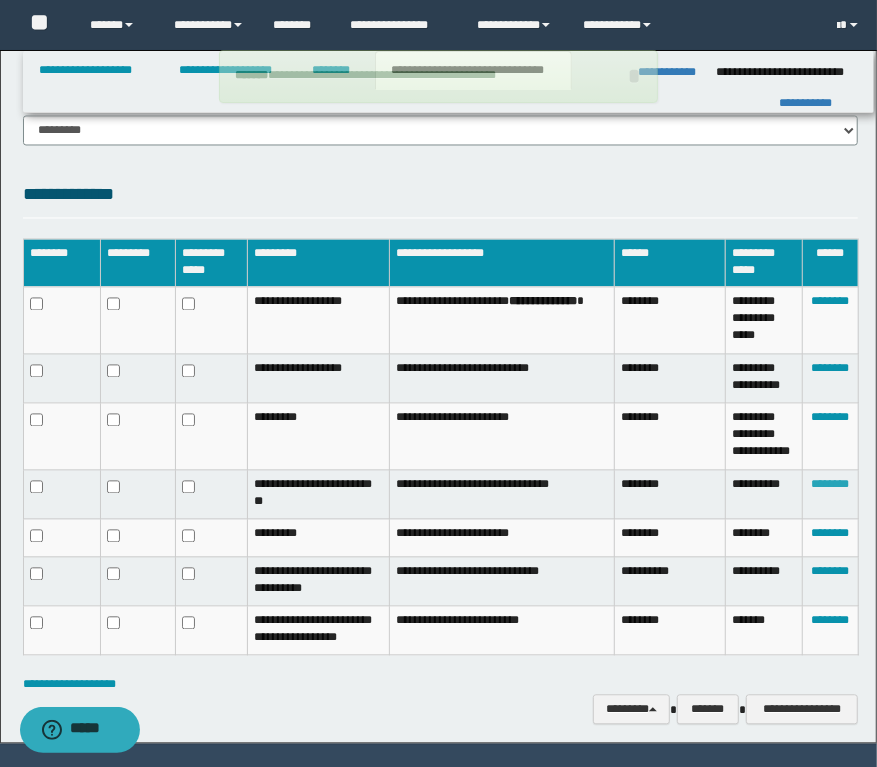 click on "********" at bounding box center [830, 485] 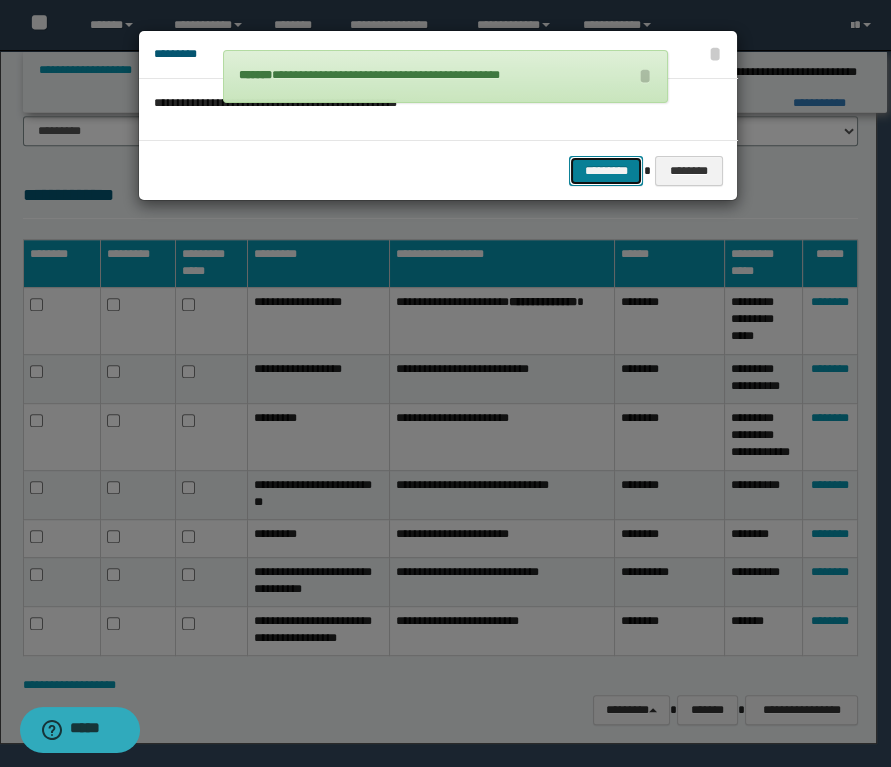 click on "*********" at bounding box center (606, 171) 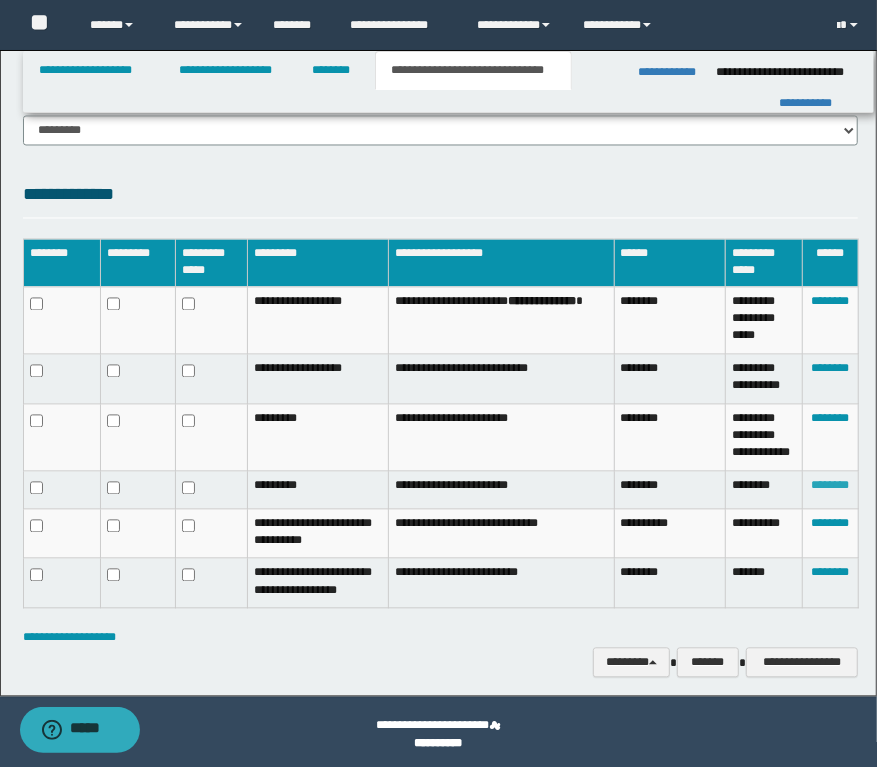click on "********" at bounding box center (830, 486) 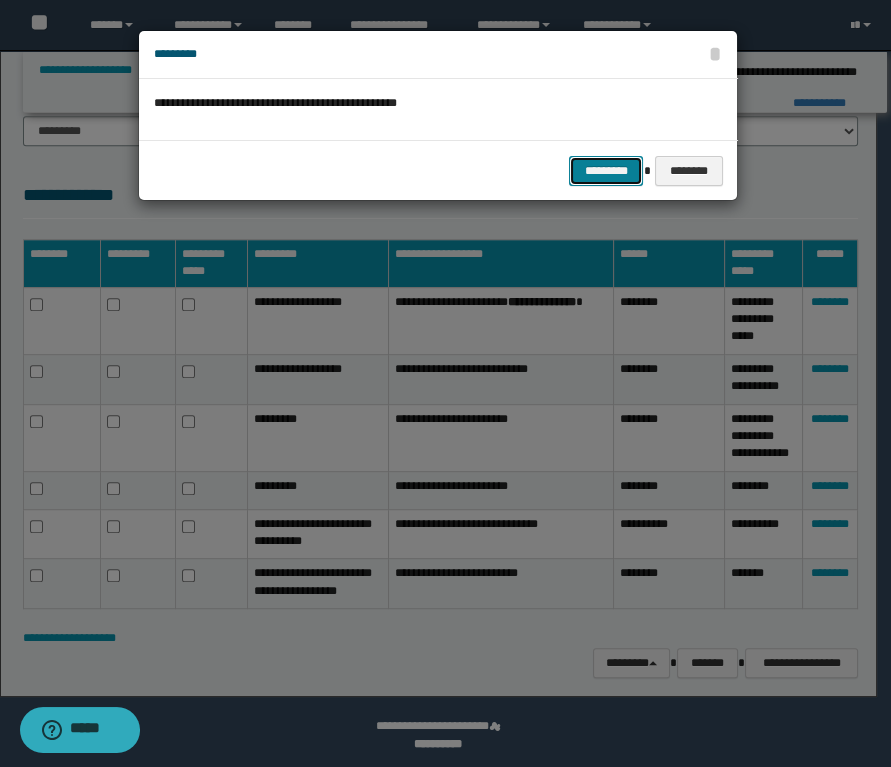 click on "*********" at bounding box center [606, 171] 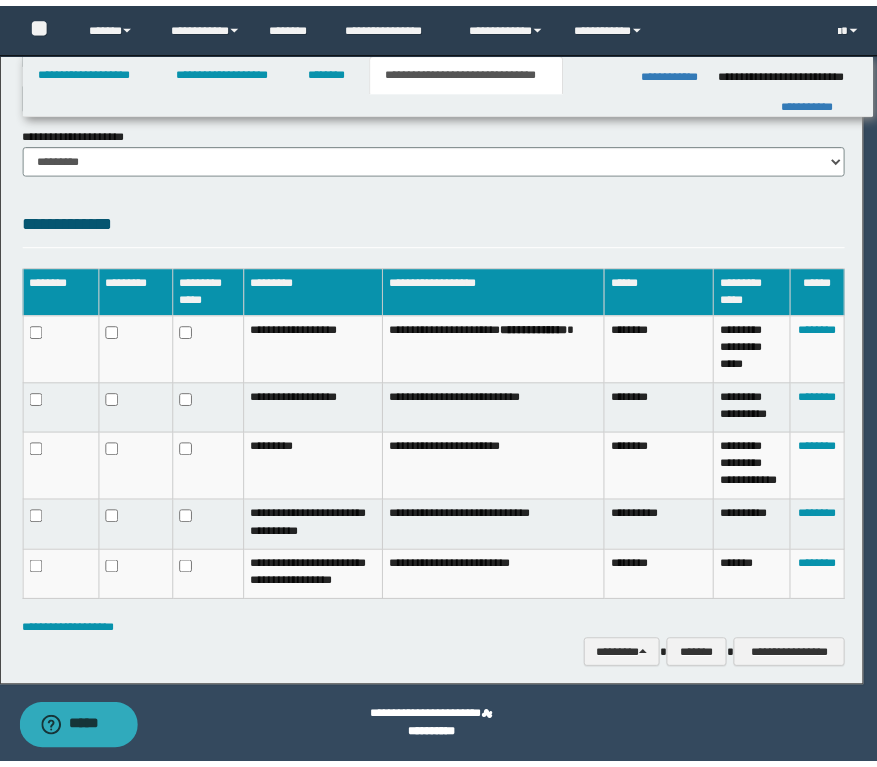 scroll, scrollTop: 1517, scrollLeft: 0, axis: vertical 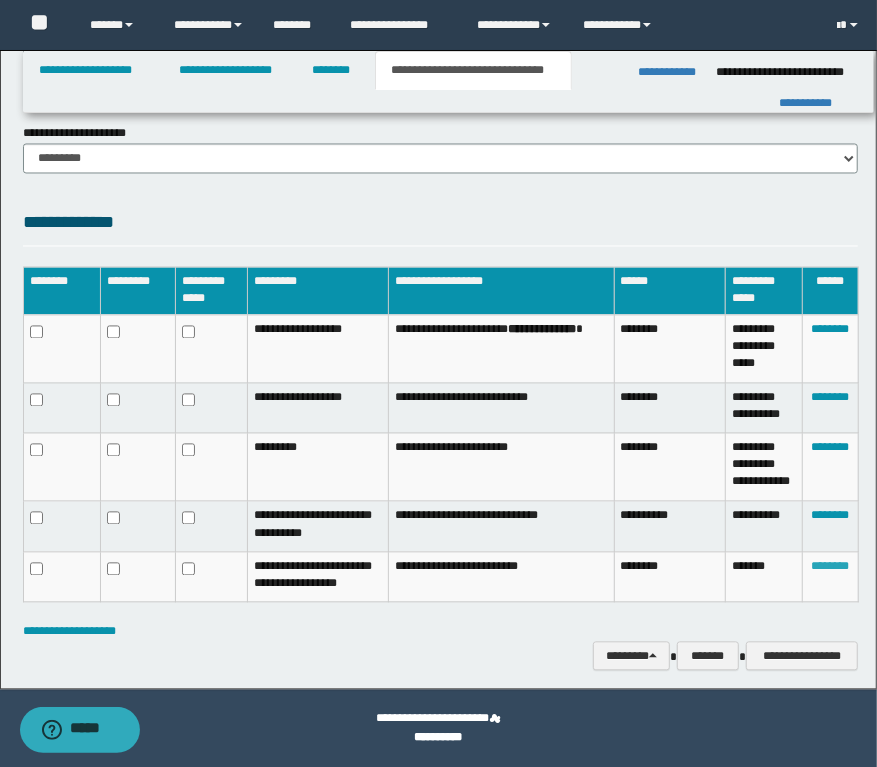 click on "********" at bounding box center (830, 567) 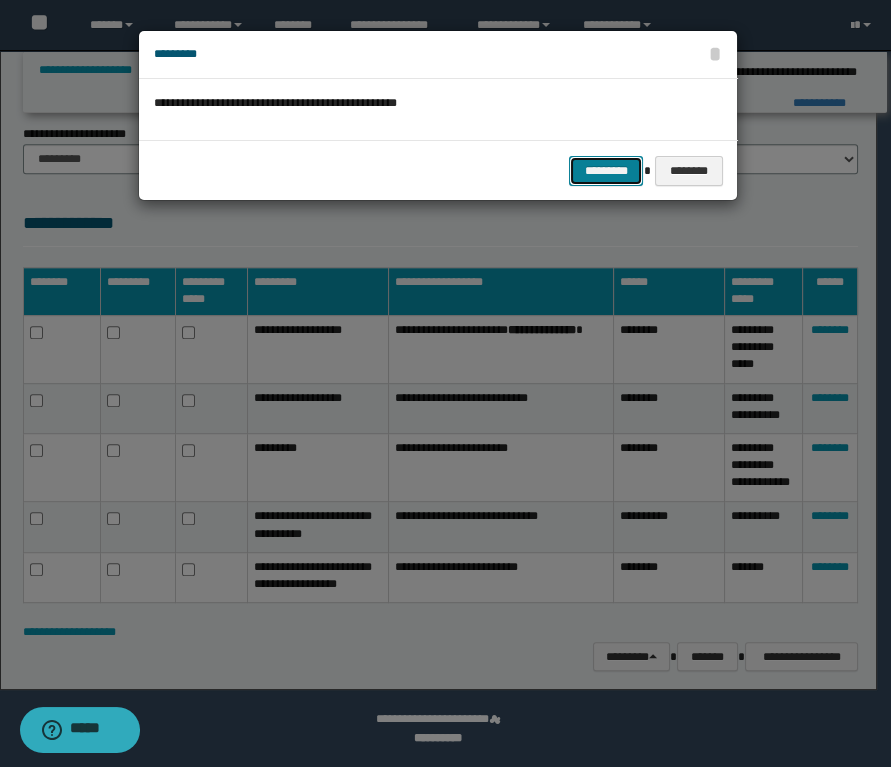 click on "*********" at bounding box center (606, 171) 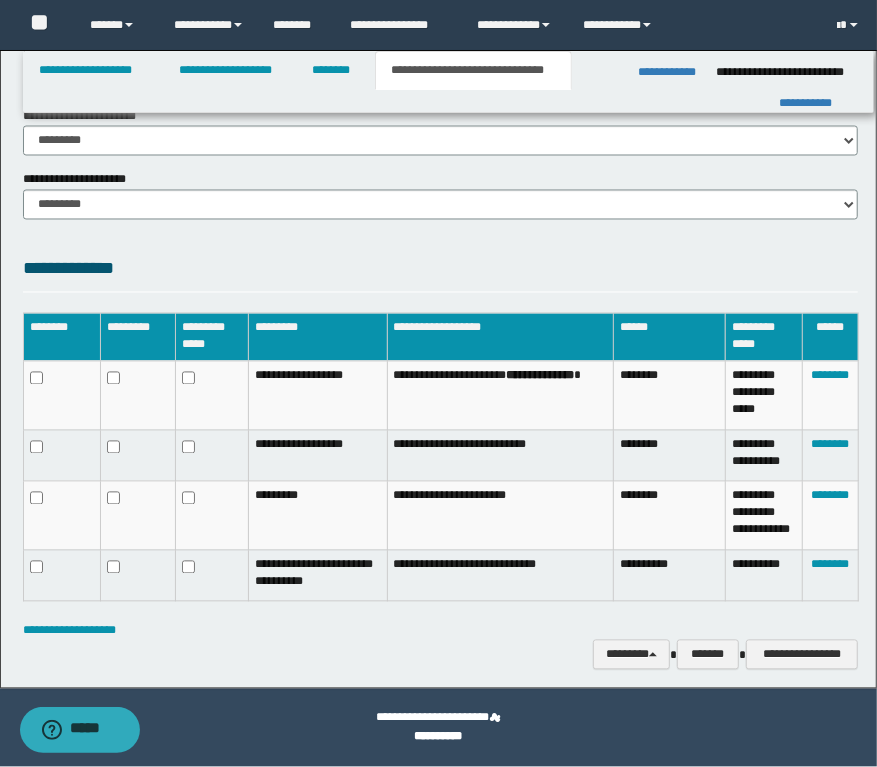 scroll, scrollTop: 1470, scrollLeft: 0, axis: vertical 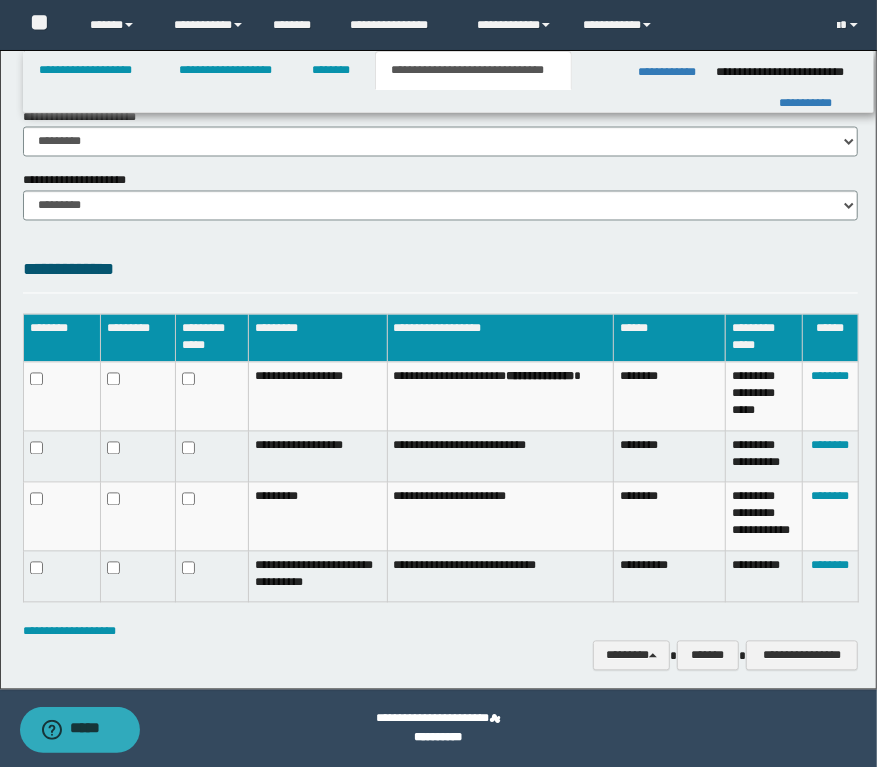 click on "********" at bounding box center [830, 516] 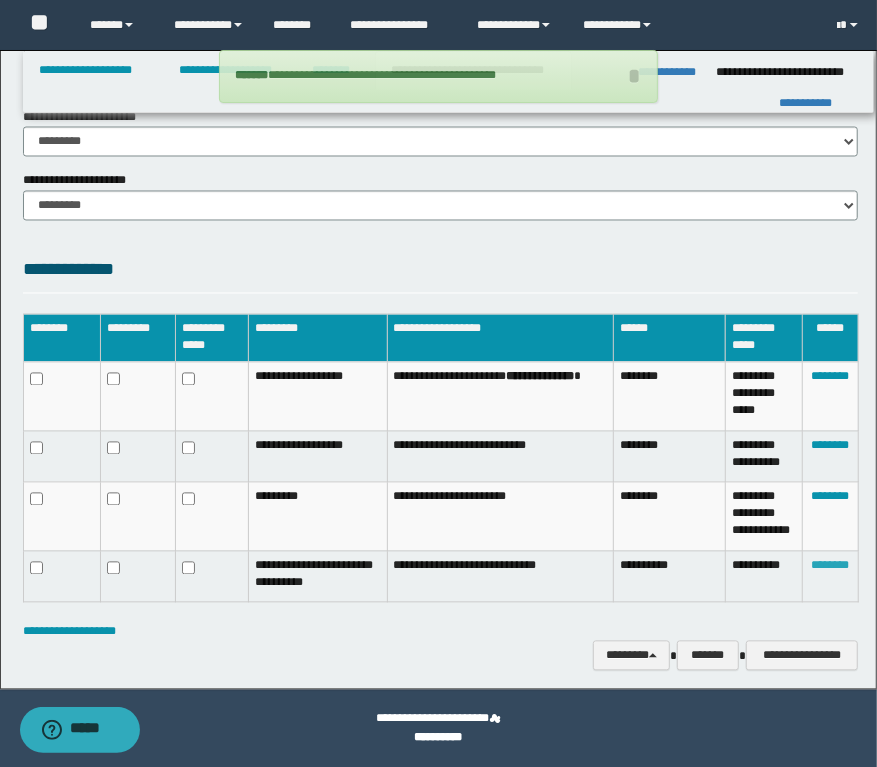 click on "********" at bounding box center [830, 566] 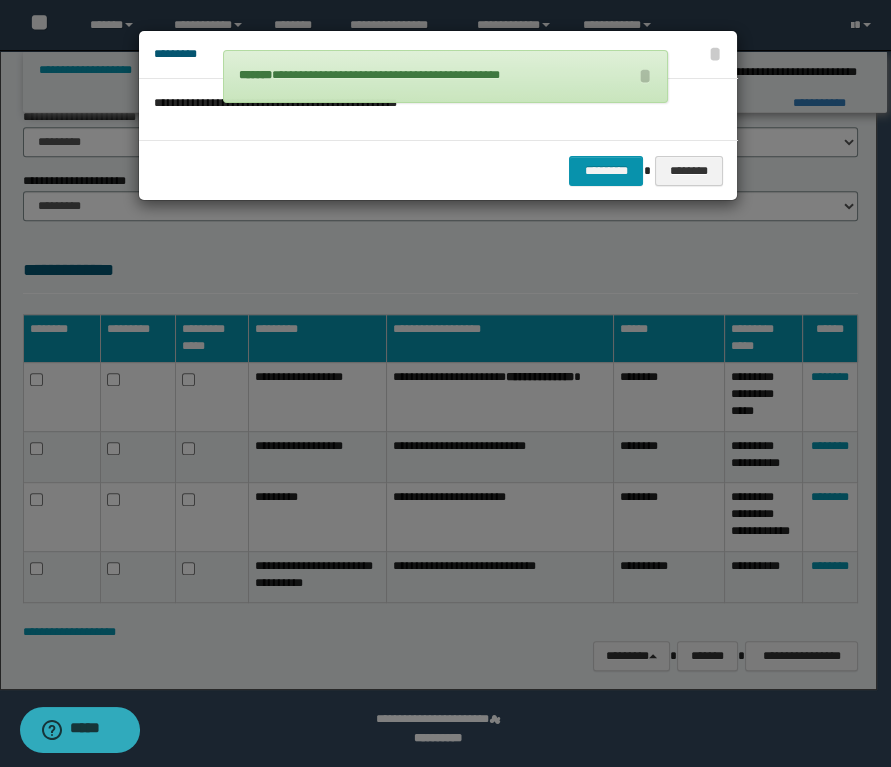 click on "*********
********" at bounding box center (438, 170) 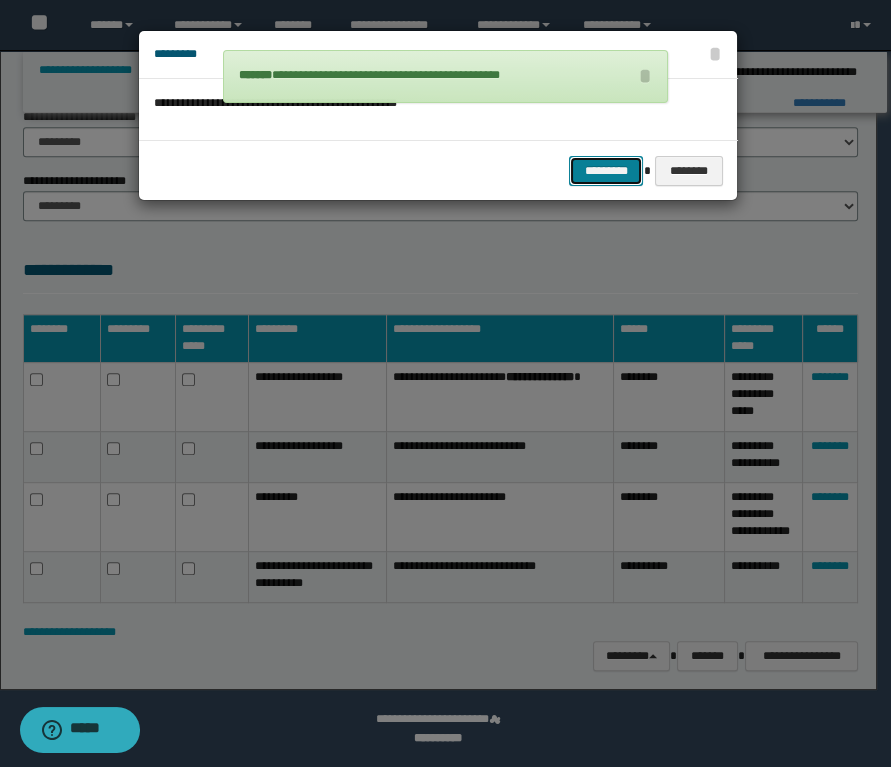click on "*********" at bounding box center (606, 171) 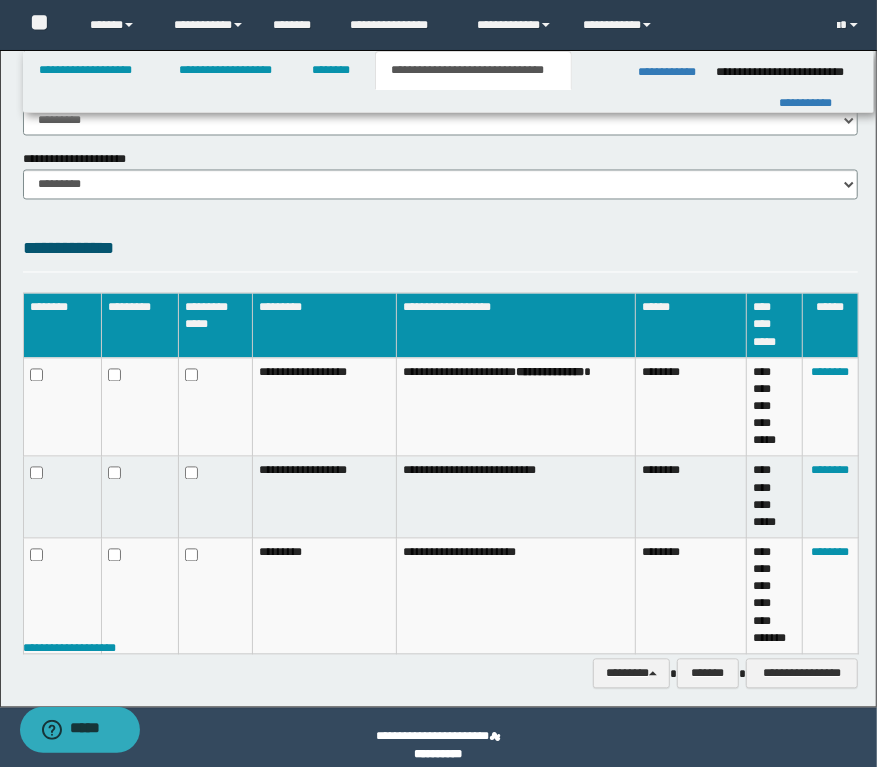 scroll, scrollTop: 1509, scrollLeft: 0, axis: vertical 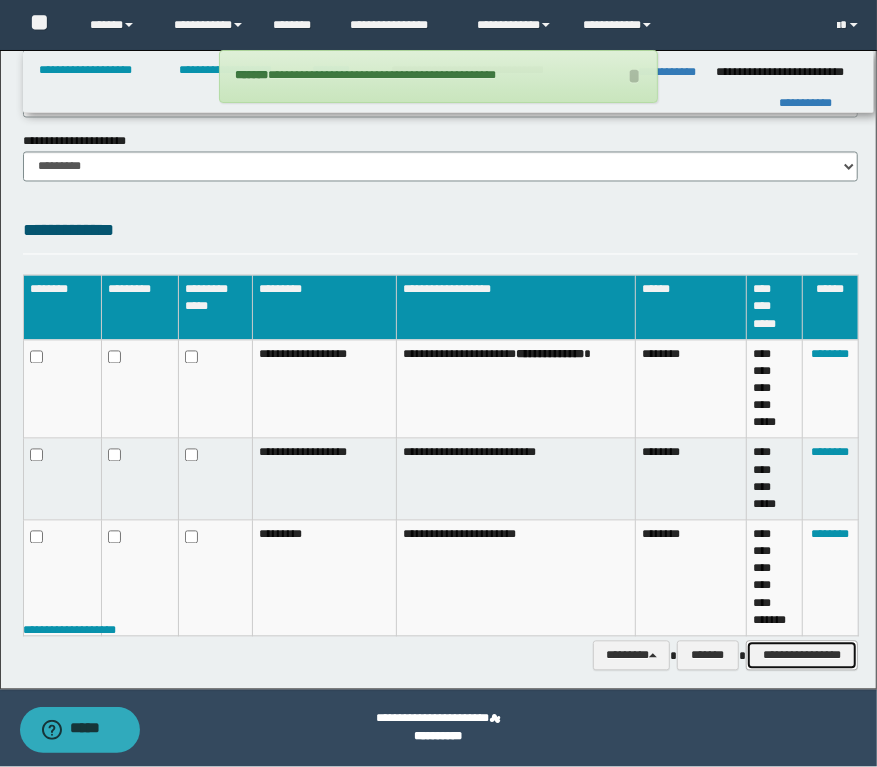 click on "**********" at bounding box center [802, 656] 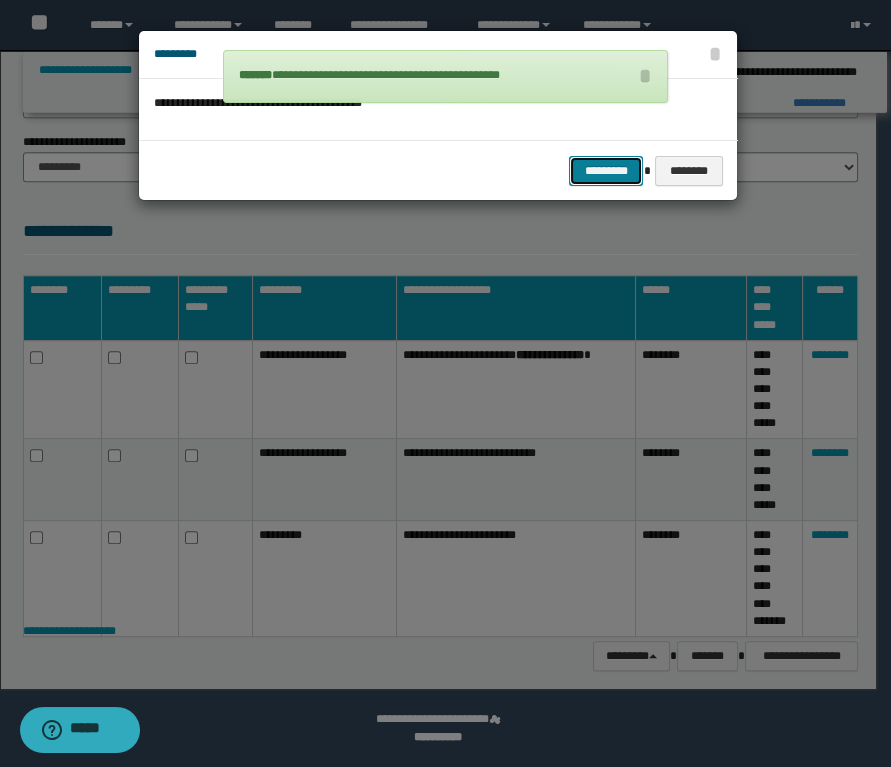 click on "*********" at bounding box center [606, 171] 